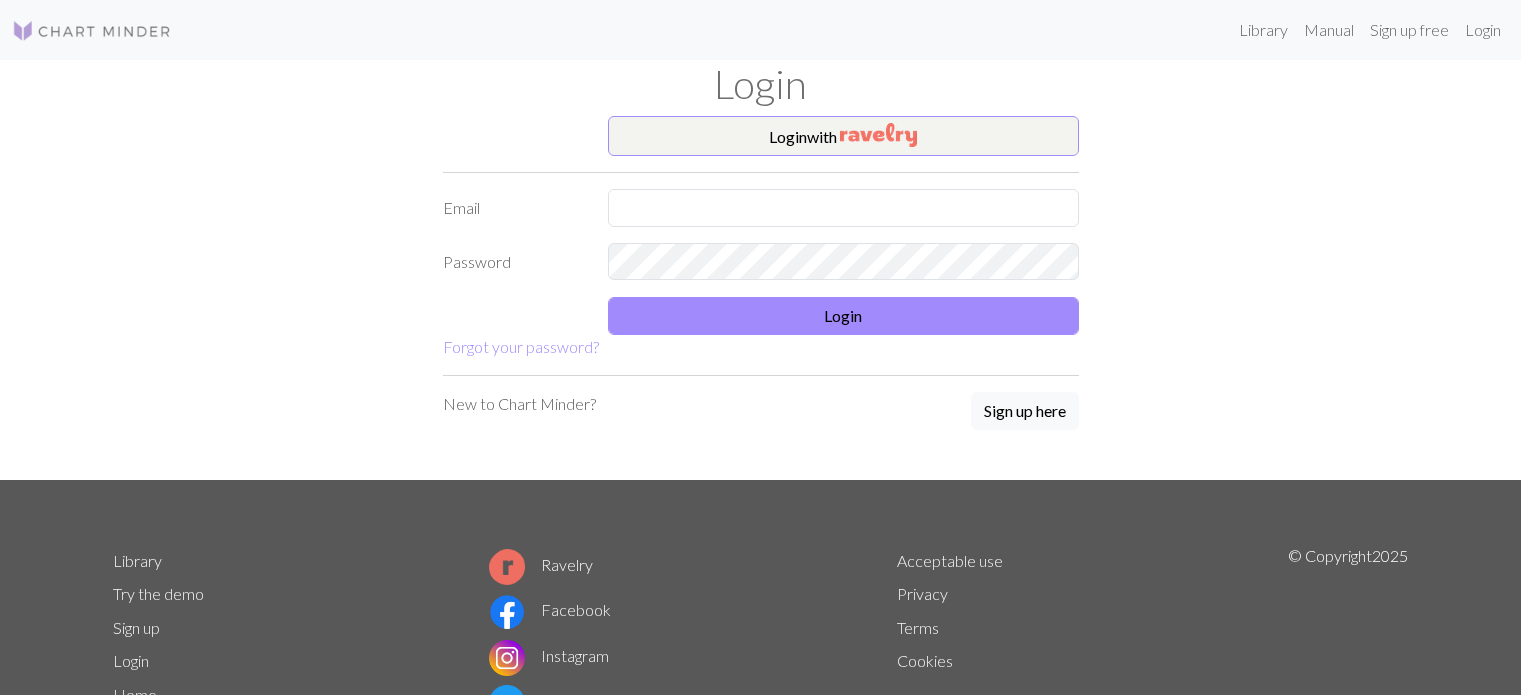 scroll, scrollTop: 0, scrollLeft: 0, axis: both 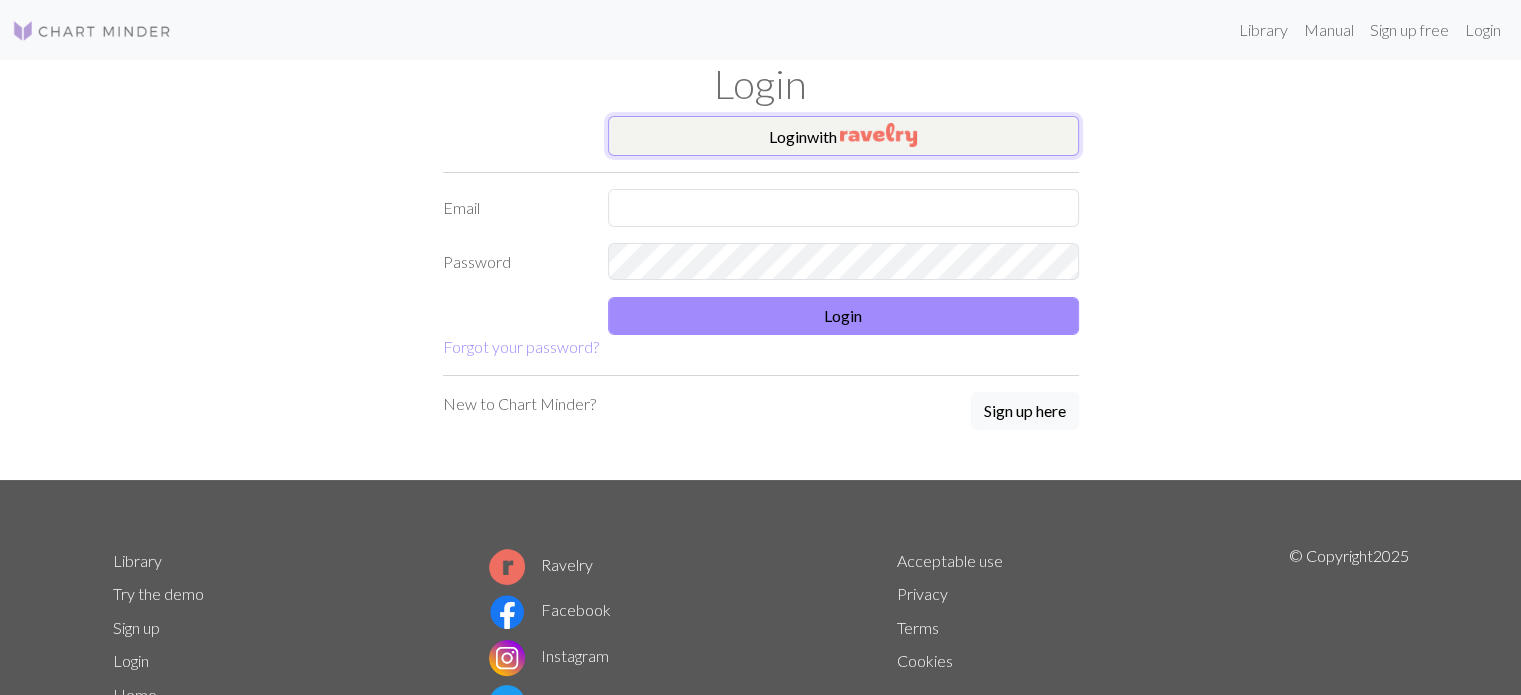 click on "Login  with" at bounding box center (843, 136) 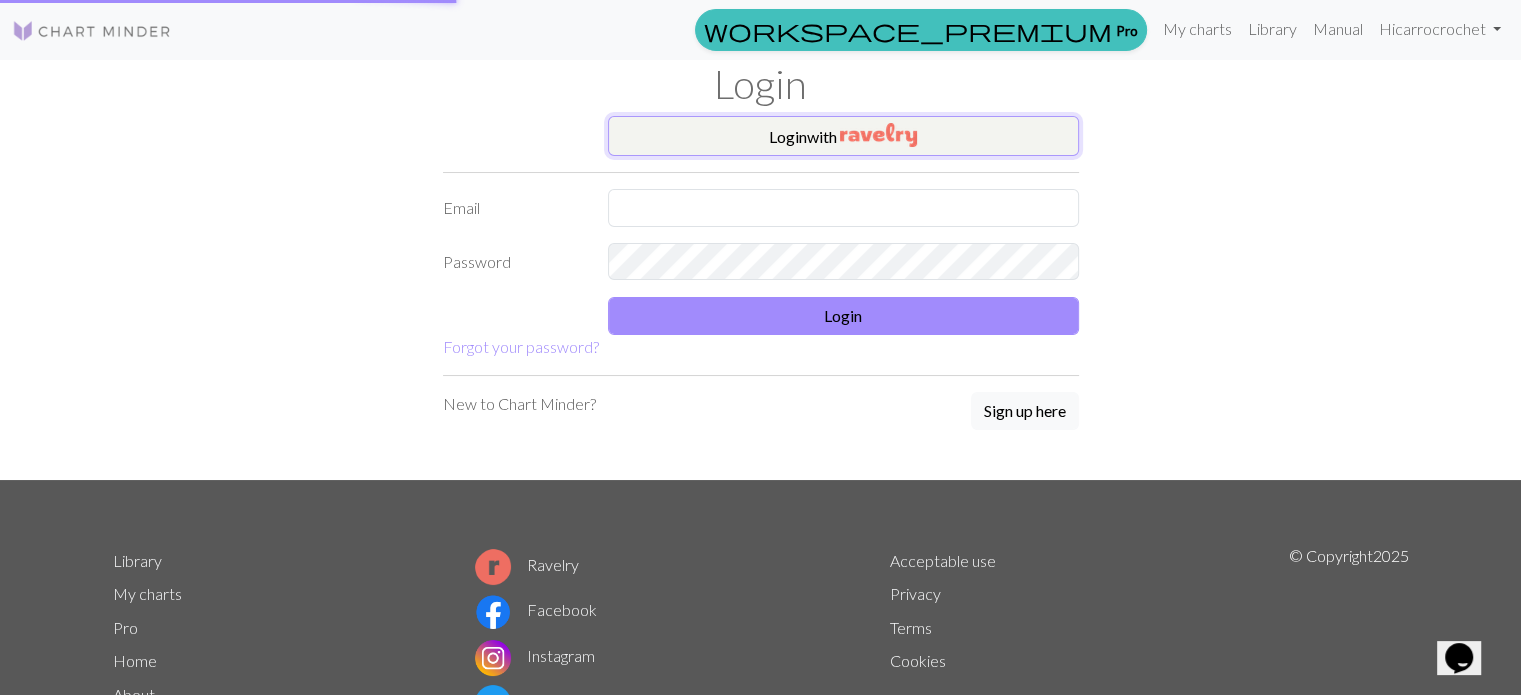 scroll, scrollTop: 0, scrollLeft: 0, axis: both 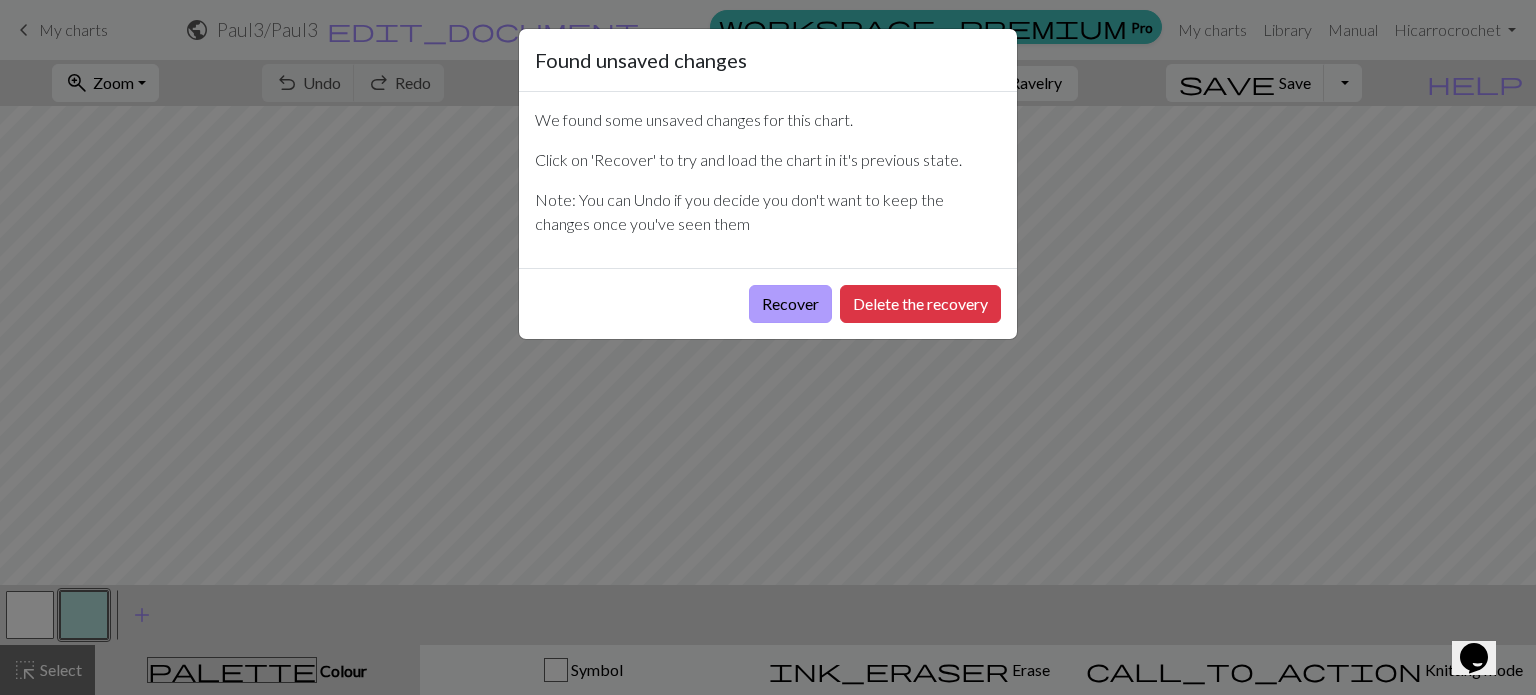 click on "Recover" at bounding box center [790, 304] 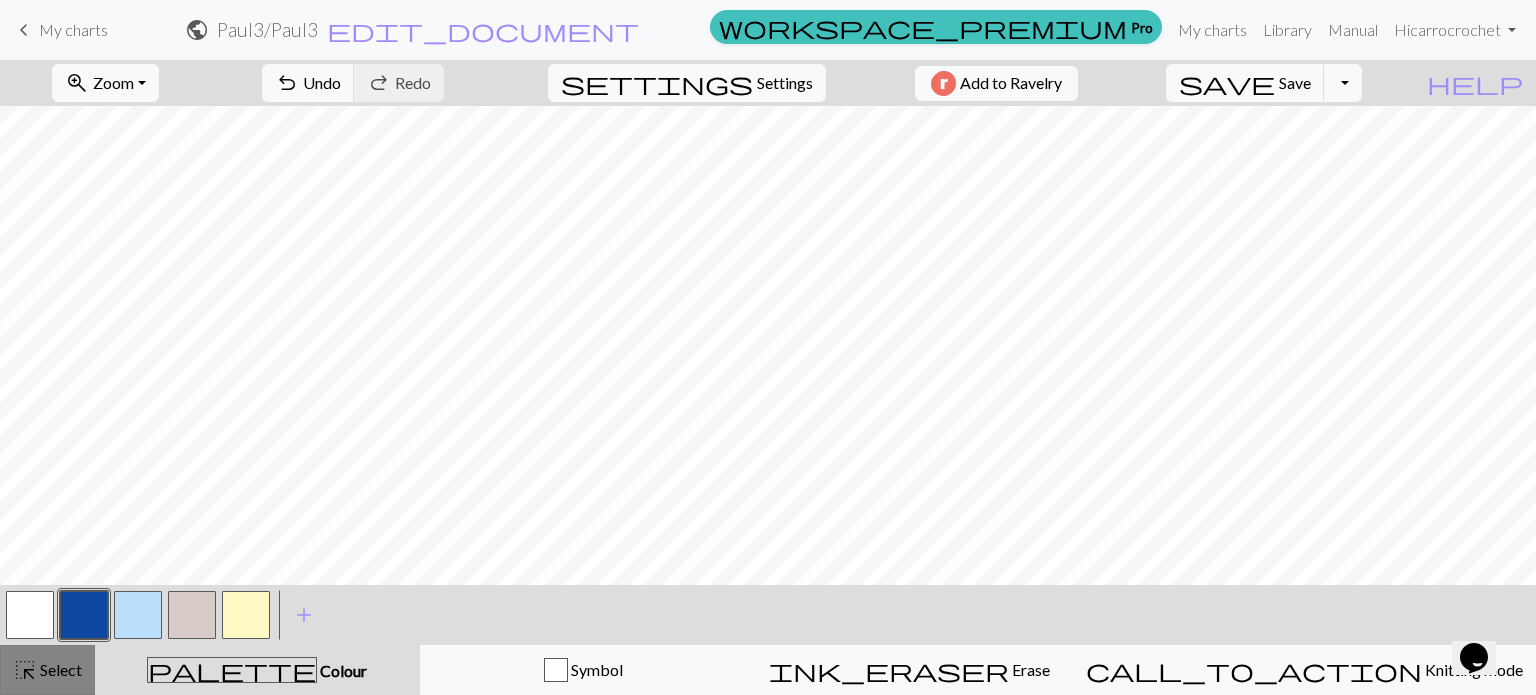 click on "Select" at bounding box center (59, 669) 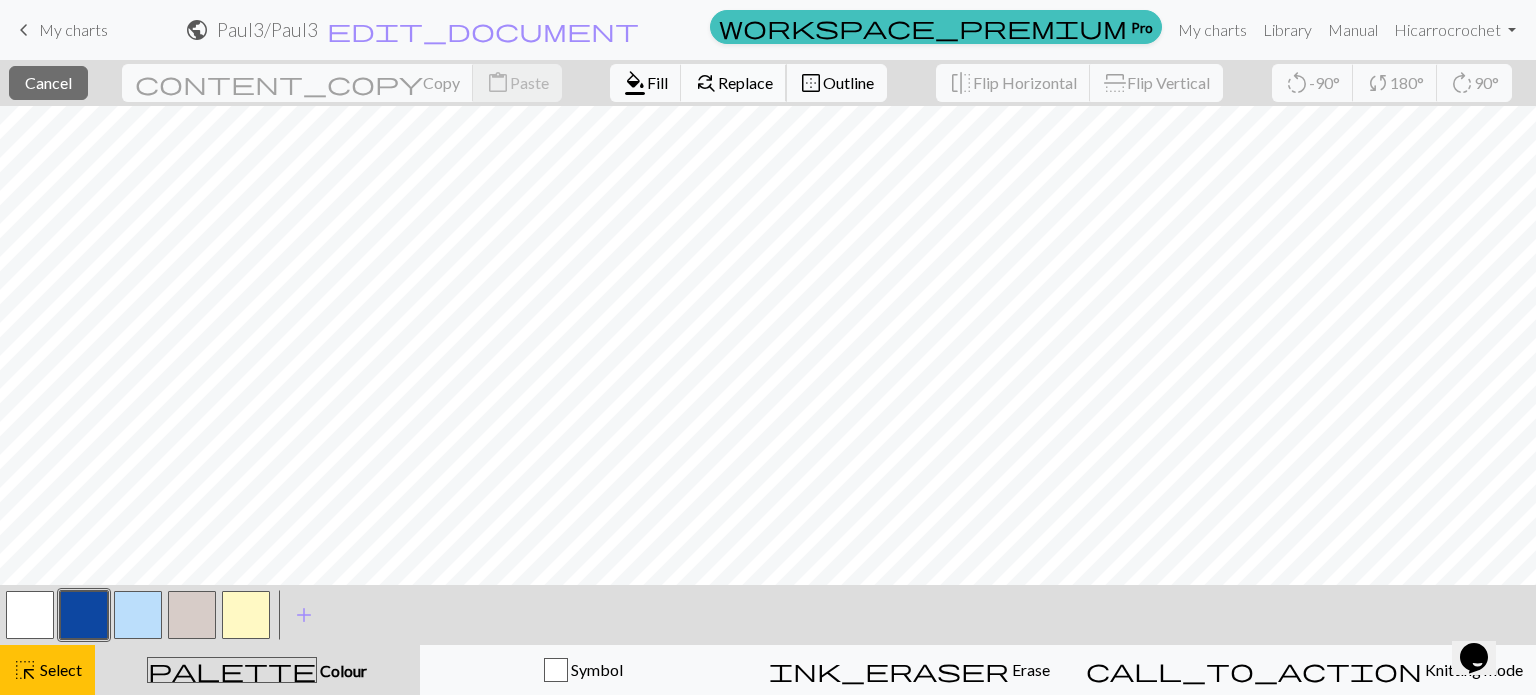 click on "Replace" at bounding box center [745, 82] 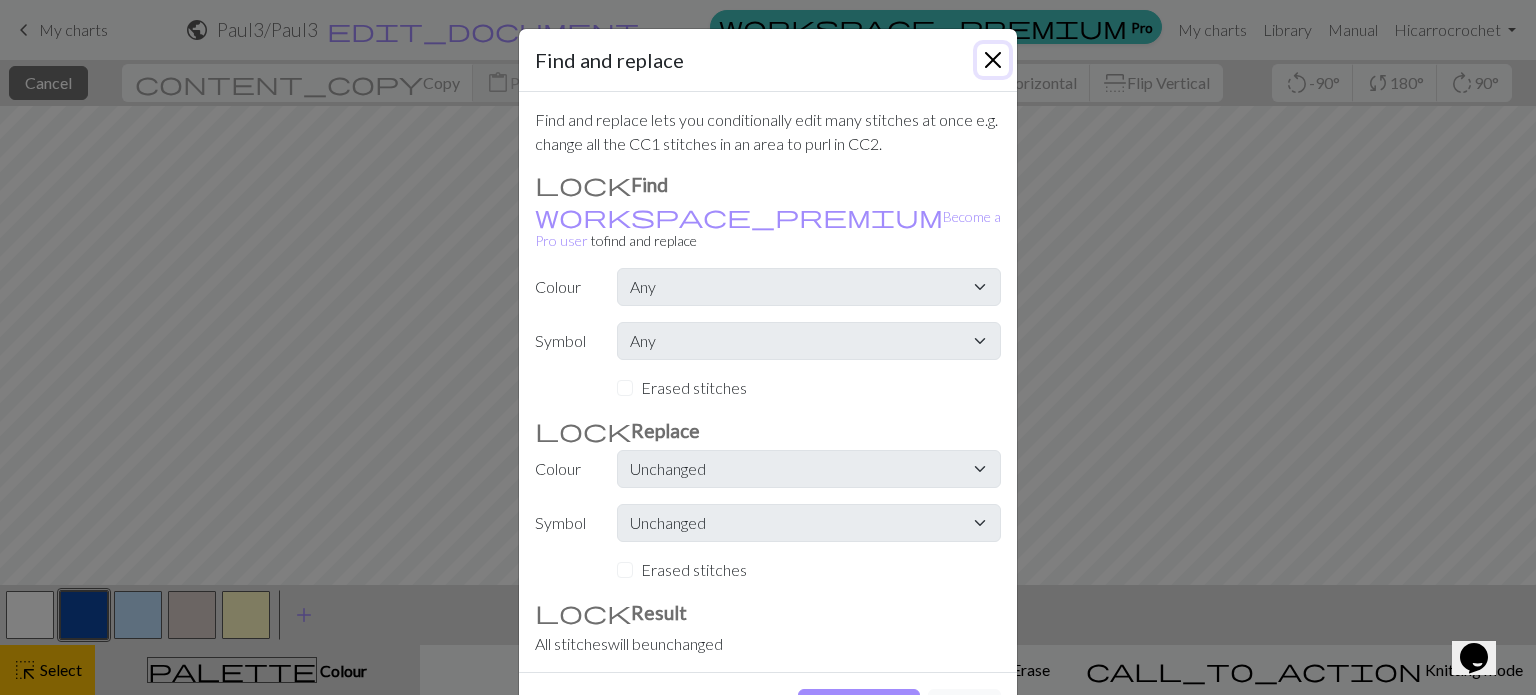 click at bounding box center [993, 60] 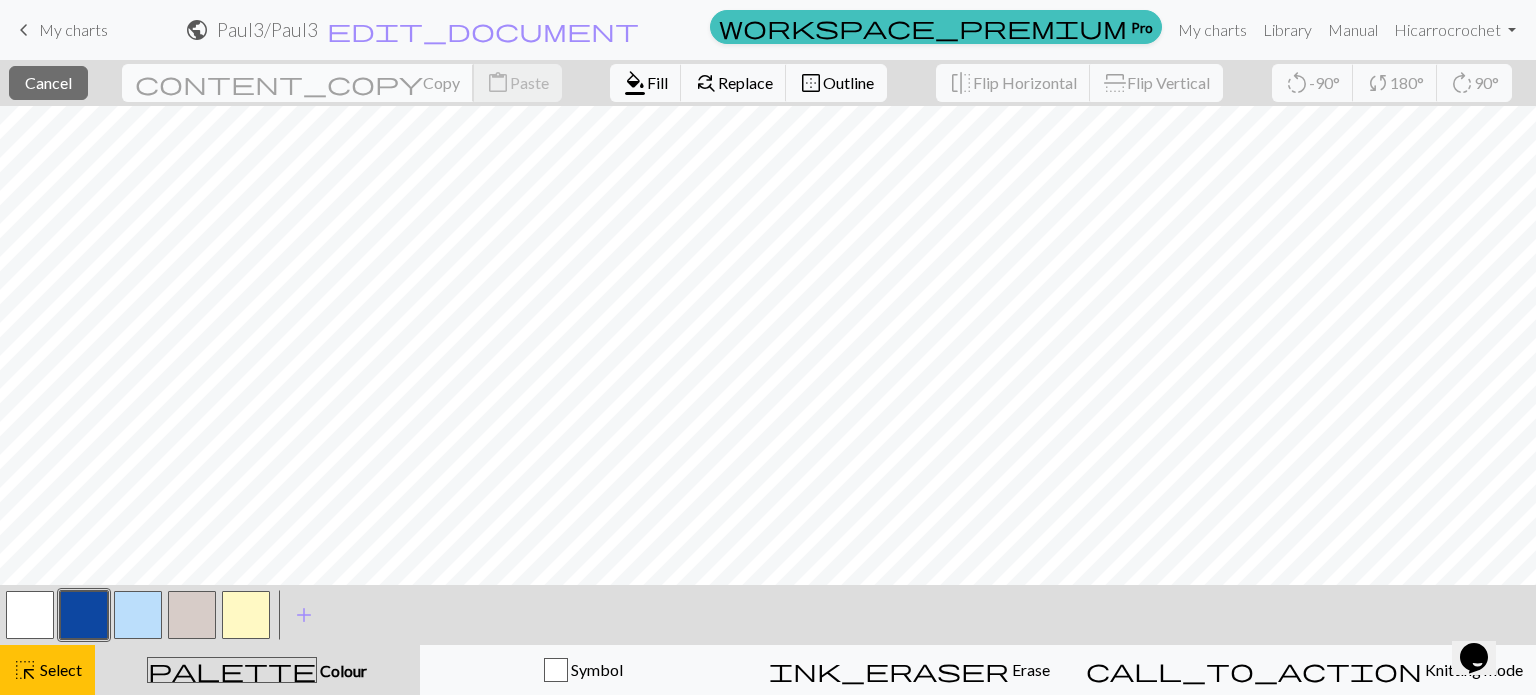 click on "content_copy" at bounding box center (279, 83) 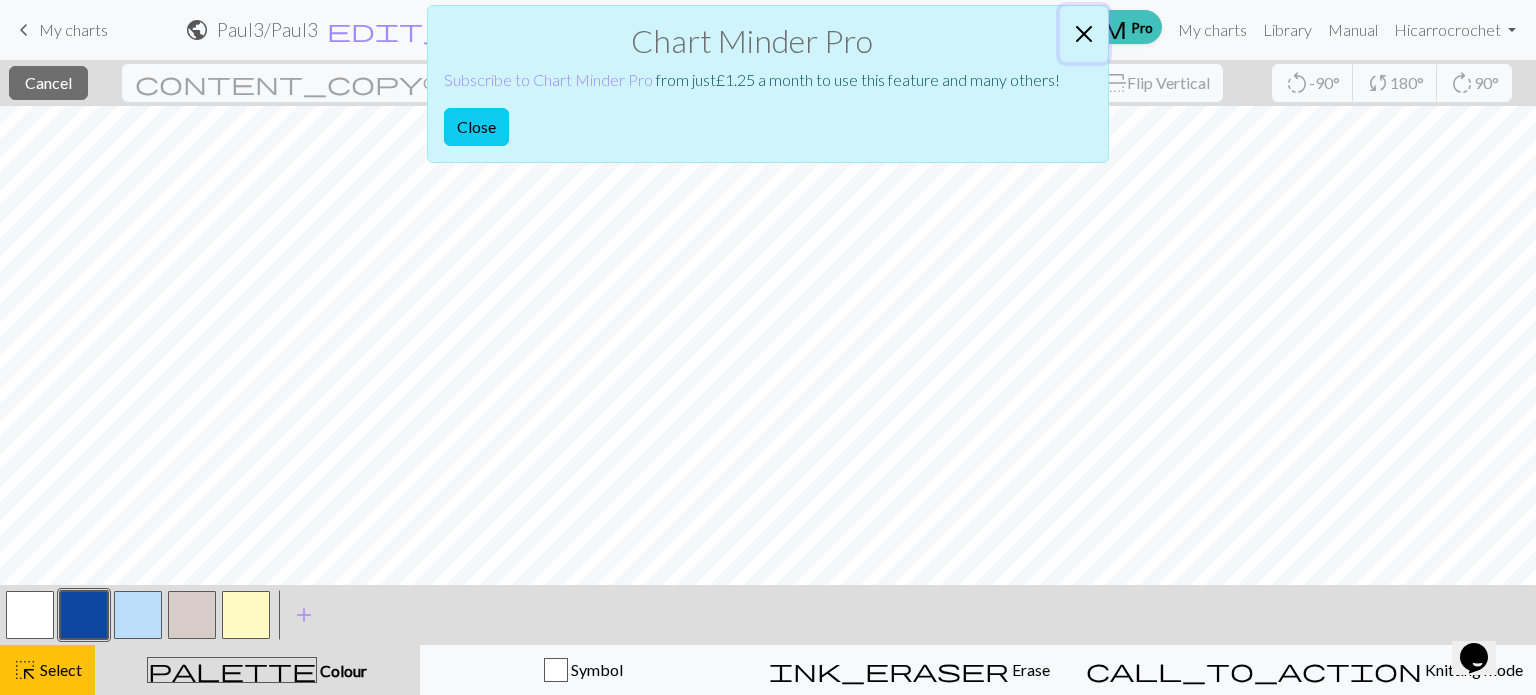 click at bounding box center [1084, 34] 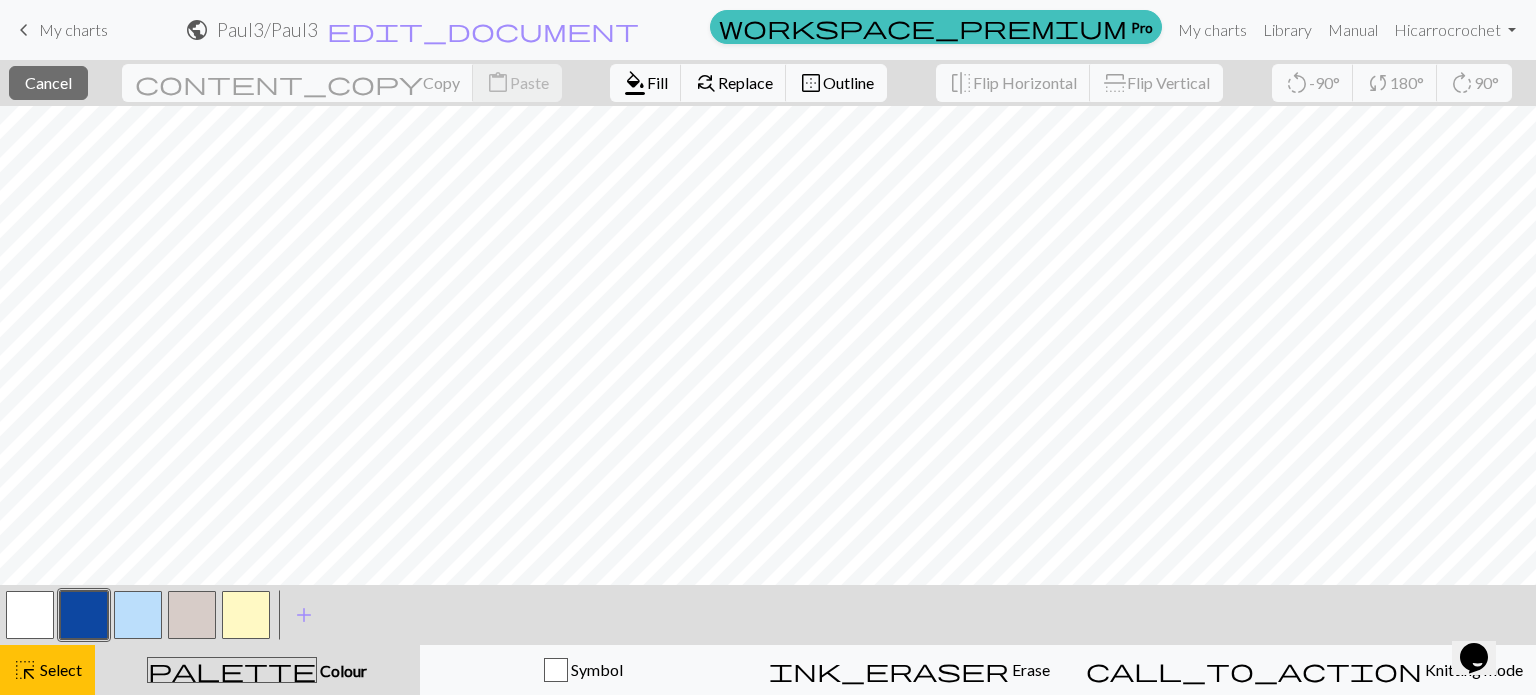 click on "Paul3  /  Paul3" at bounding box center (267, 29) 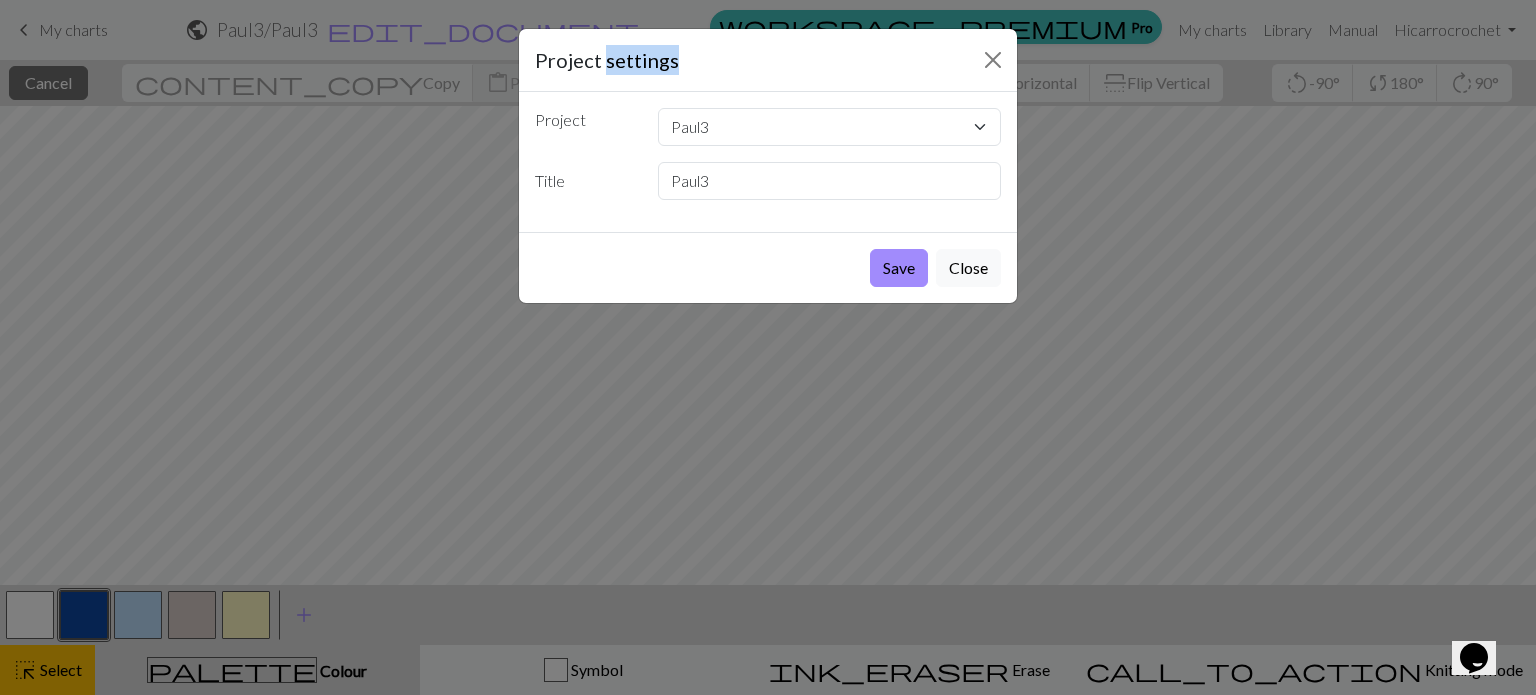 click on "Project settings" at bounding box center (768, 60) 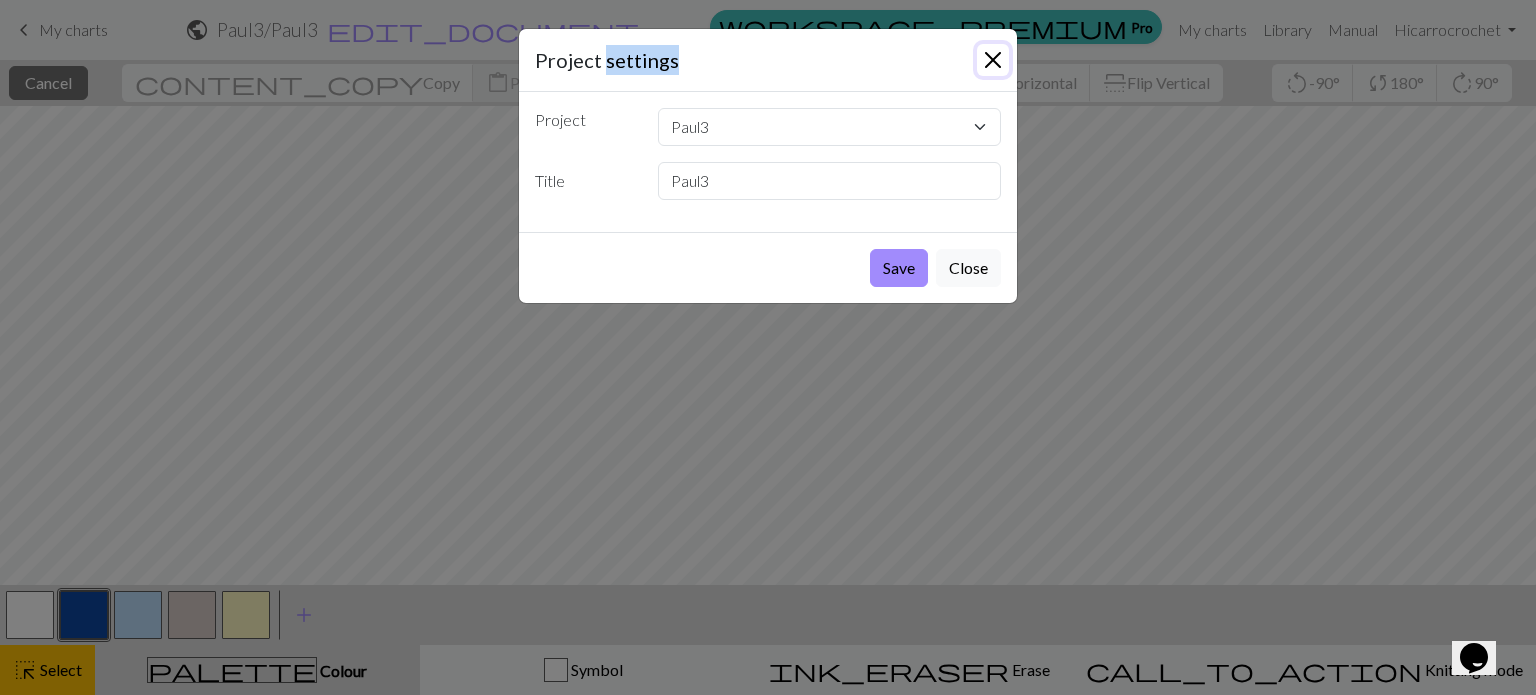 click at bounding box center (993, 60) 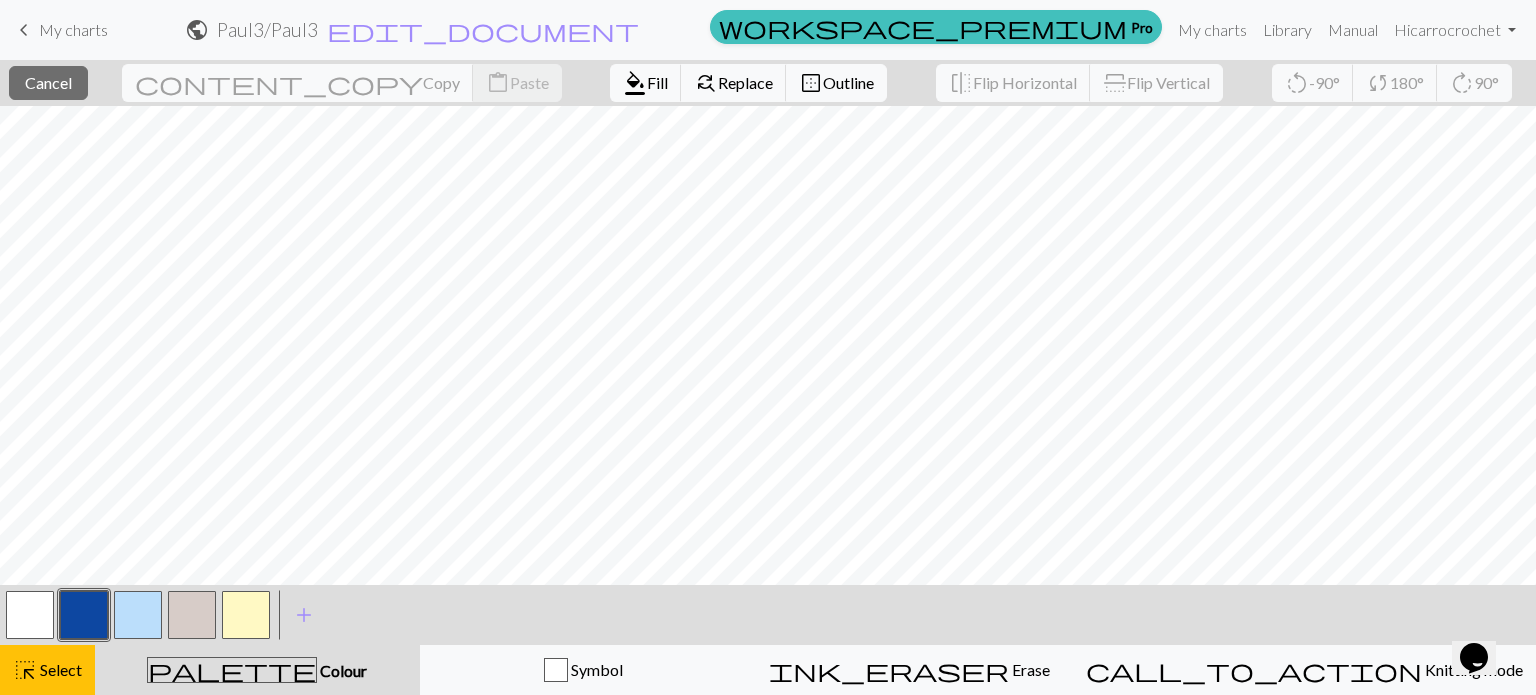 click on "keyboard_arrow_left   My charts" at bounding box center [60, 30] 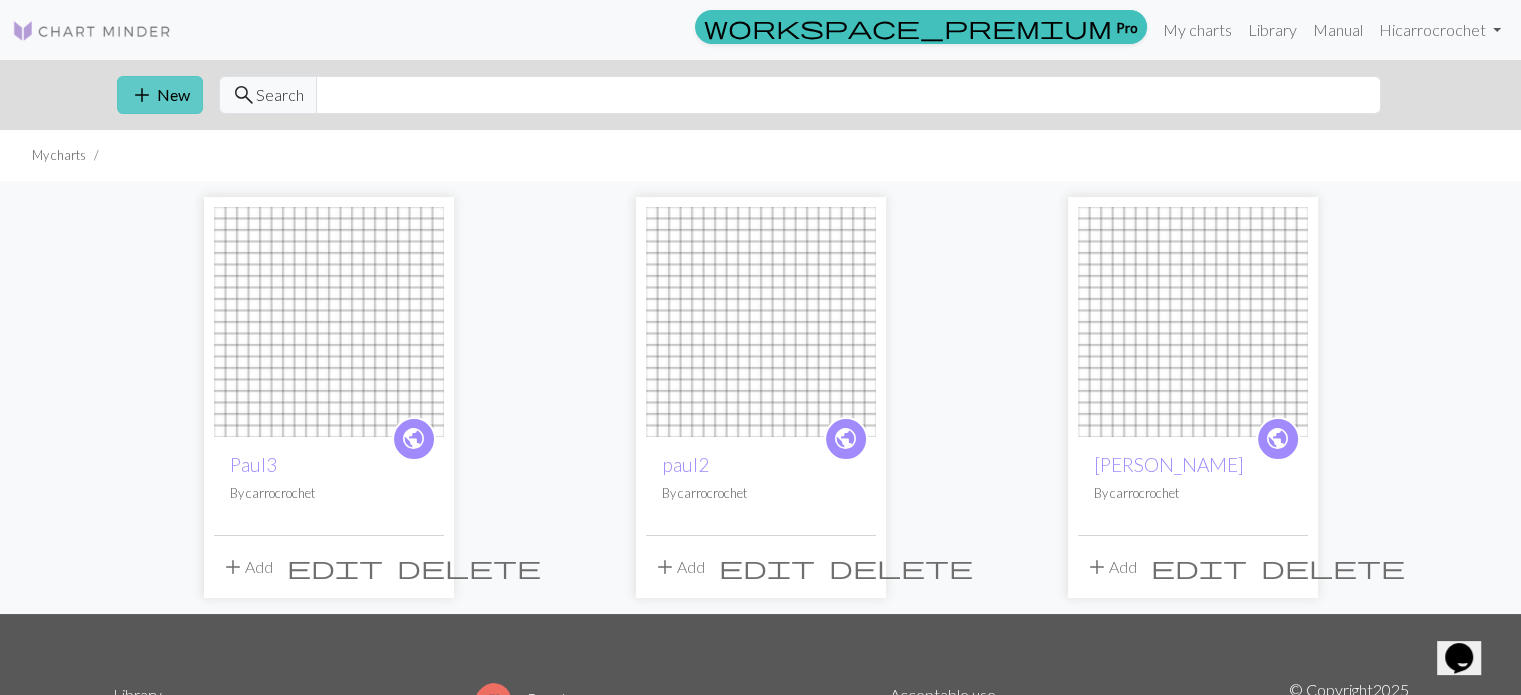 click on "add   New" at bounding box center [160, 95] 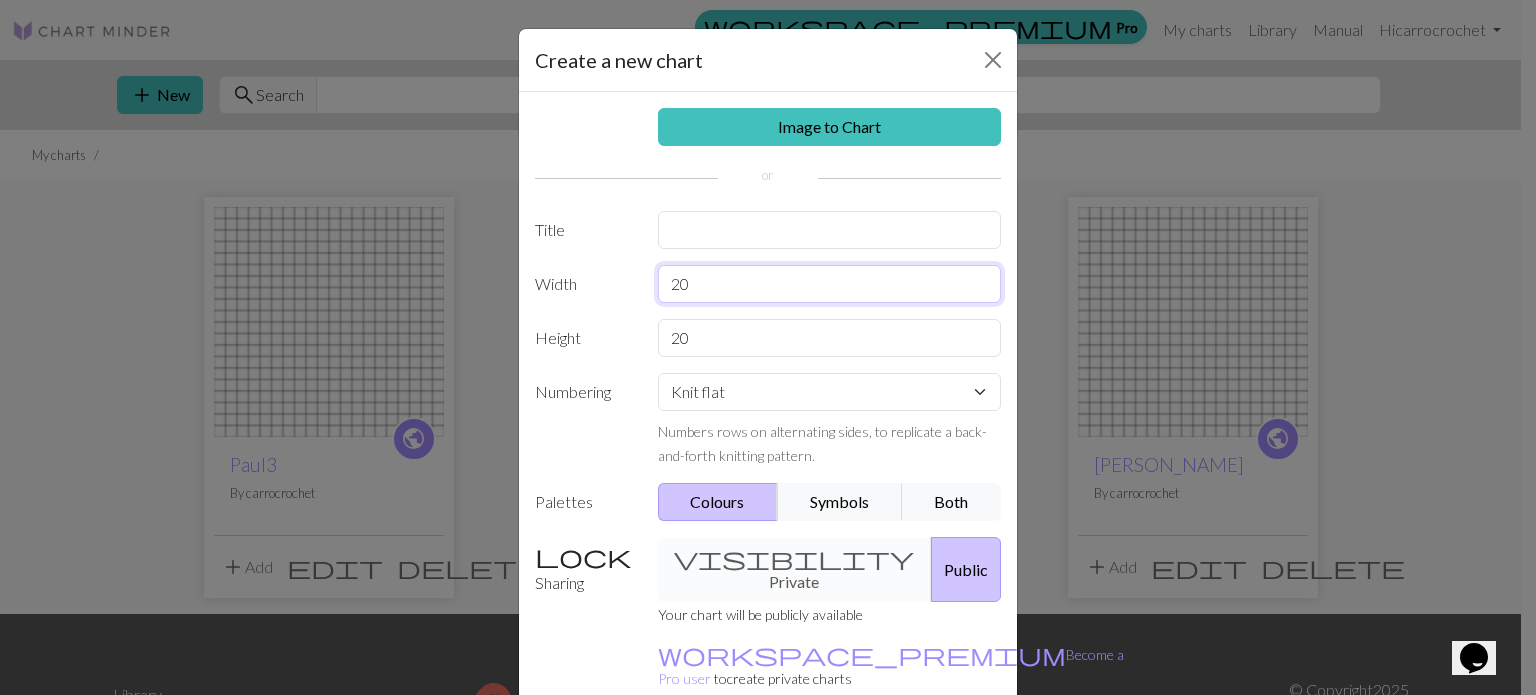 drag, startPoint x: 712, startPoint y: 289, endPoint x: 544, endPoint y: 291, distance: 168.0119 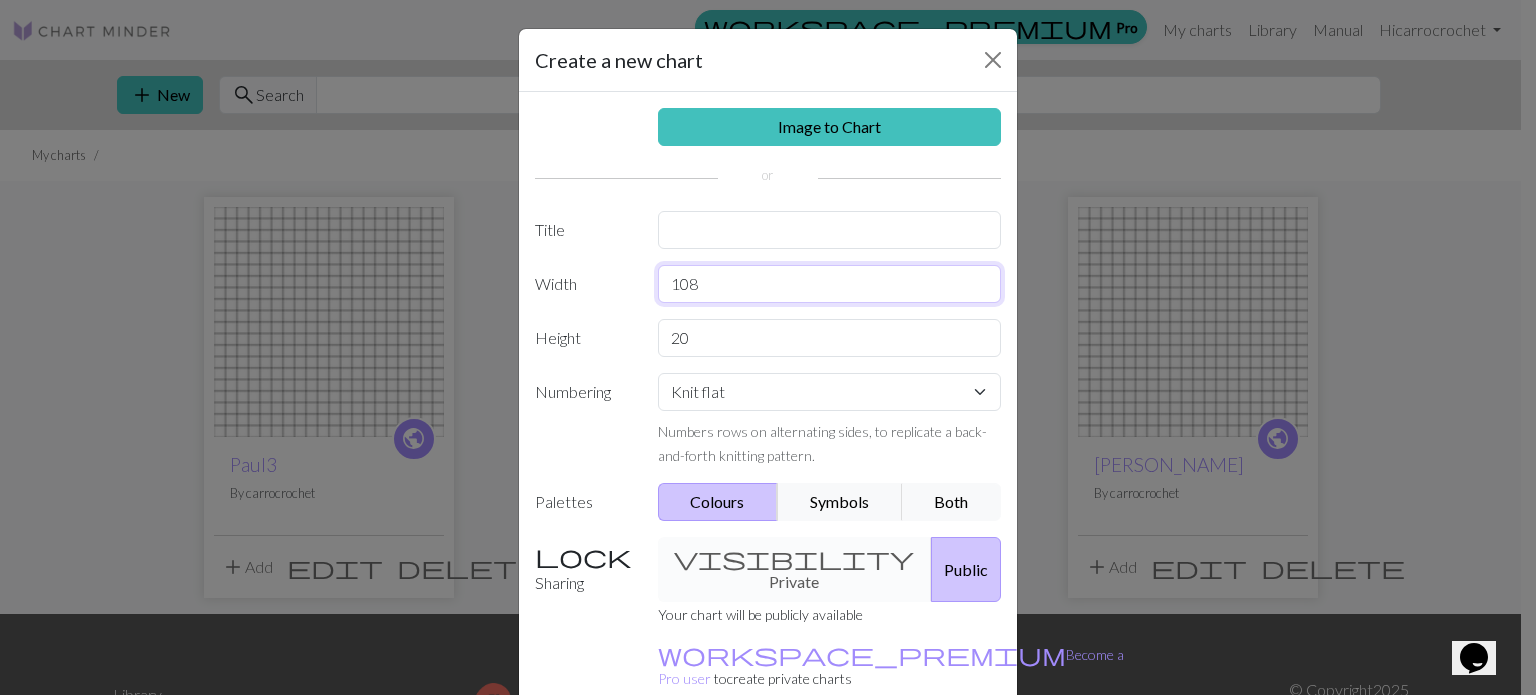 type on "108" 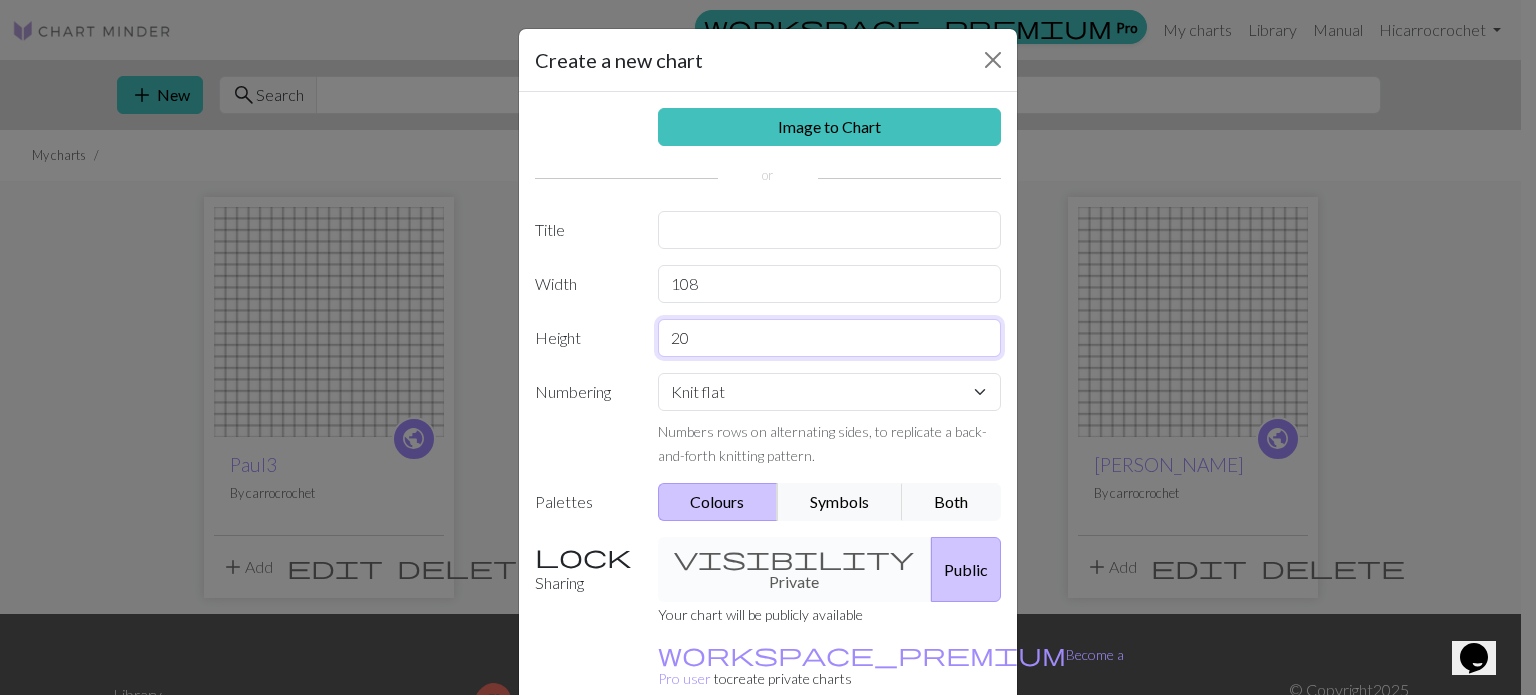 drag, startPoint x: 932, startPoint y: 352, endPoint x: 543, endPoint y: 339, distance: 389.21716 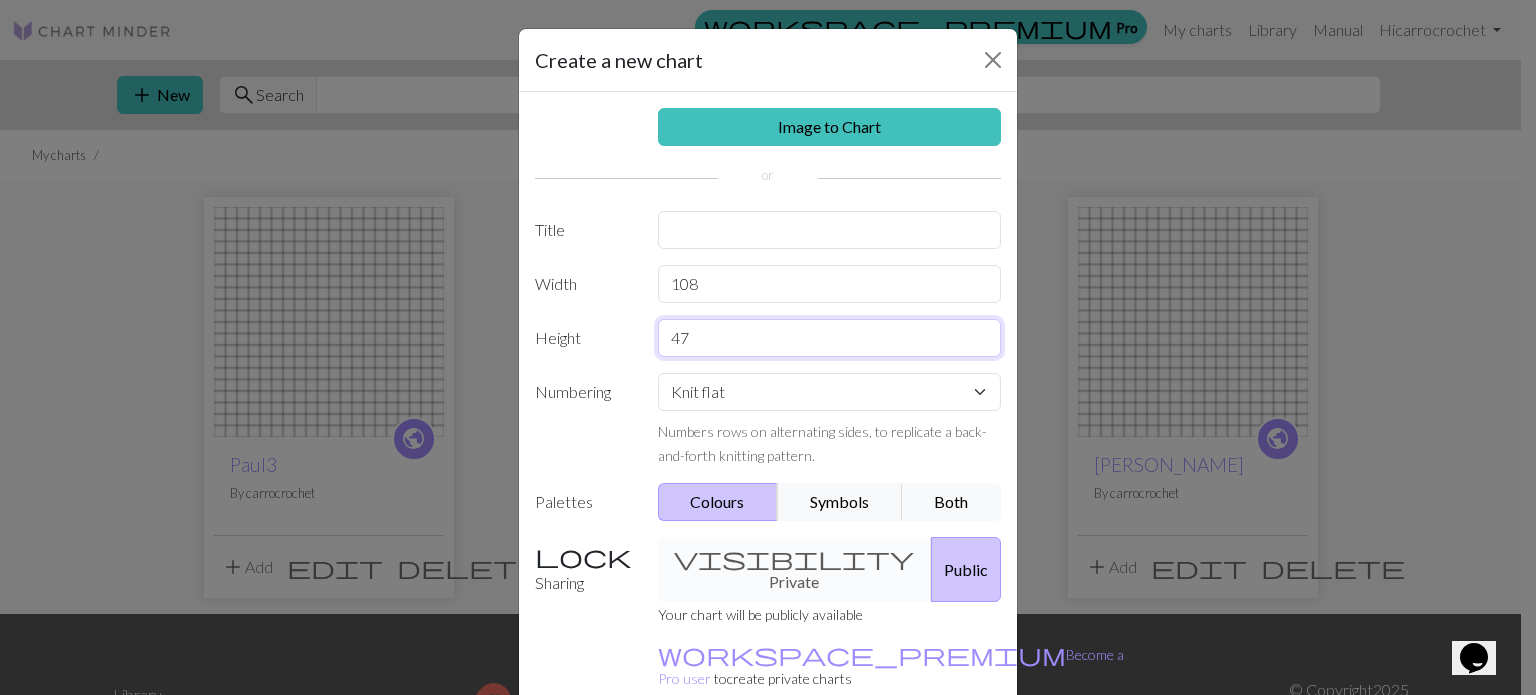 type on "47" 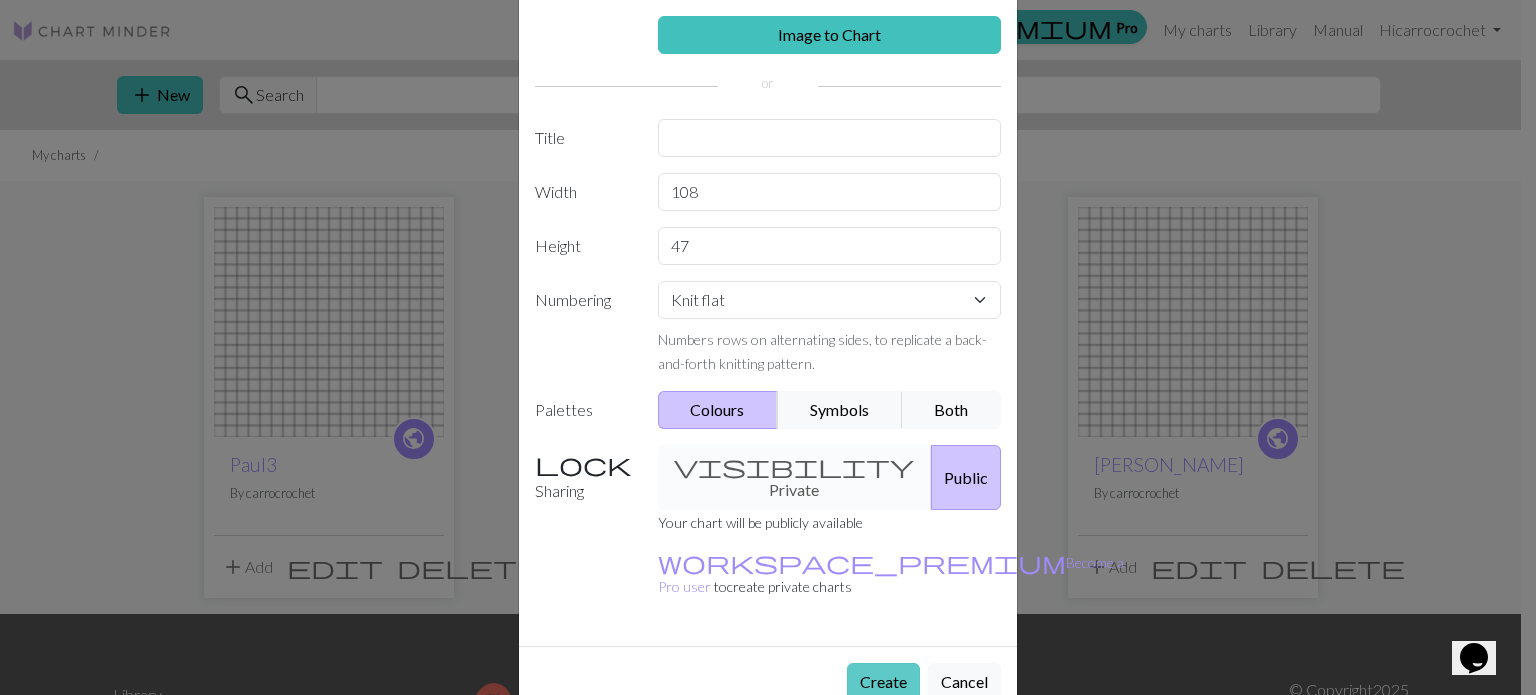 click on "Create" at bounding box center (883, 682) 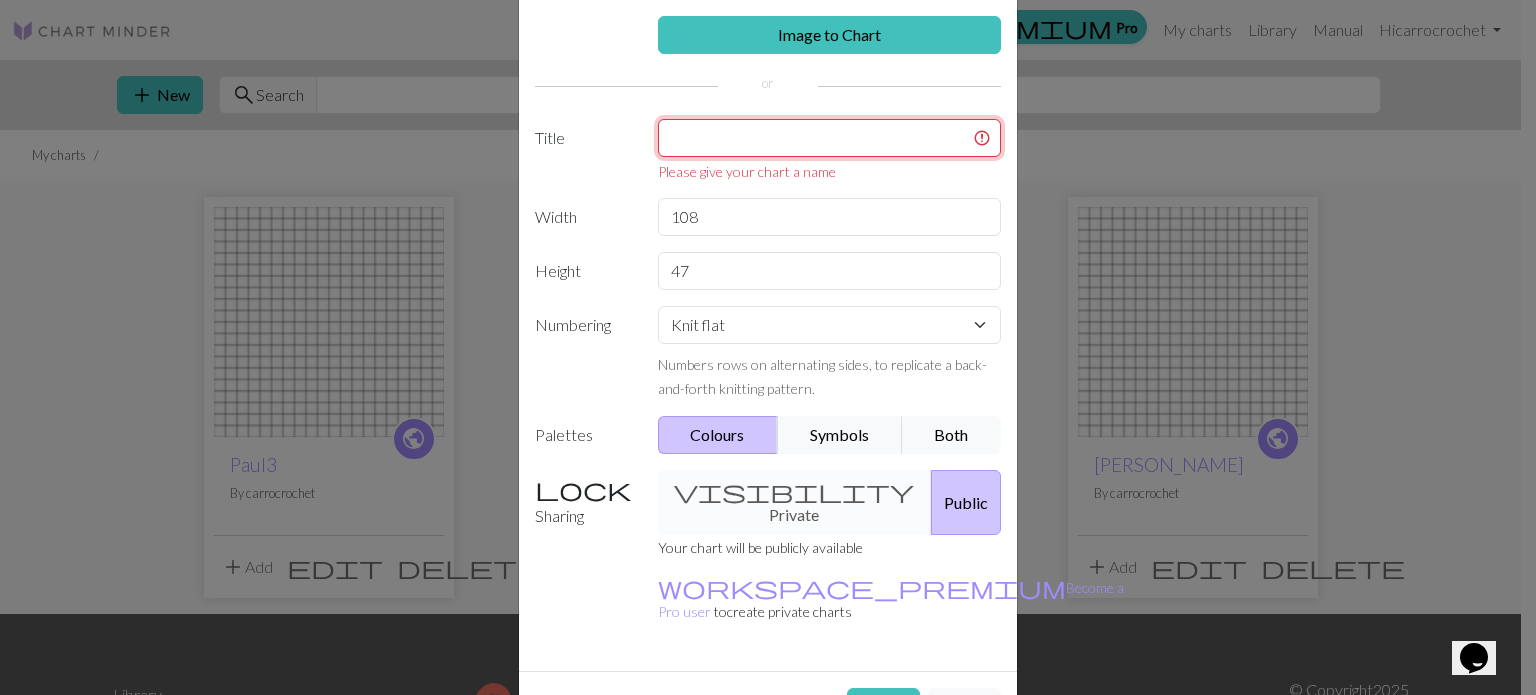 click at bounding box center (830, 138) 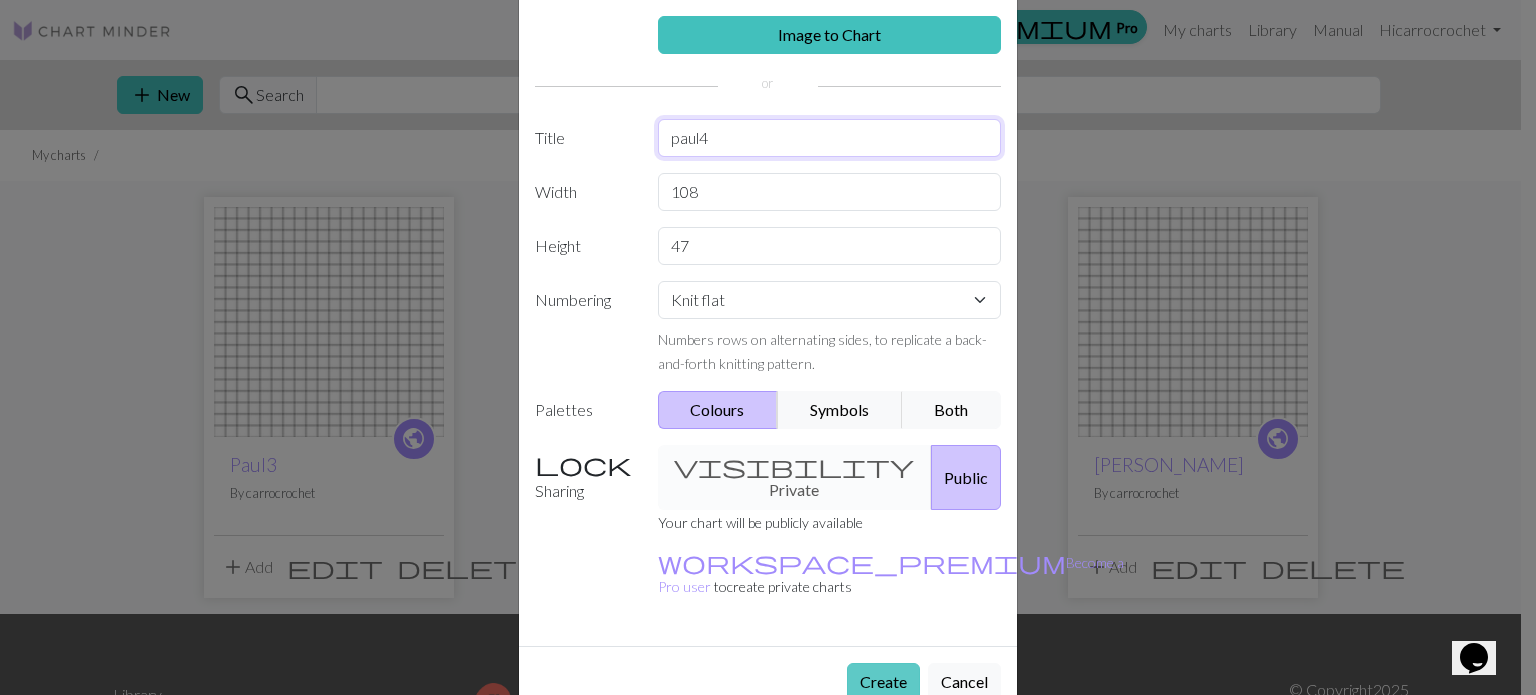 type on "paul4" 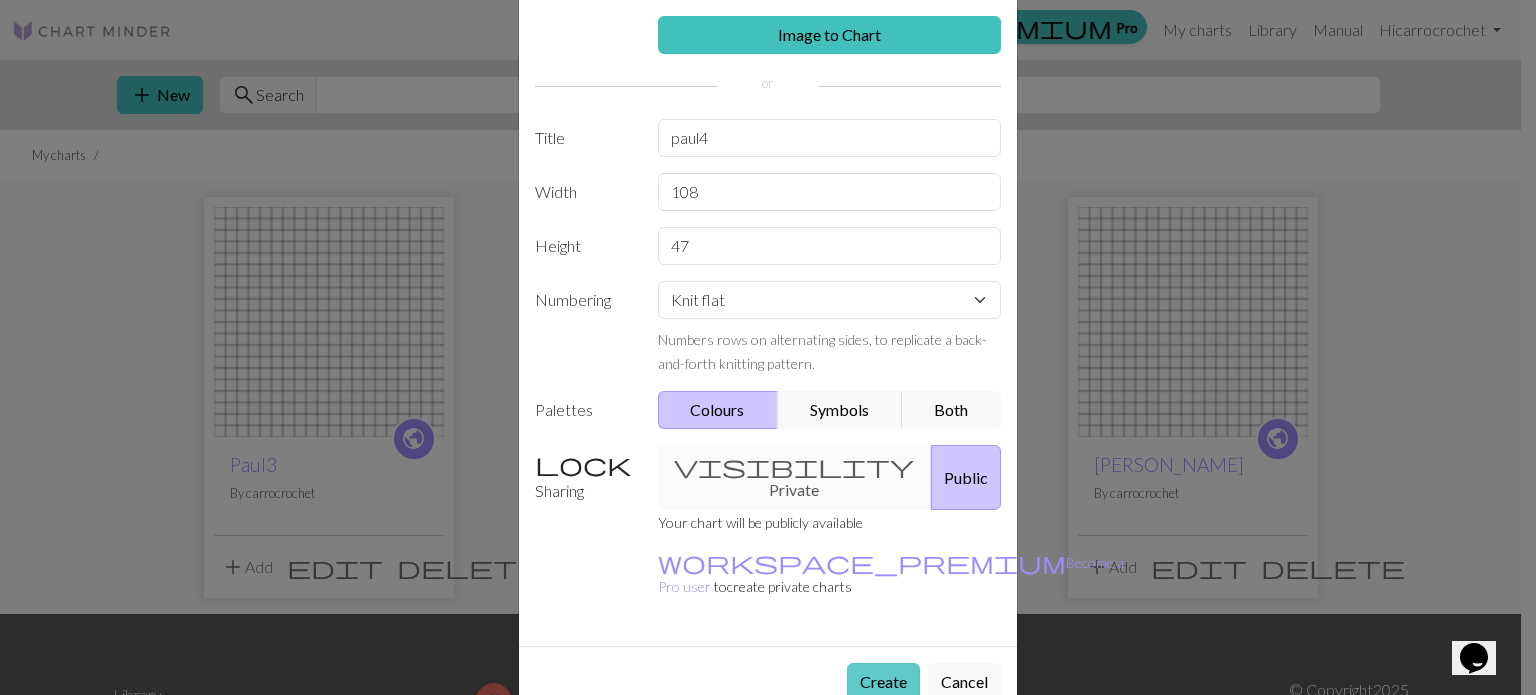 click on "Create" at bounding box center [883, 682] 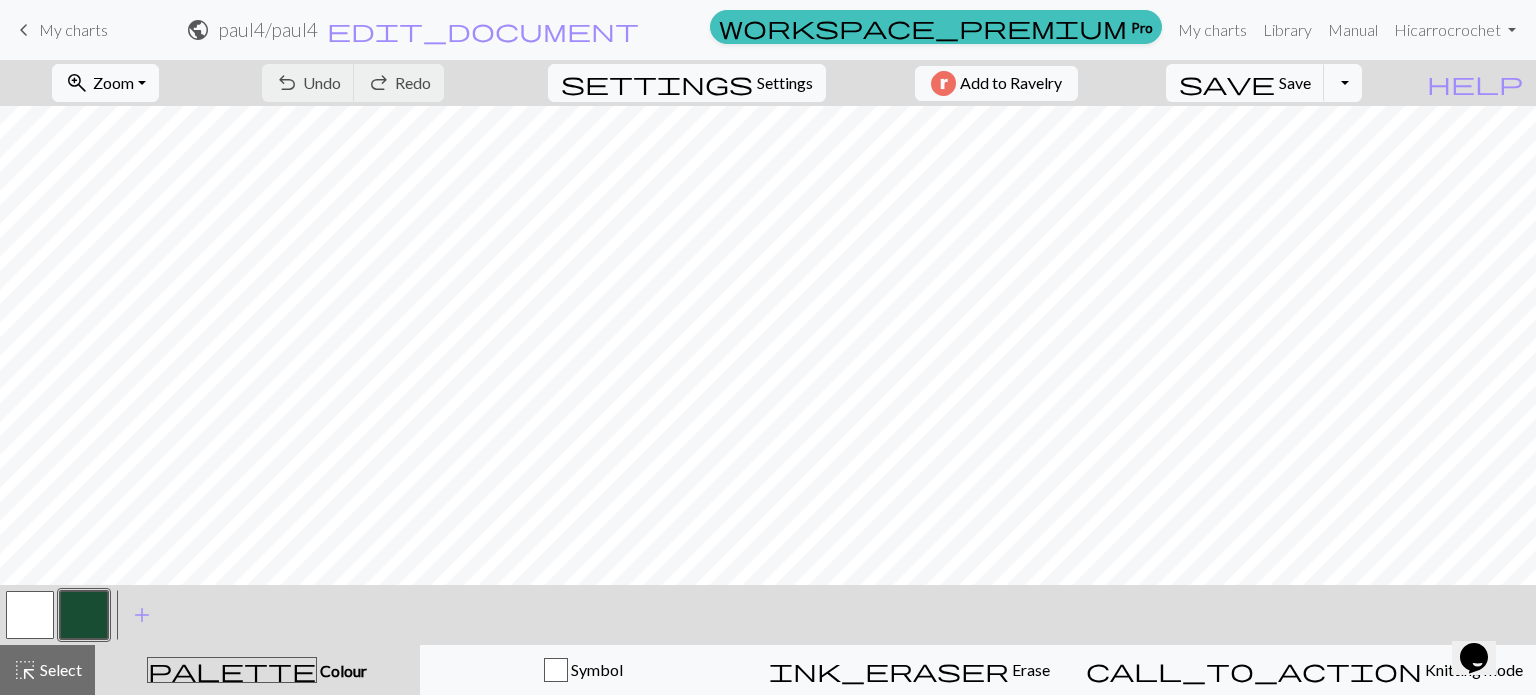 drag, startPoint x: 611, startPoint y: 675, endPoint x: 515, endPoint y: 636, distance: 103.6195 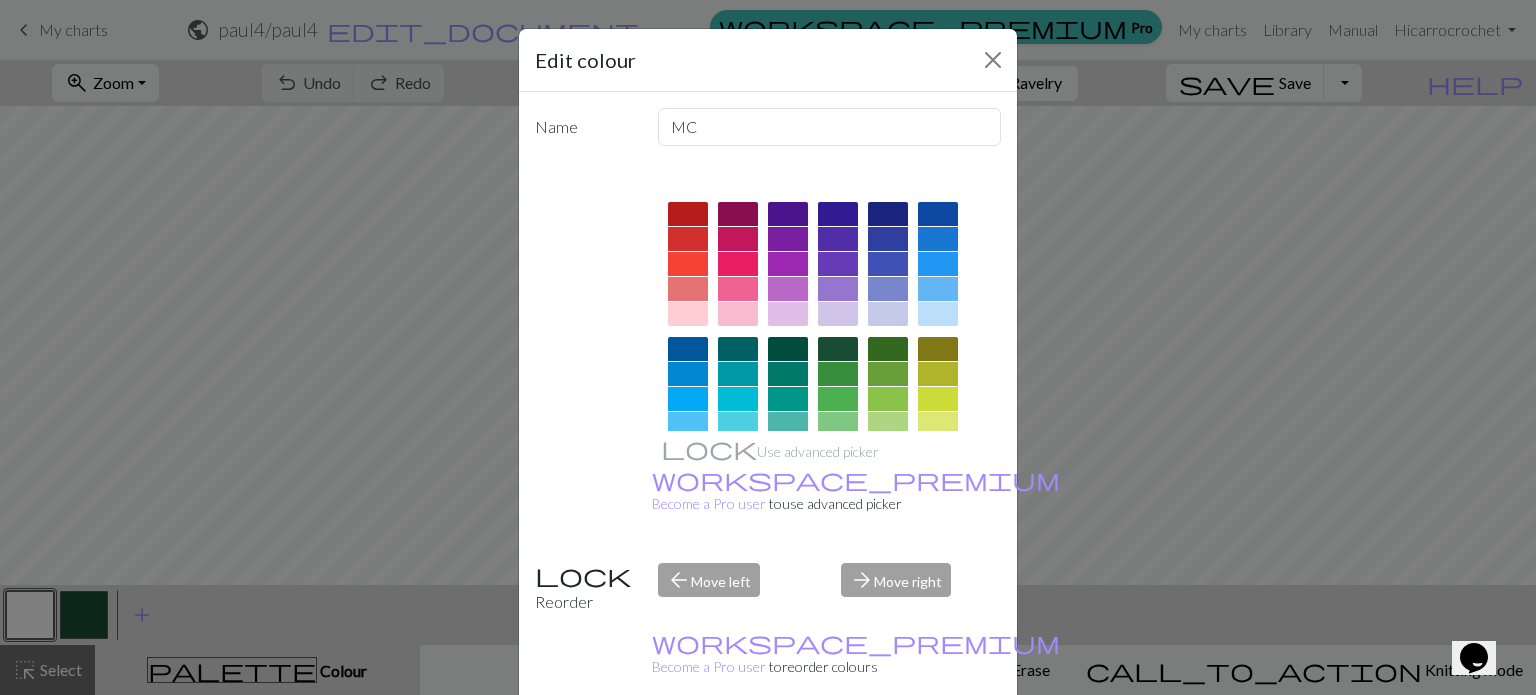scroll, scrollTop: 322, scrollLeft: 0, axis: vertical 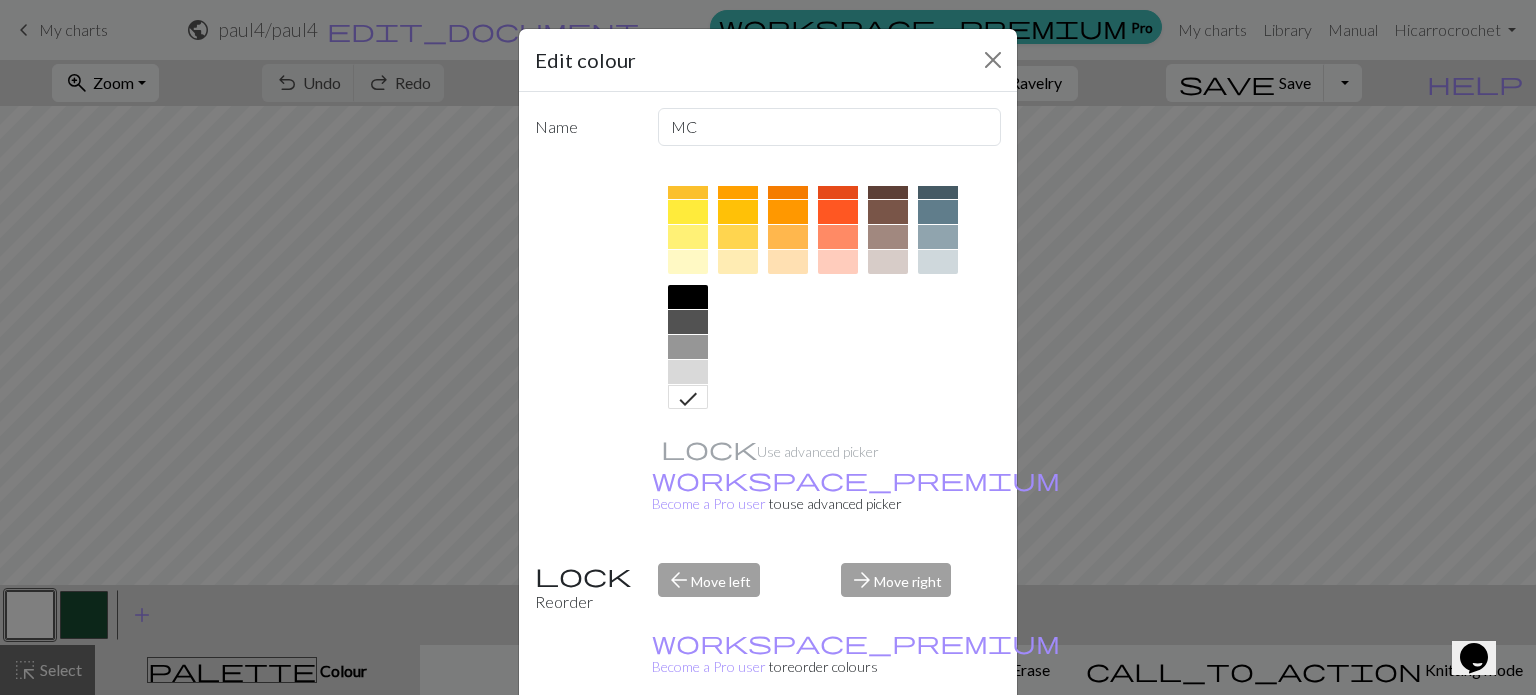 click at bounding box center (888, 262) 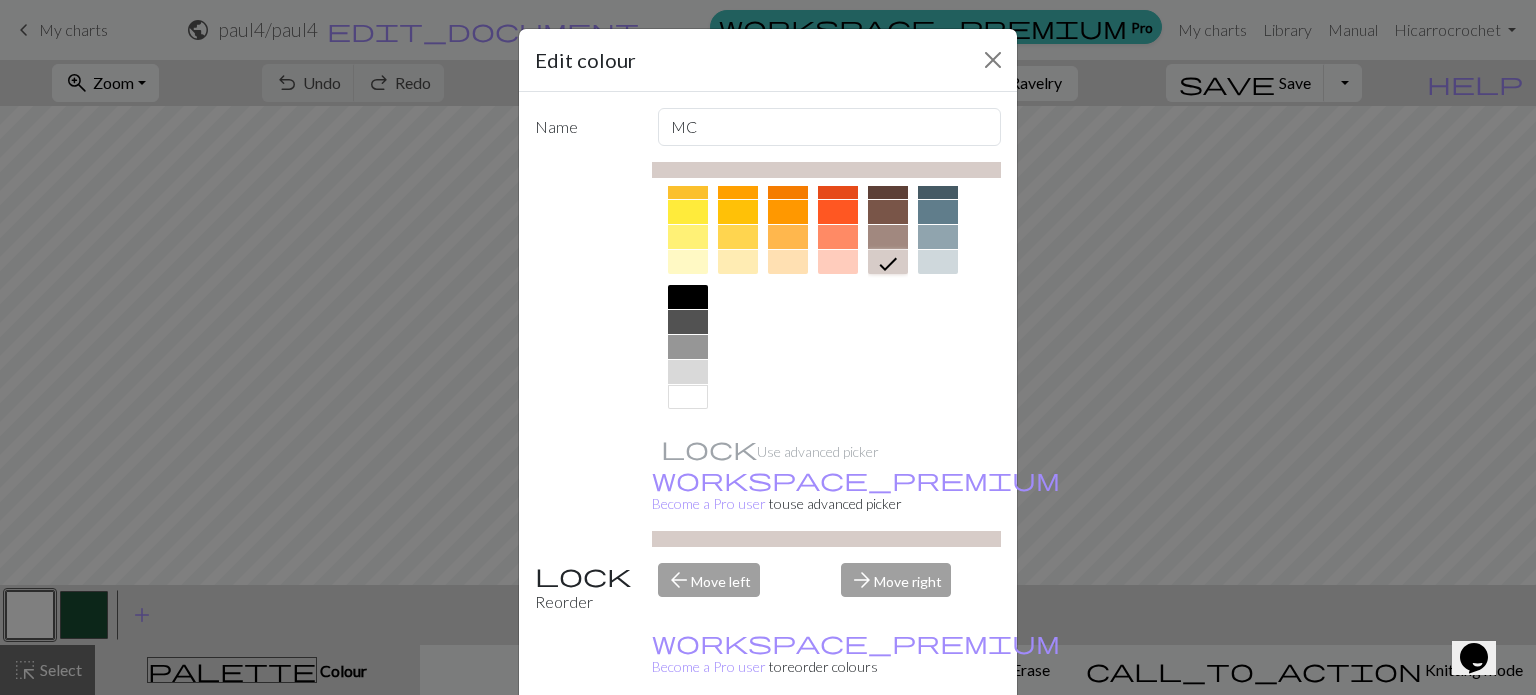 click on "Done" at bounding box center [888, 746] 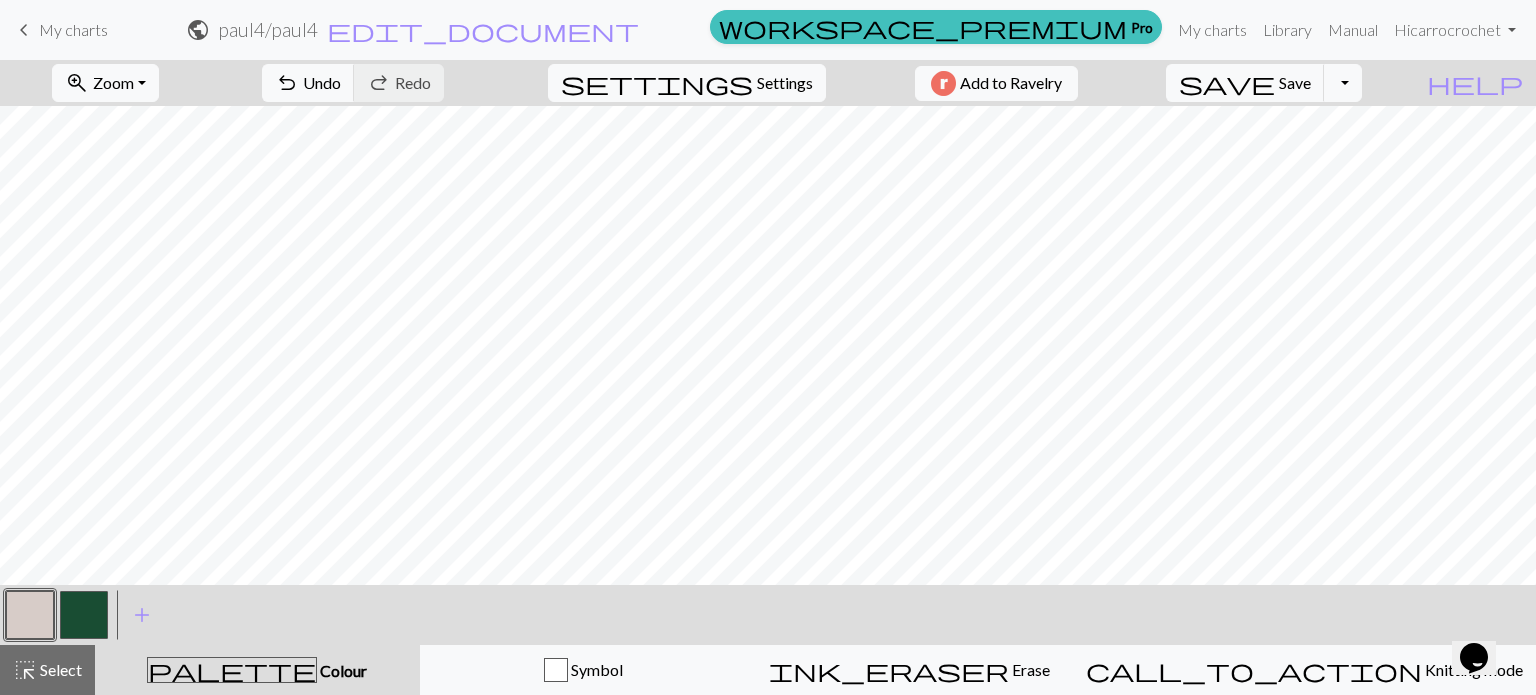click at bounding box center [84, 615] 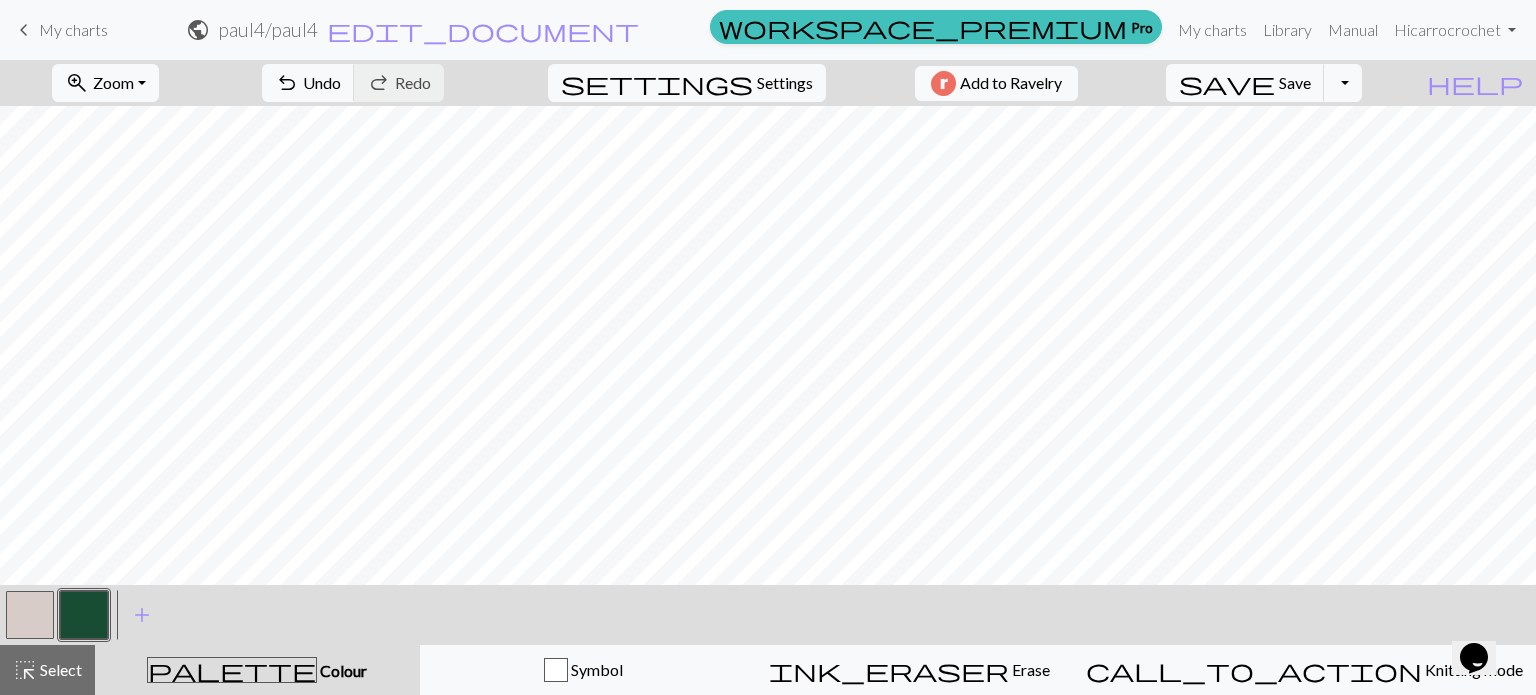 click at bounding box center [84, 615] 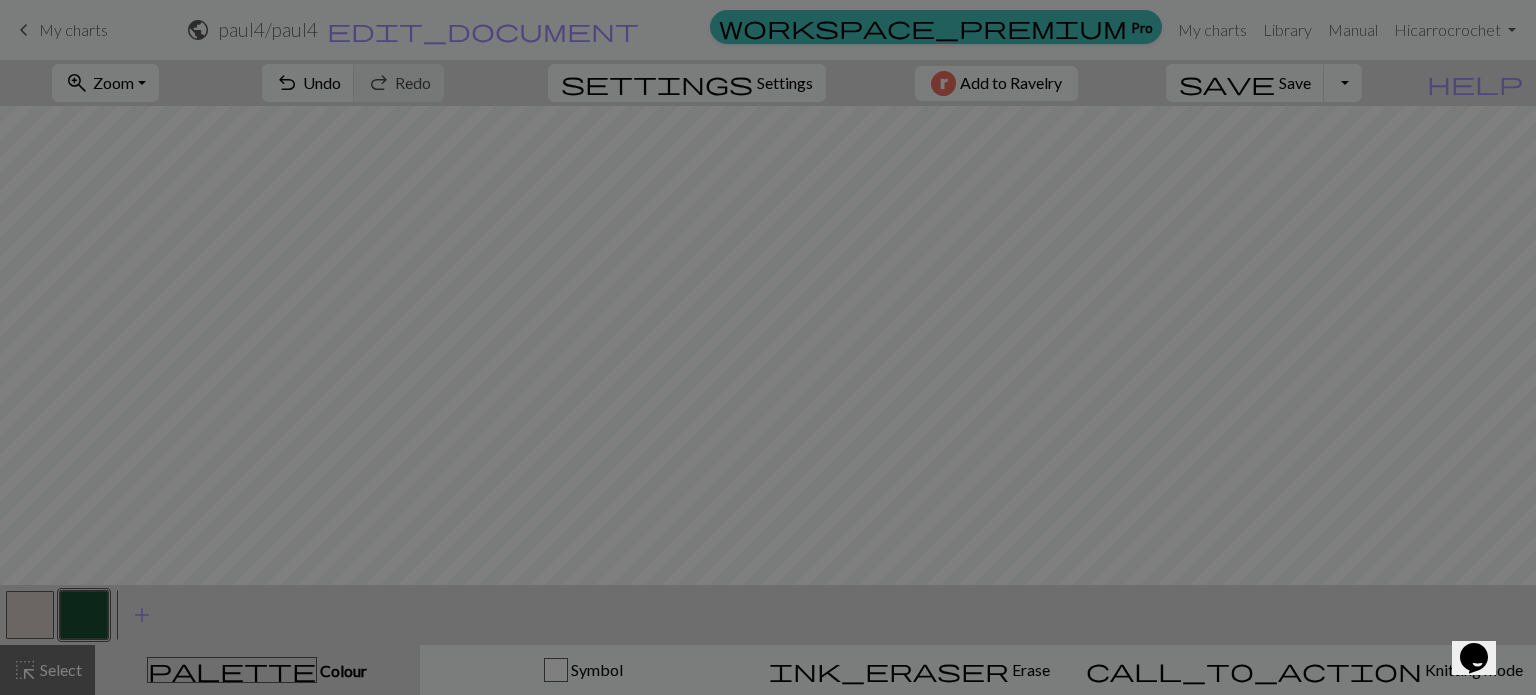 click on "Edit colour Name CC1 Use advanced picker workspace_premium Become a Pro user   to  use advanced picker Reorder arrow_back Move left arrow_forward Move right workspace_premium Become a Pro user   to  reorder colours Delete Done Cancel" at bounding box center [768, 347] 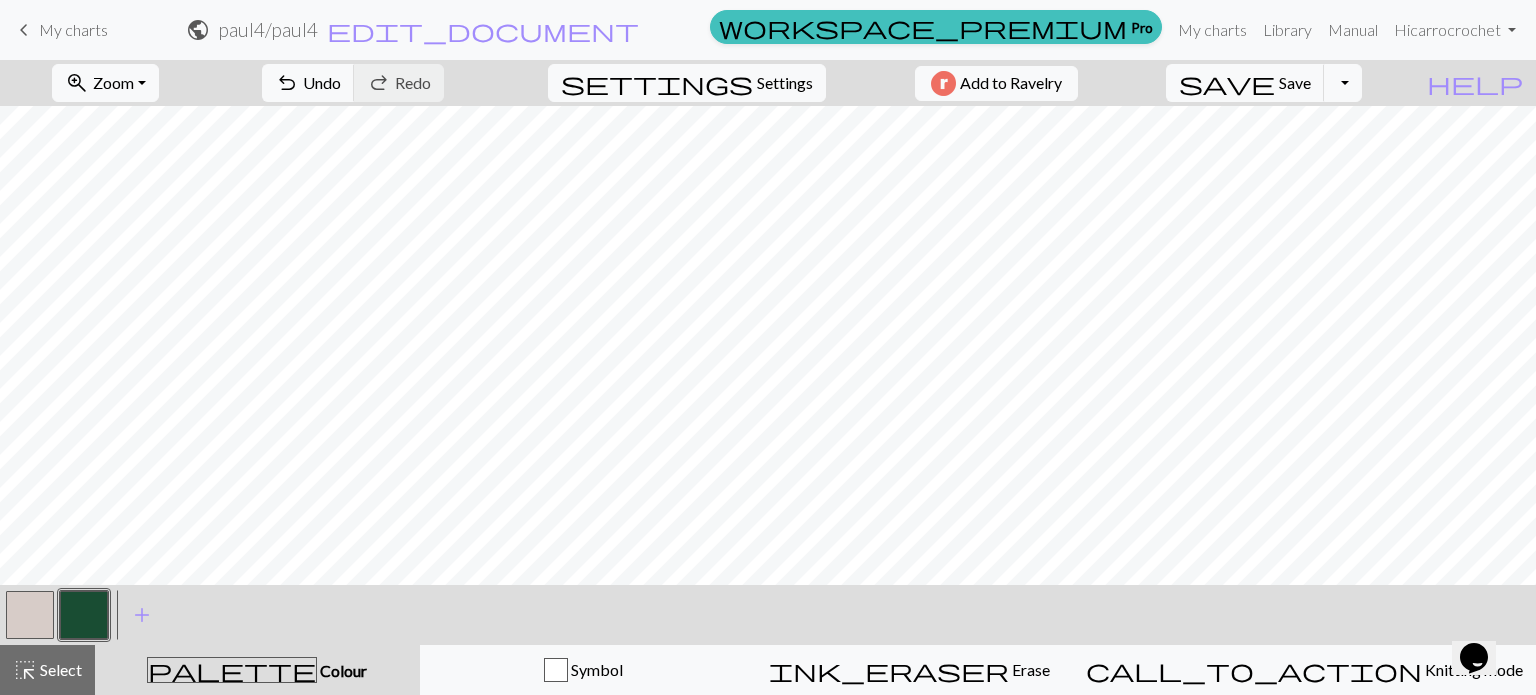 click at bounding box center [84, 615] 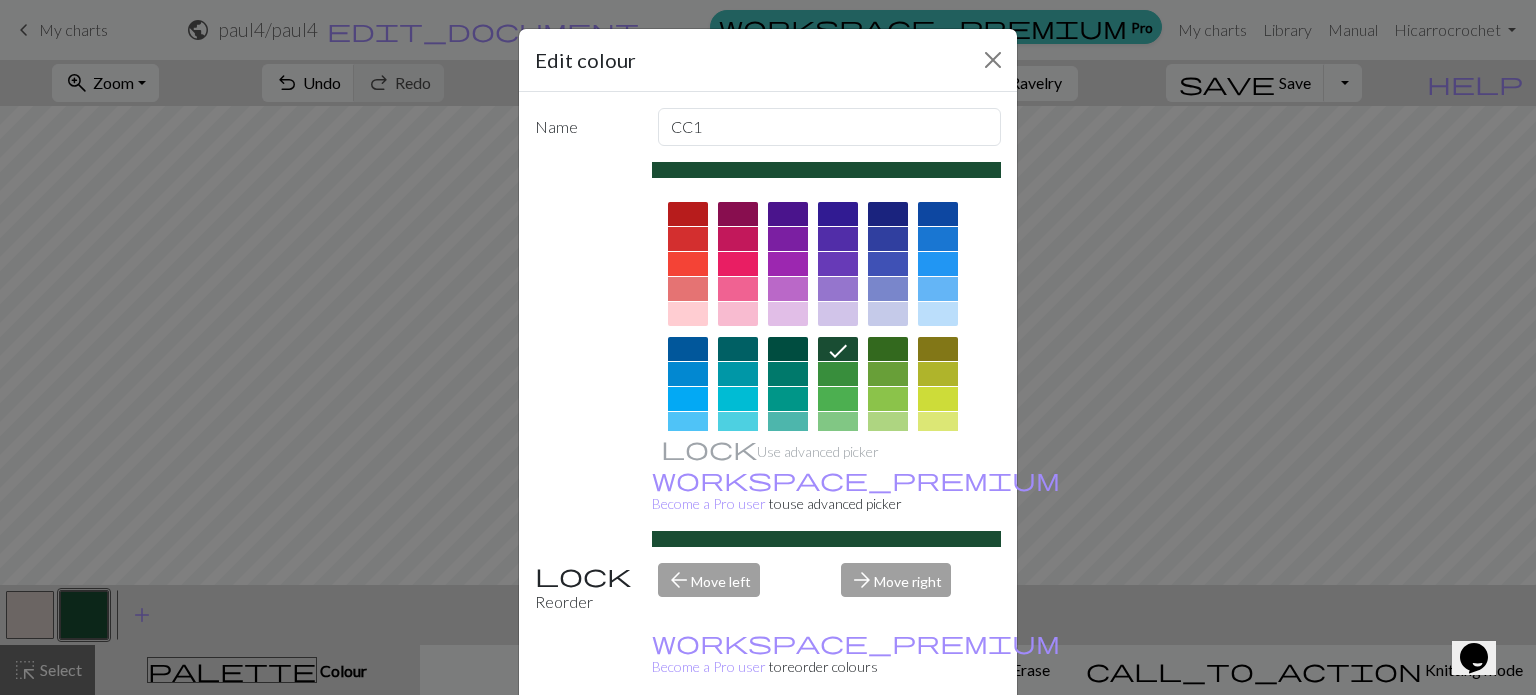 click at bounding box center [938, 214] 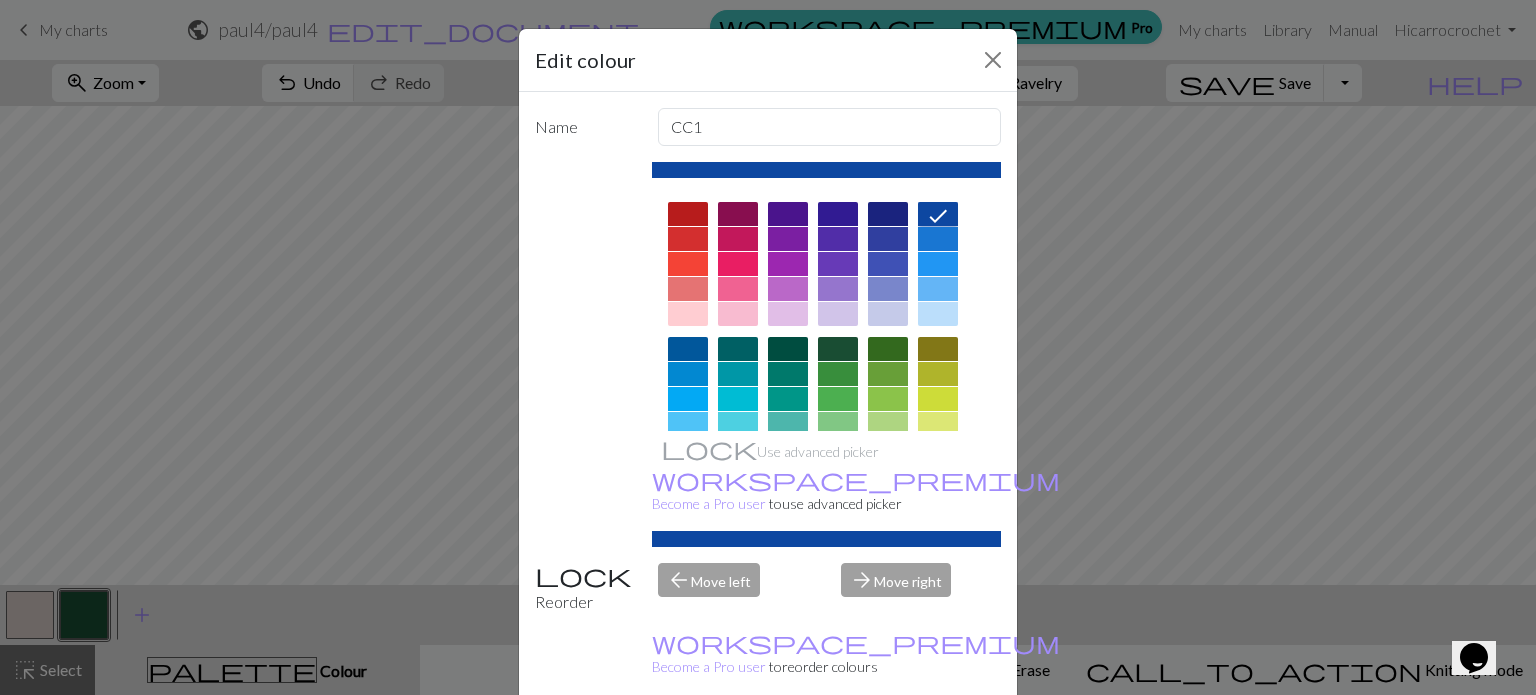 click on "Done" at bounding box center (888, 746) 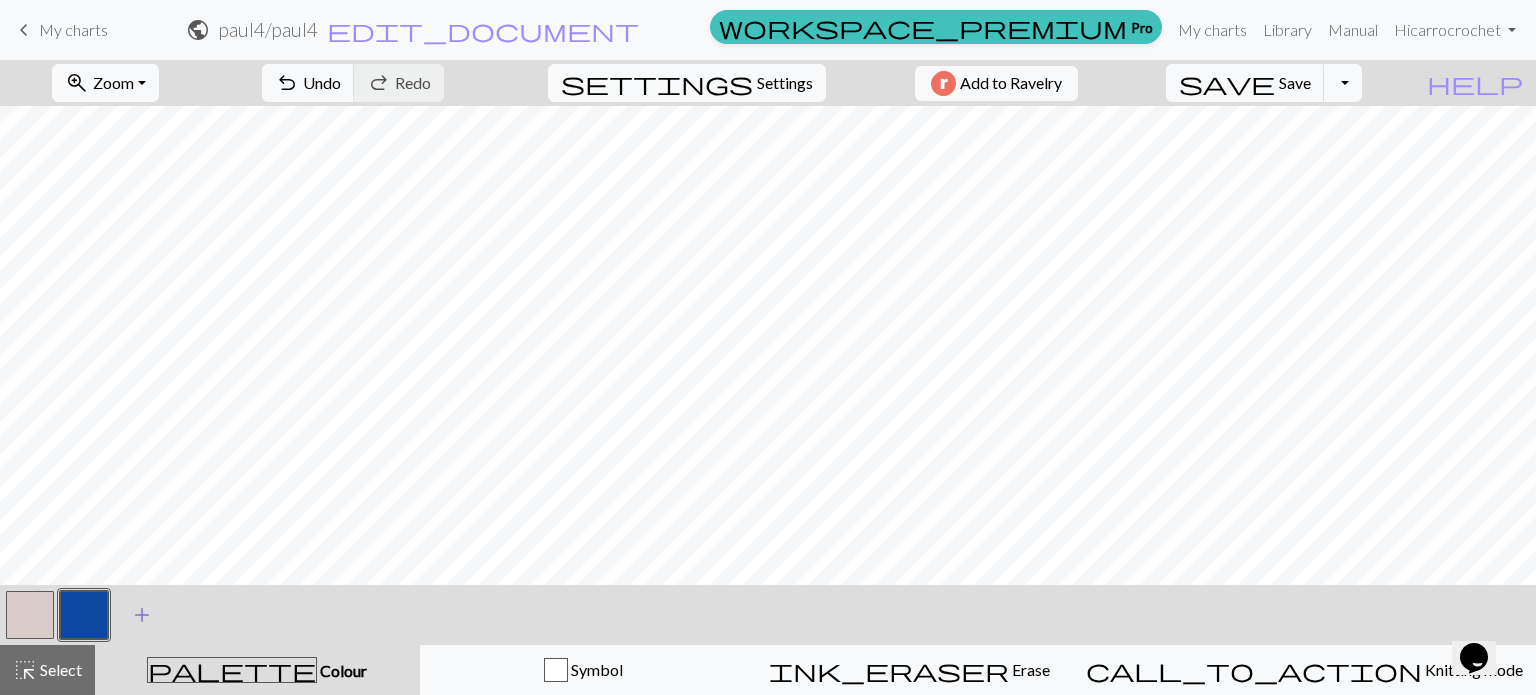 click on "add" at bounding box center [142, 615] 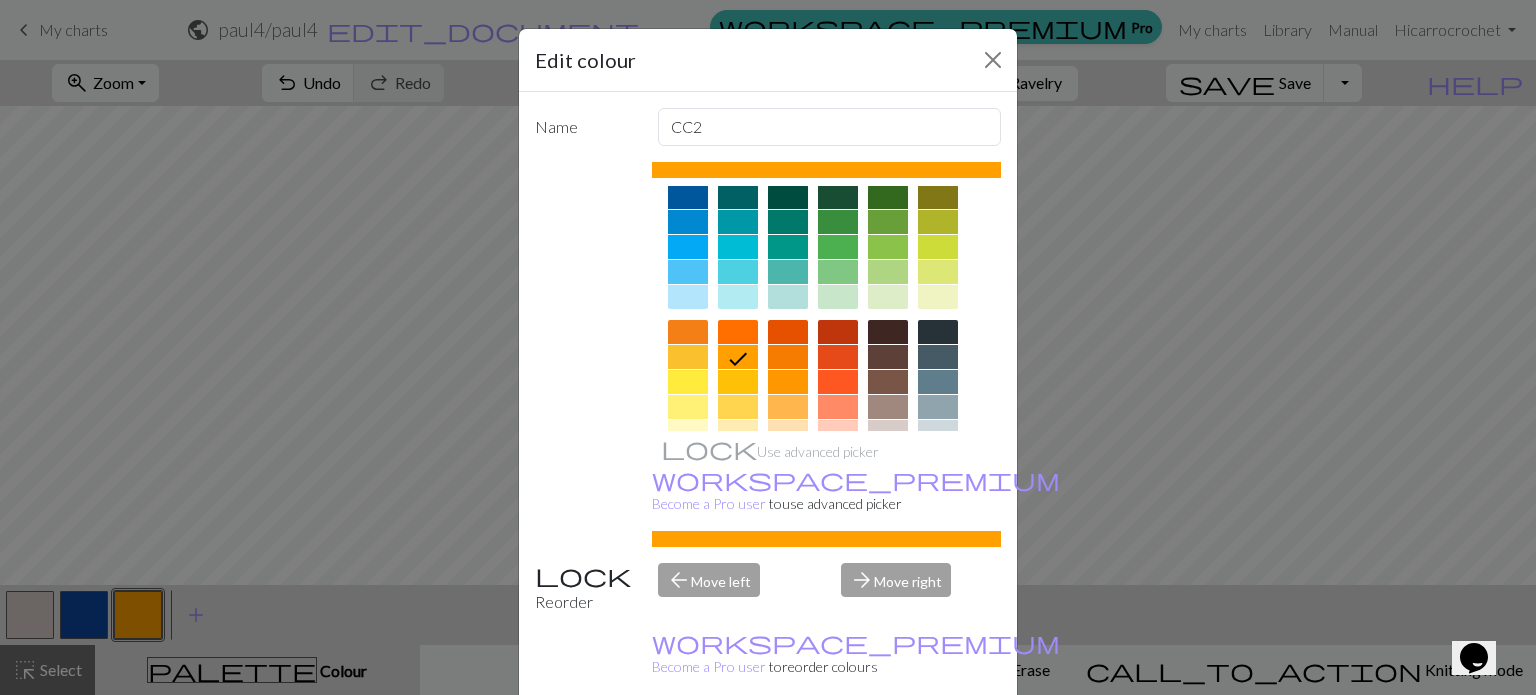 scroll, scrollTop: 0, scrollLeft: 0, axis: both 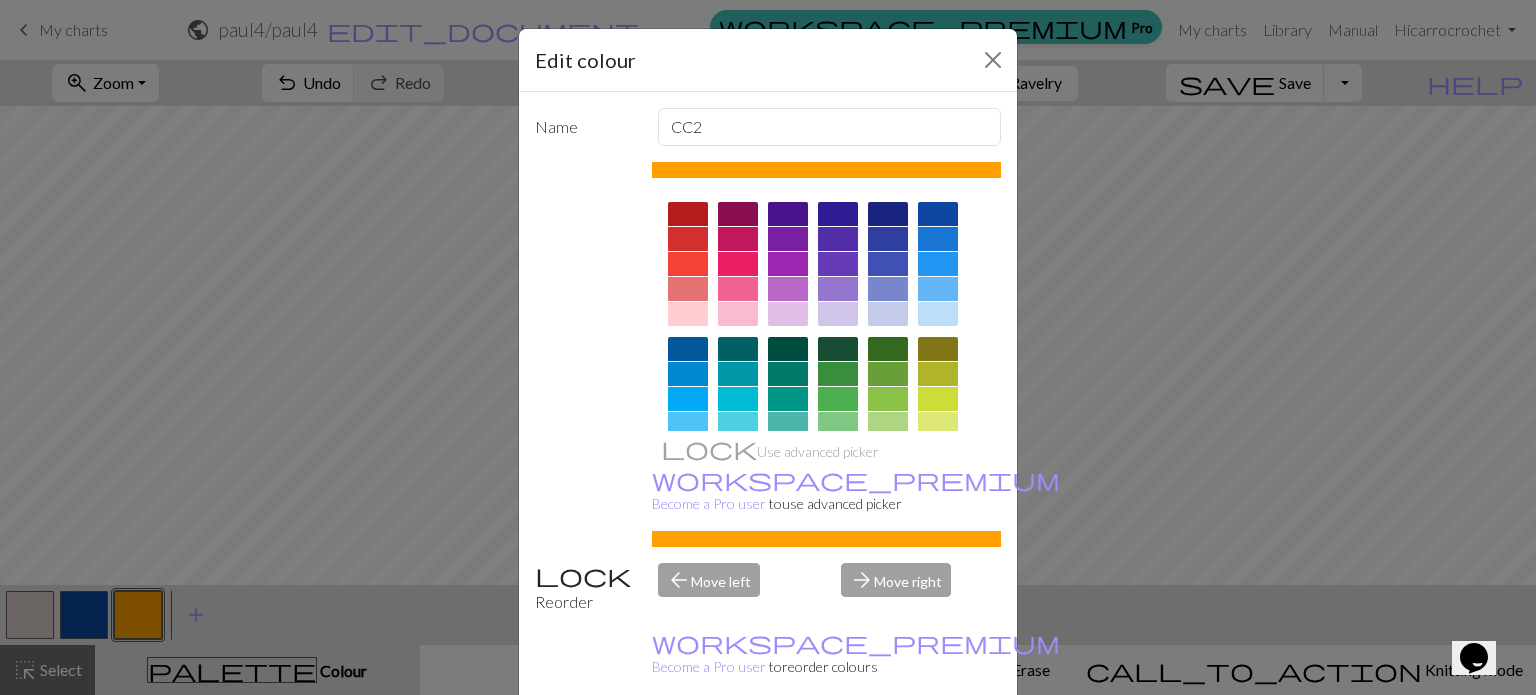 click at bounding box center [938, 314] 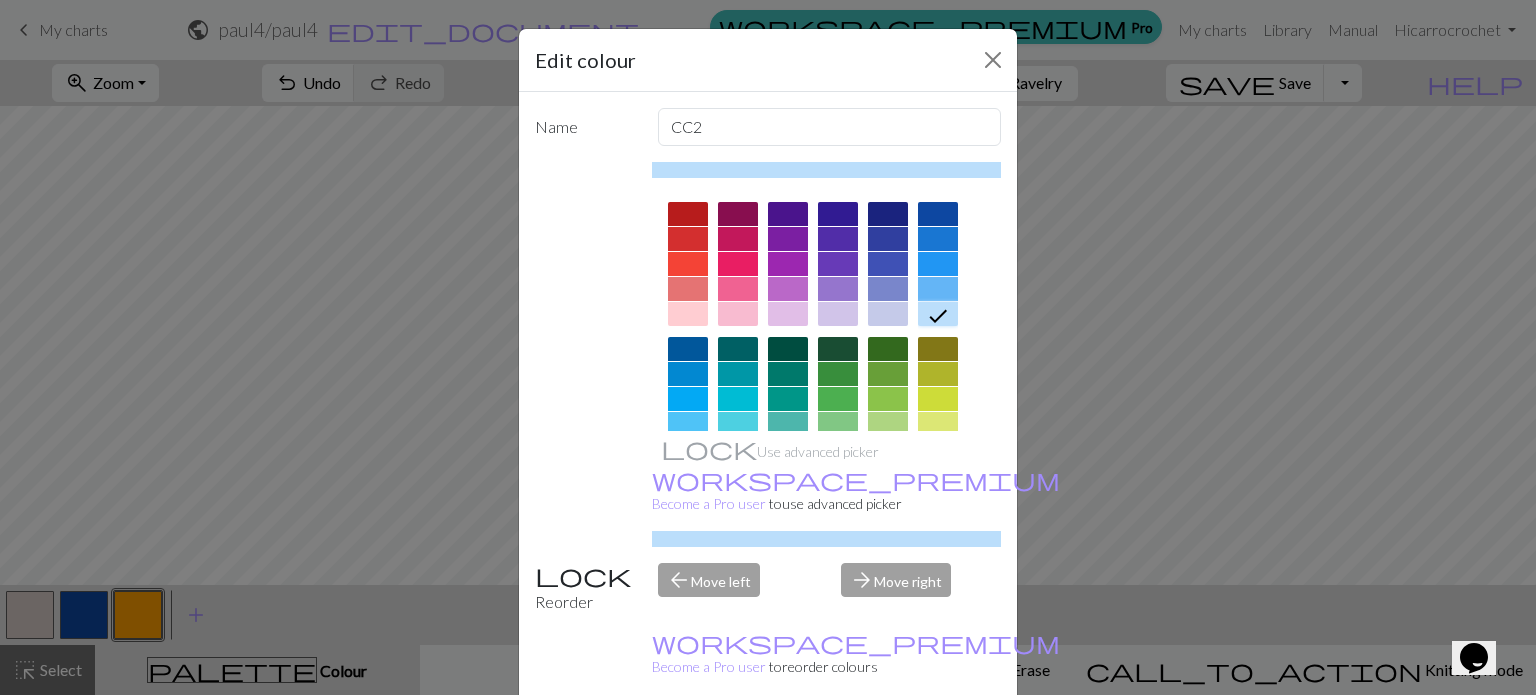 click on "Done" at bounding box center (888, 746) 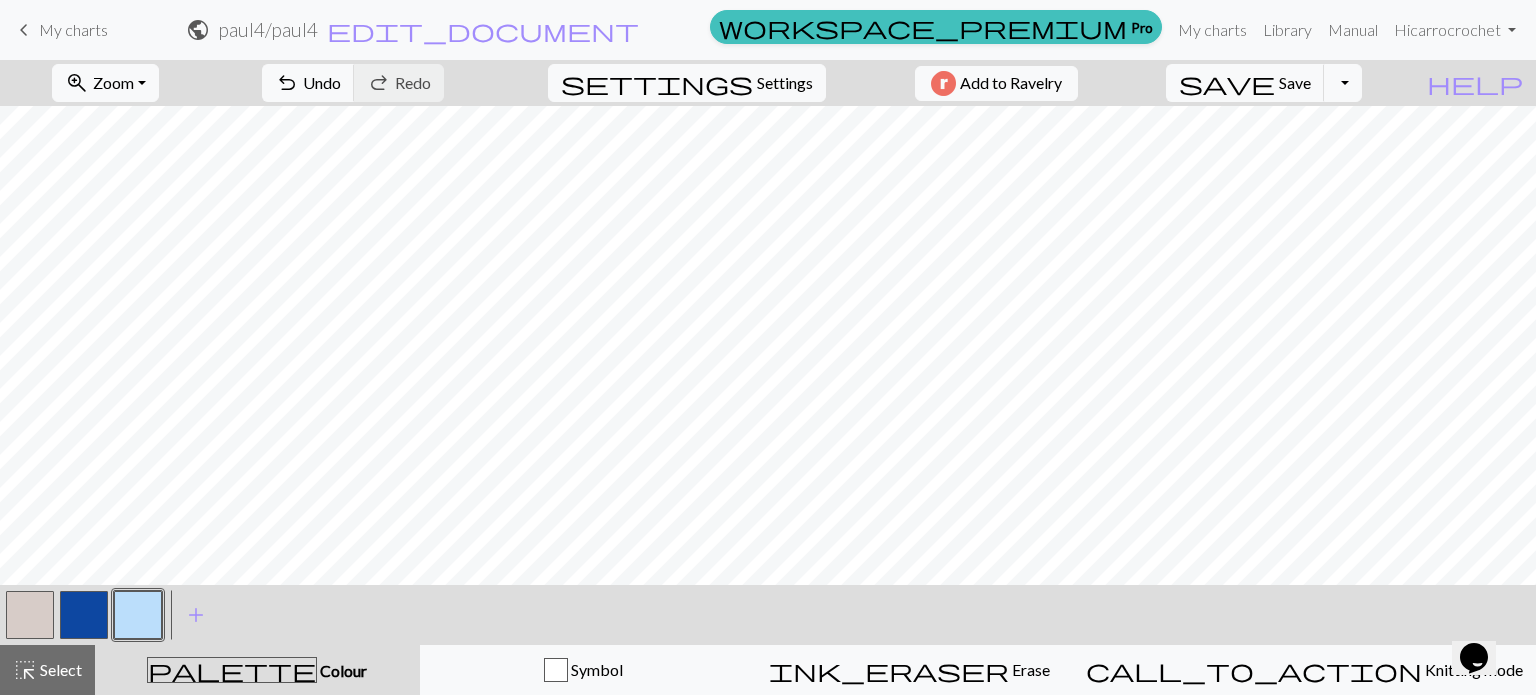 click at bounding box center [84, 615] 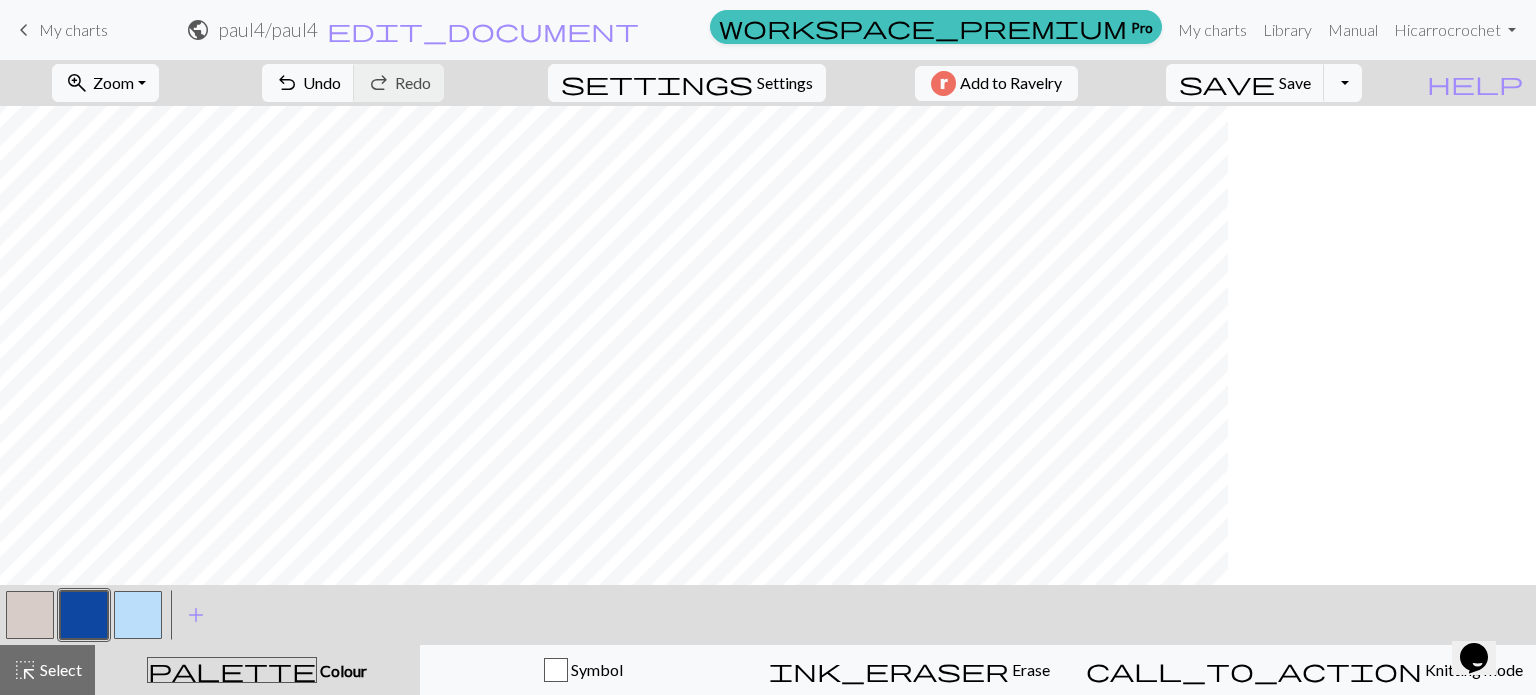 scroll, scrollTop: 0, scrollLeft: 172, axis: horizontal 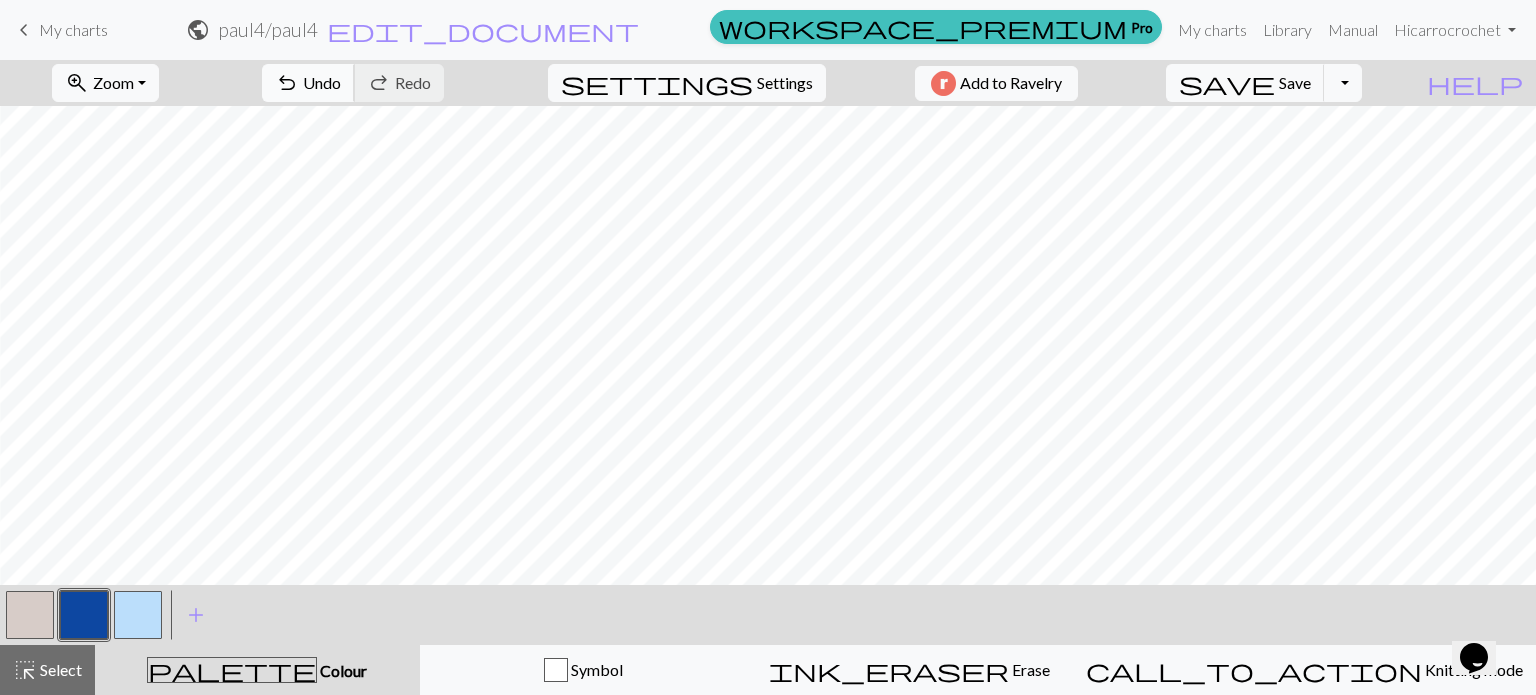 click on "Undo" at bounding box center (322, 82) 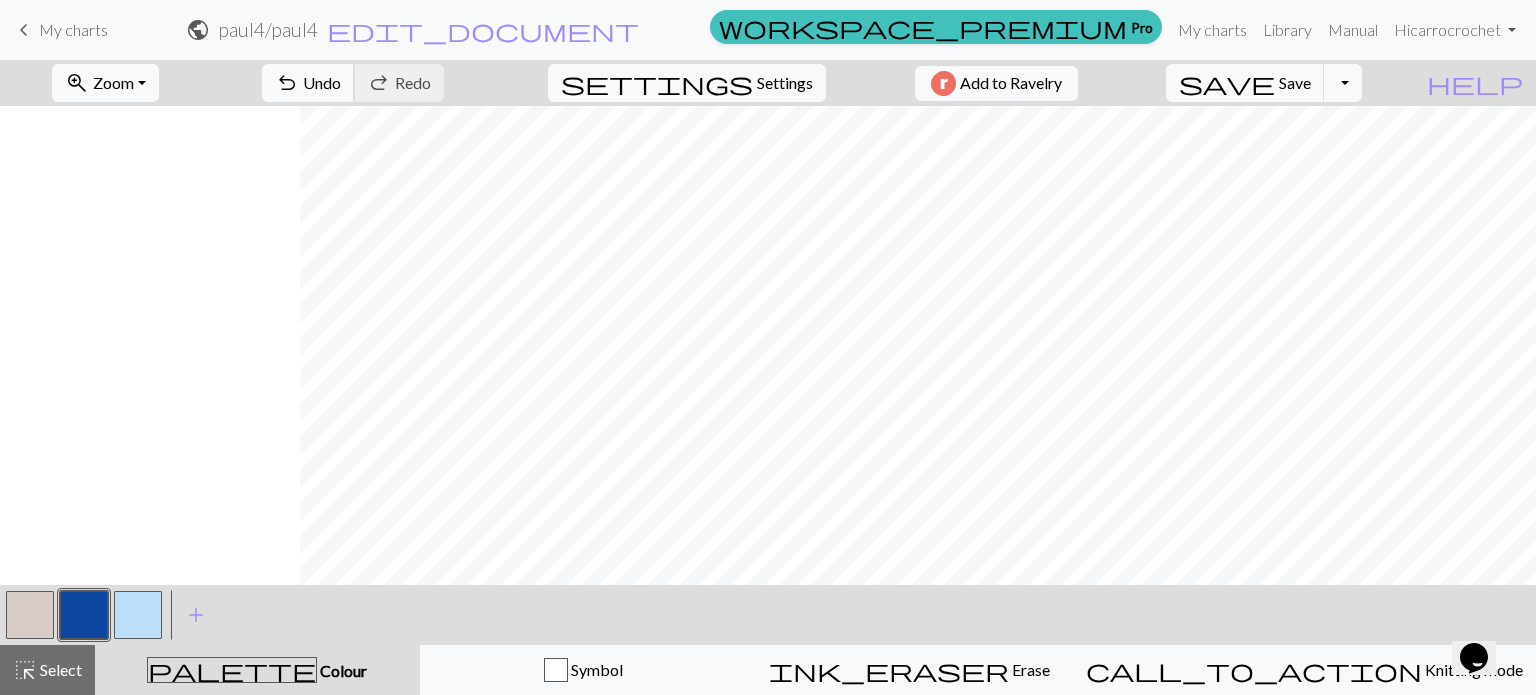 scroll, scrollTop: 0, scrollLeft: 670, axis: horizontal 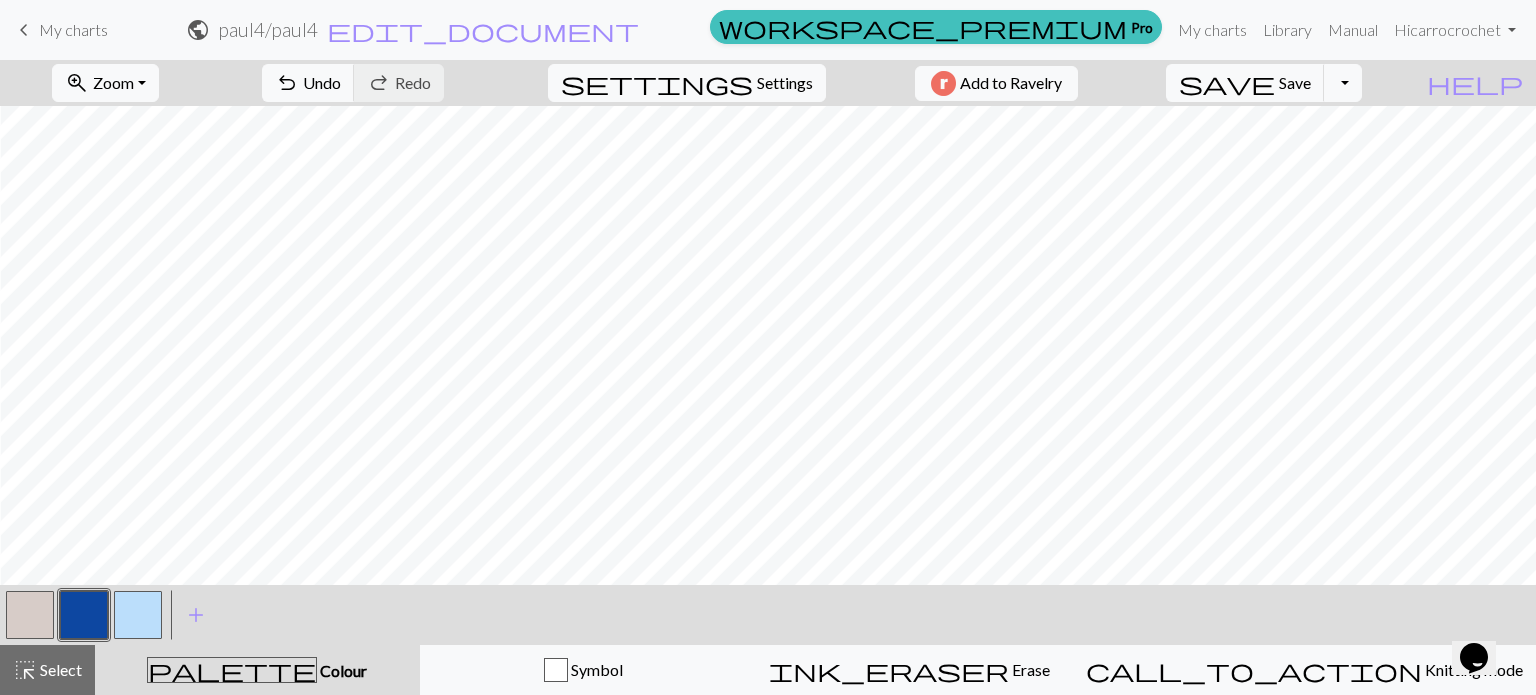 click at bounding box center [30, 615] 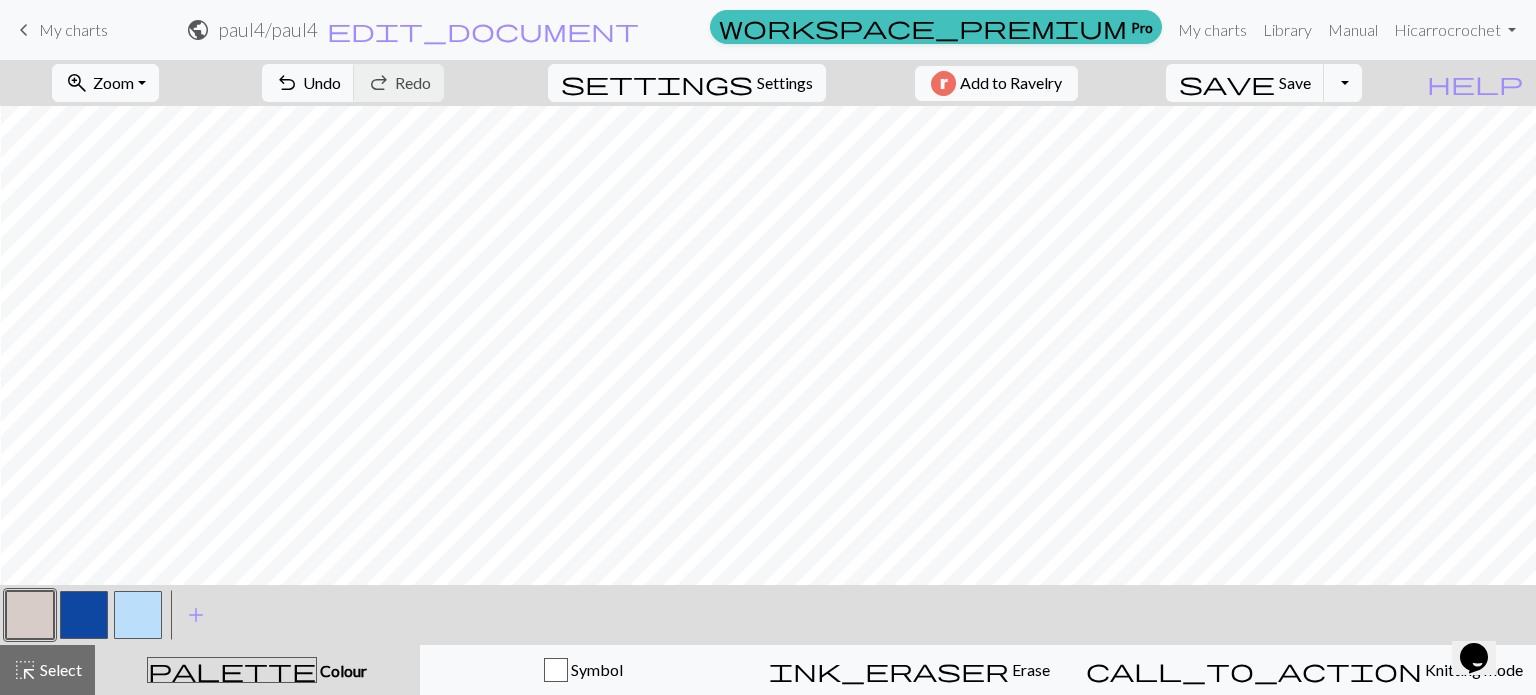 click at bounding box center (84, 615) 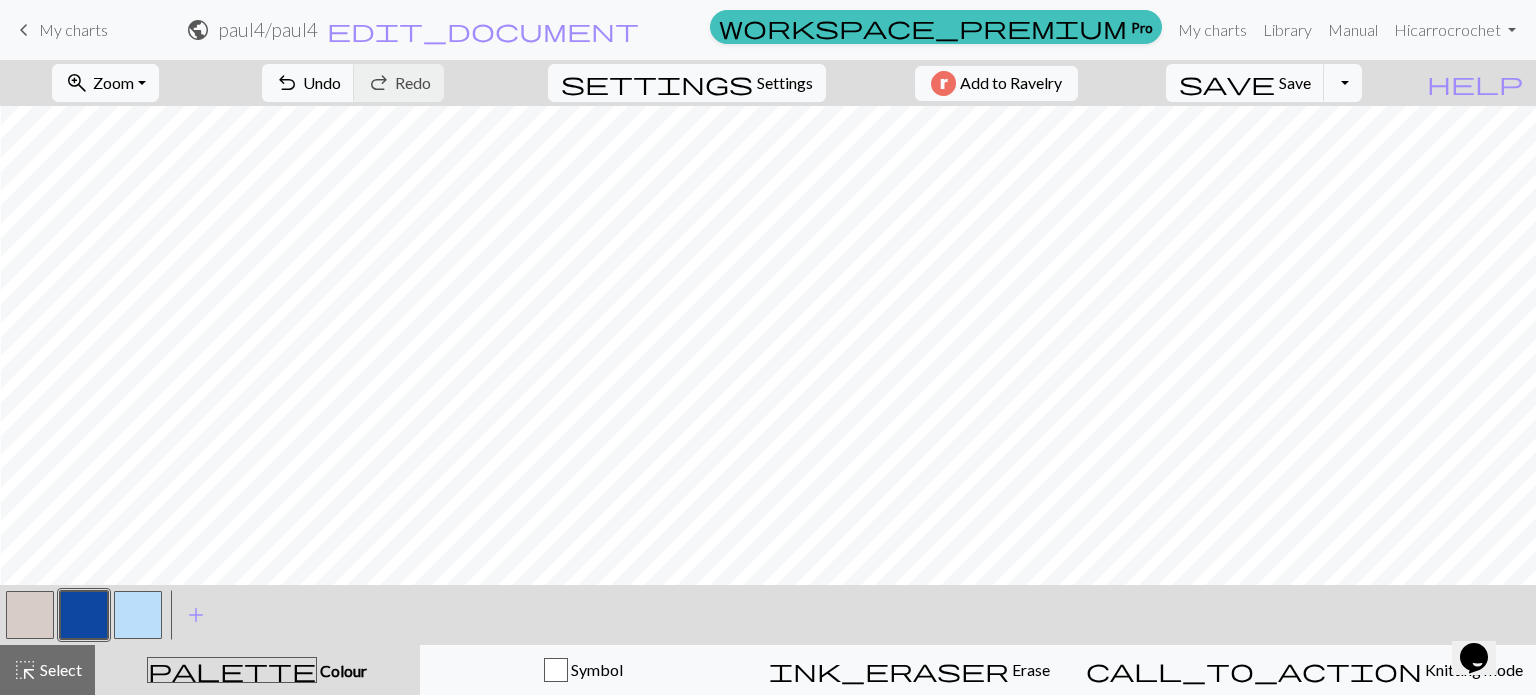 click at bounding box center [30, 615] 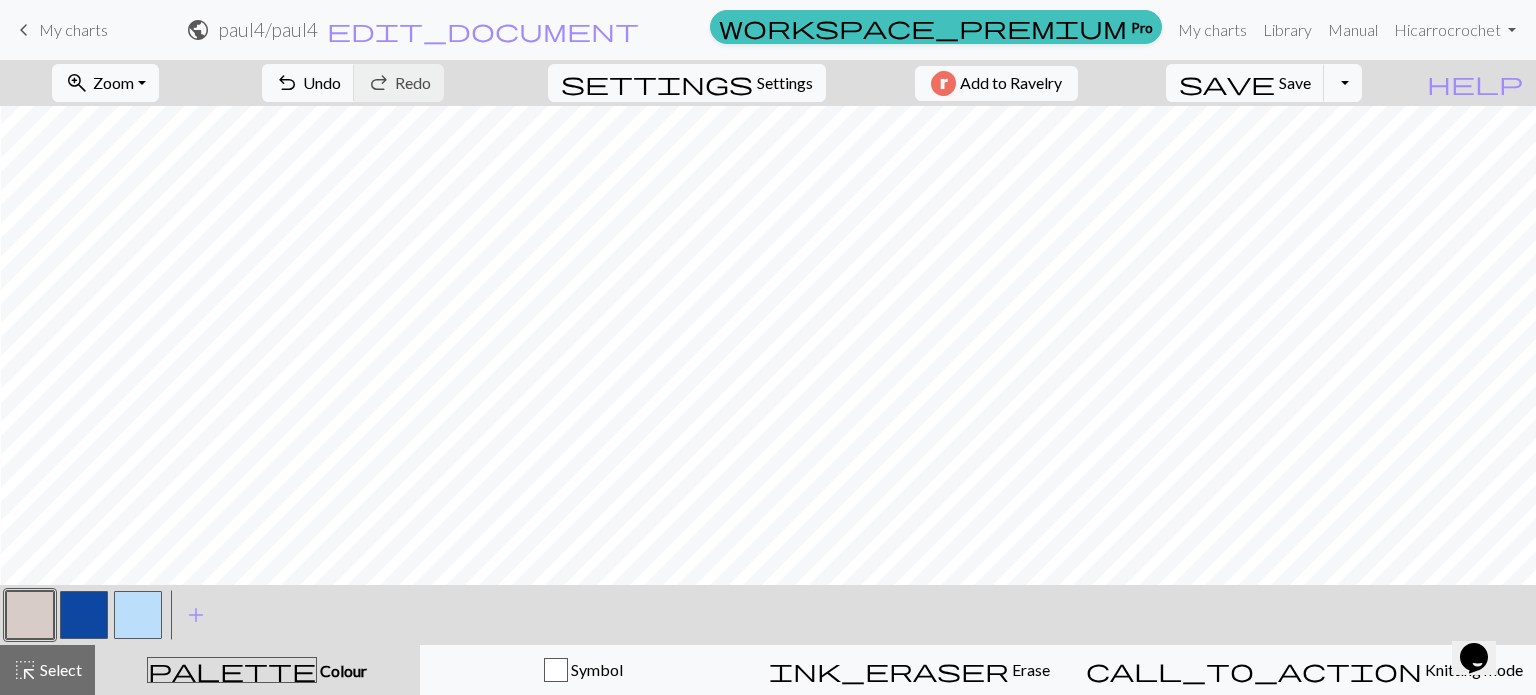 click at bounding box center [84, 615] 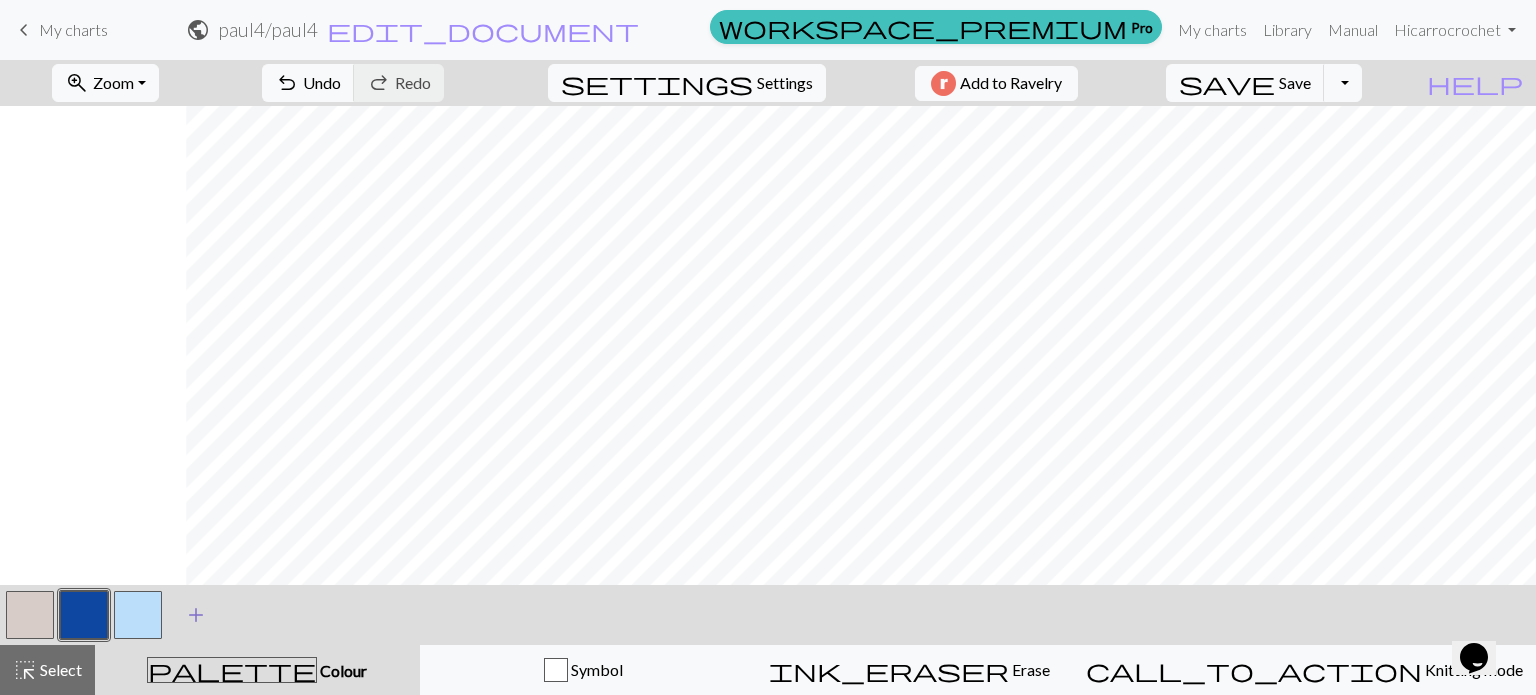 scroll, scrollTop: 0, scrollLeft: 1462, axis: horizontal 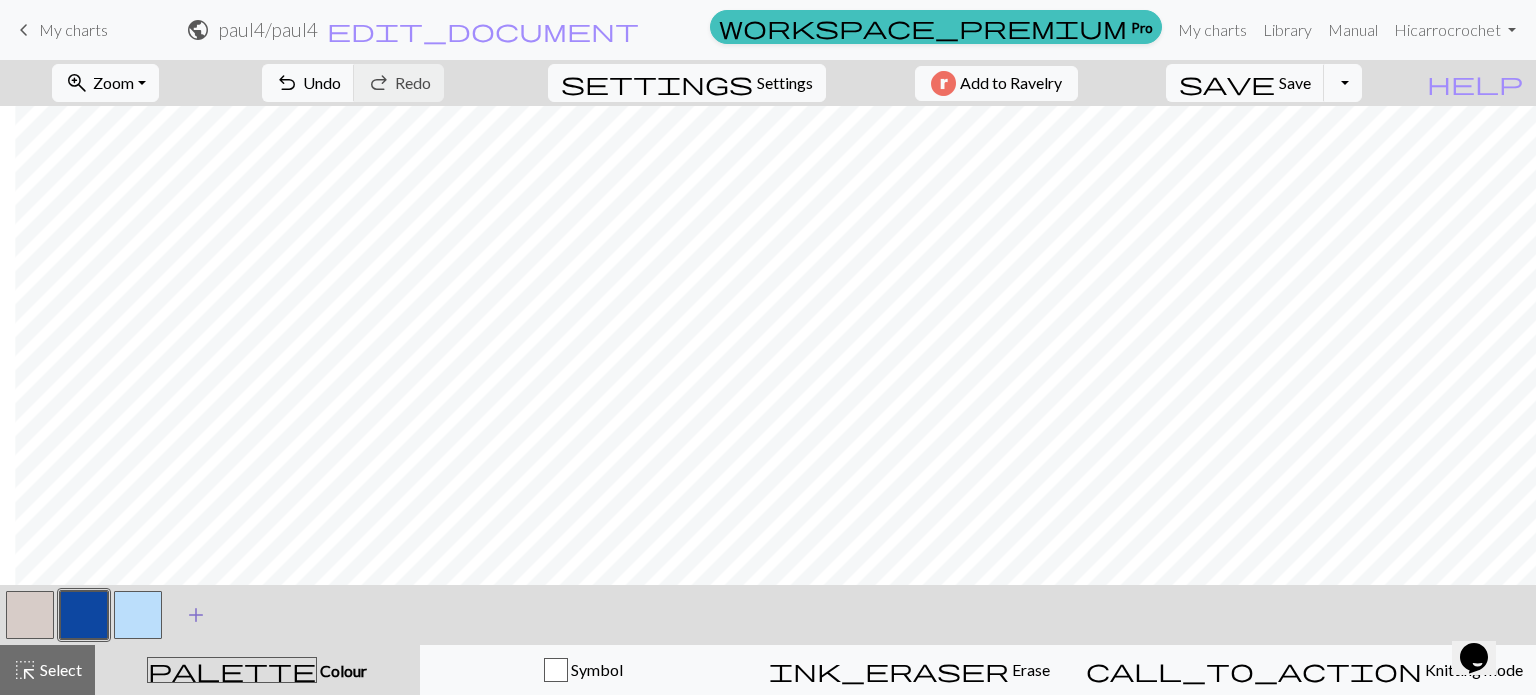 click on "add" at bounding box center [196, 615] 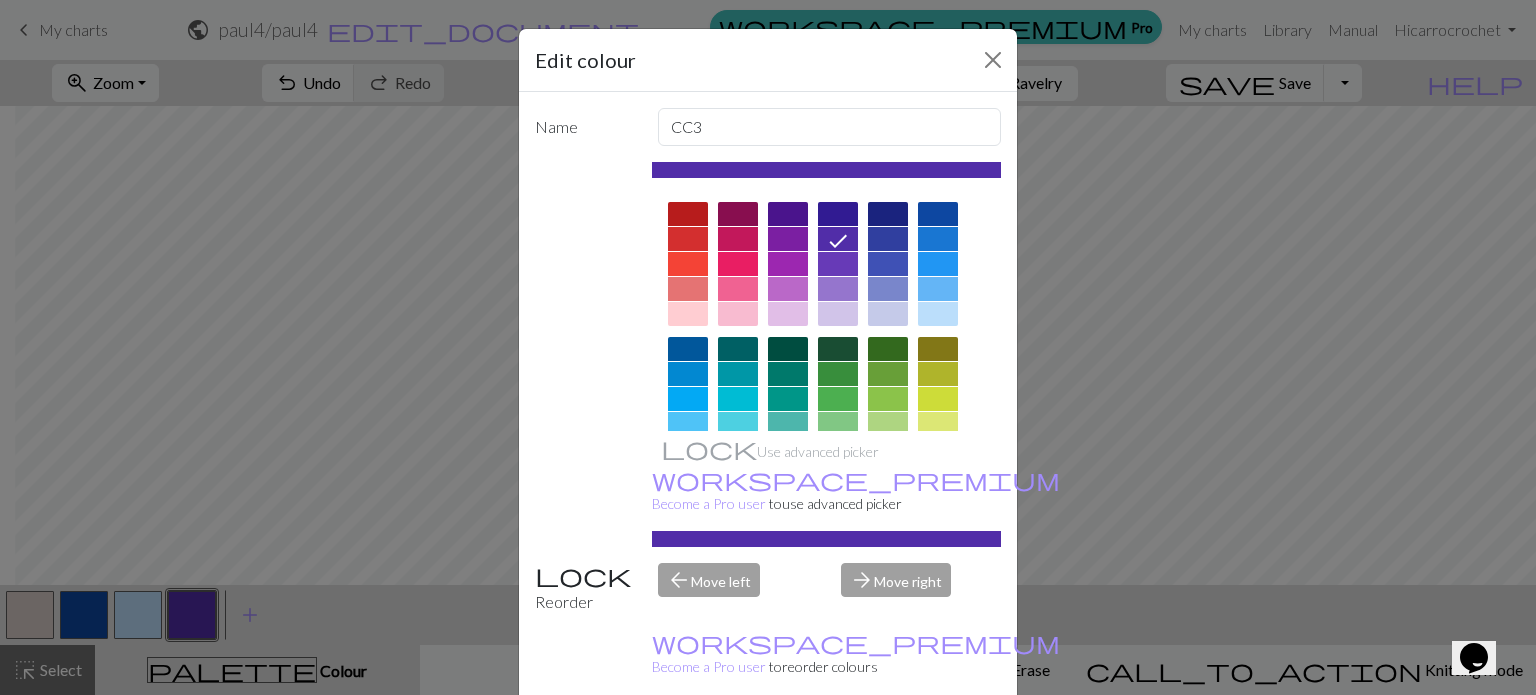 click at bounding box center (688, 214) 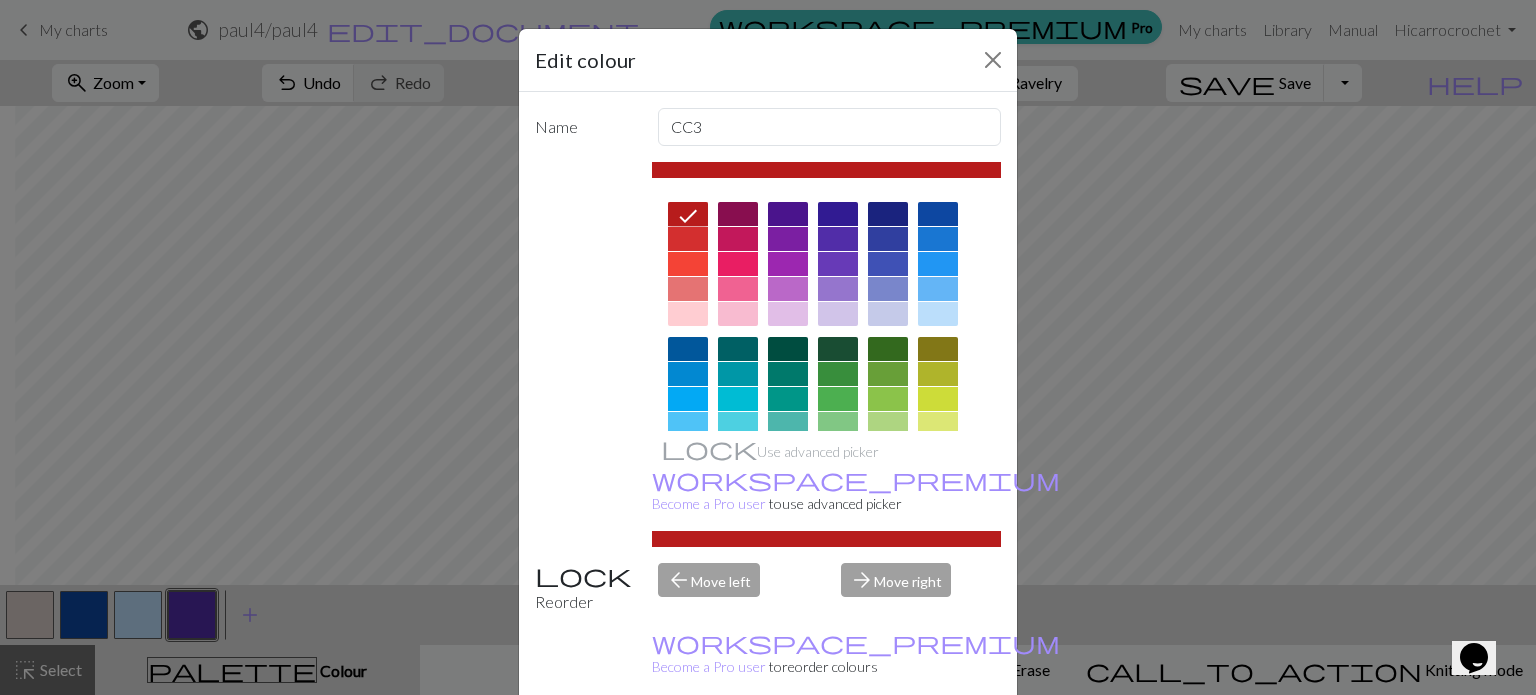 click on "Done" at bounding box center [888, 746] 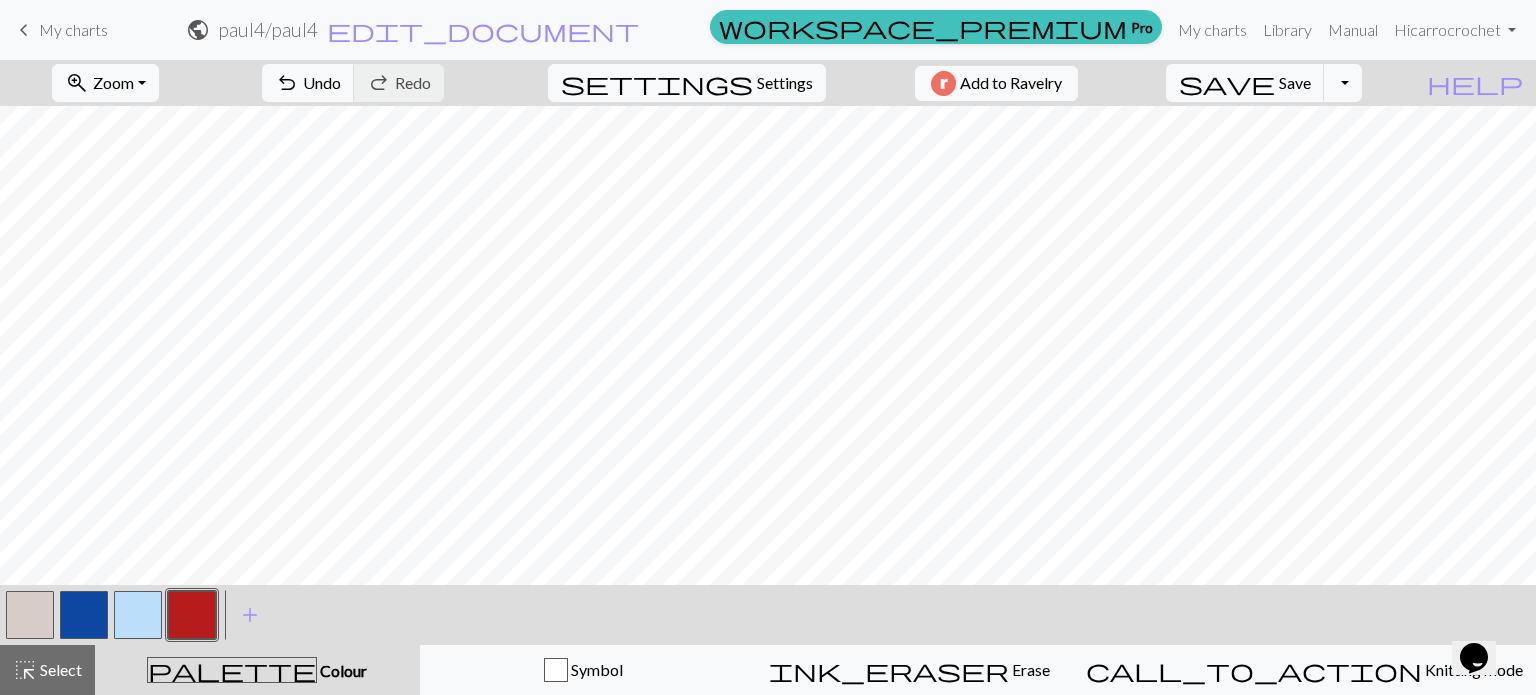 scroll, scrollTop: 565, scrollLeft: 0, axis: vertical 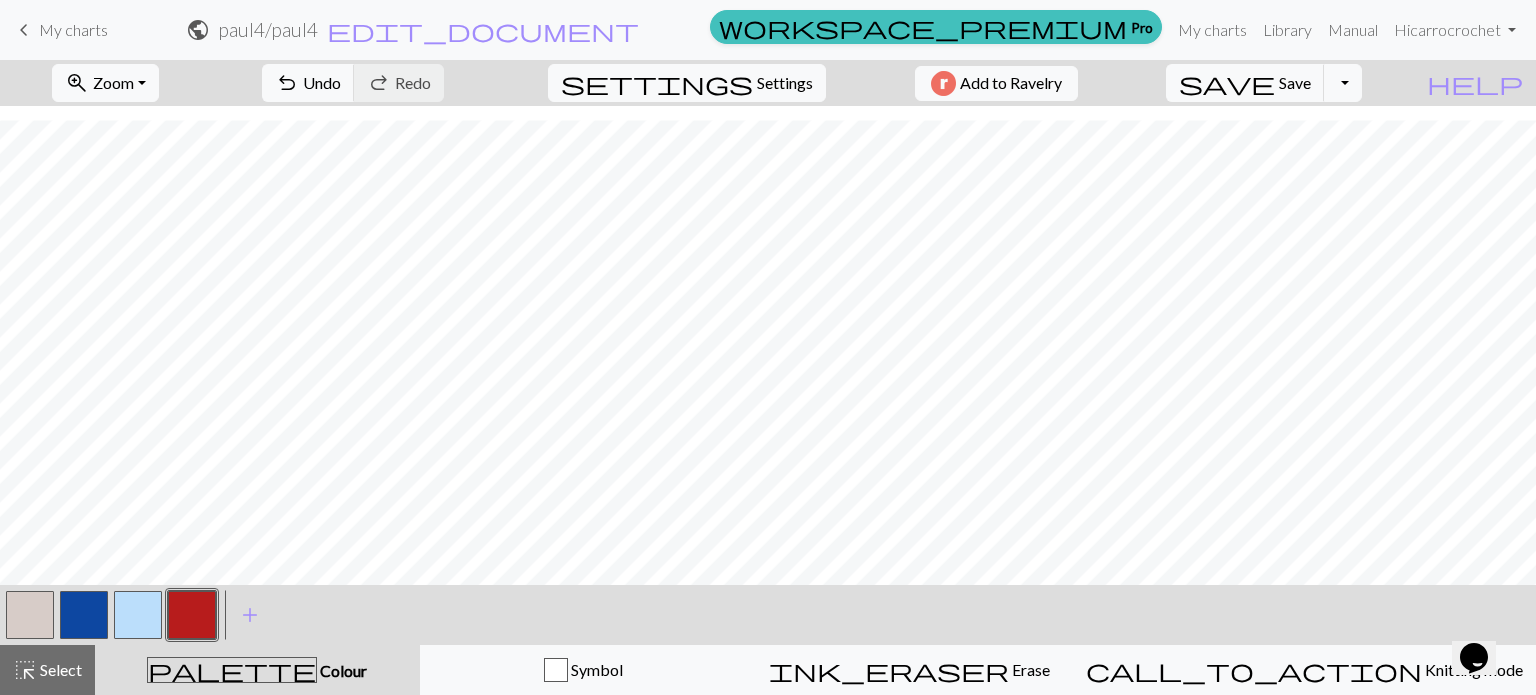 click at bounding box center [84, 615] 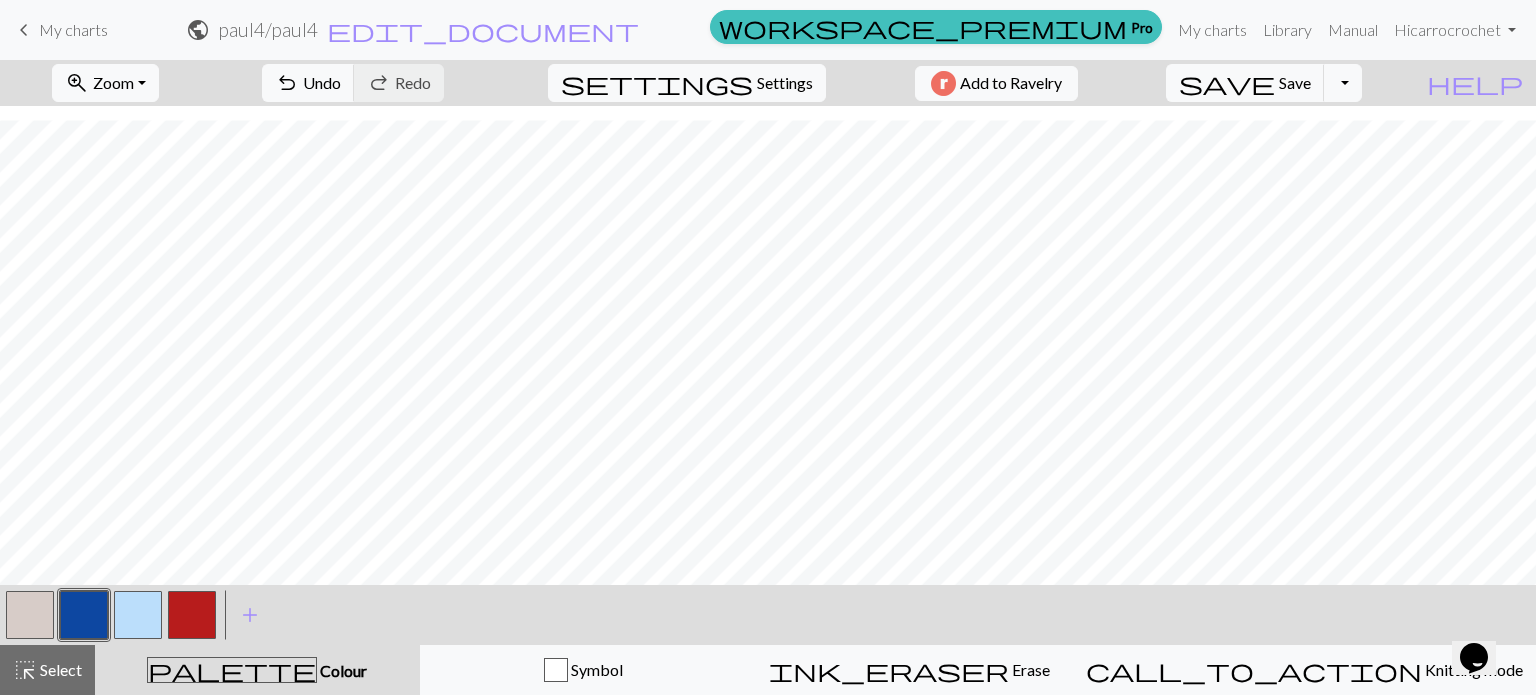 click at bounding box center [30, 615] 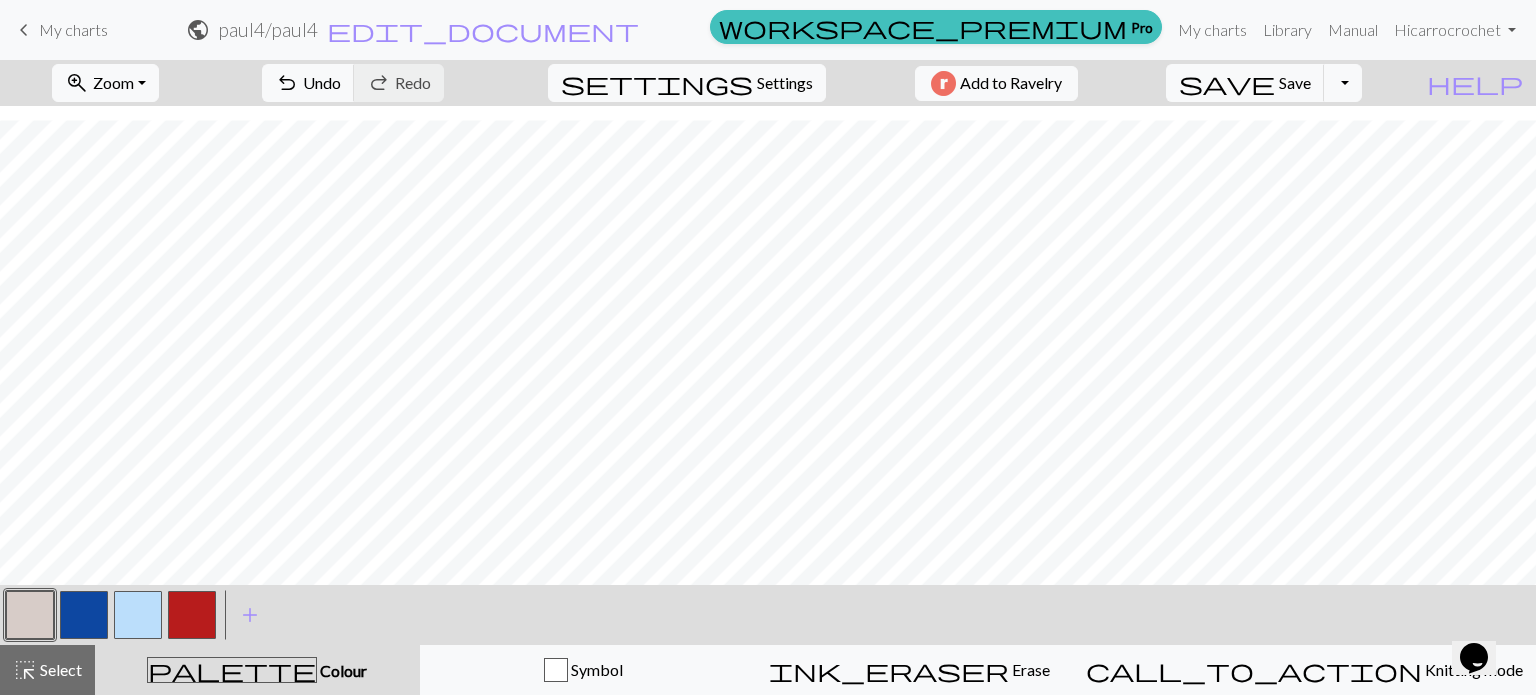 click at bounding box center (84, 615) 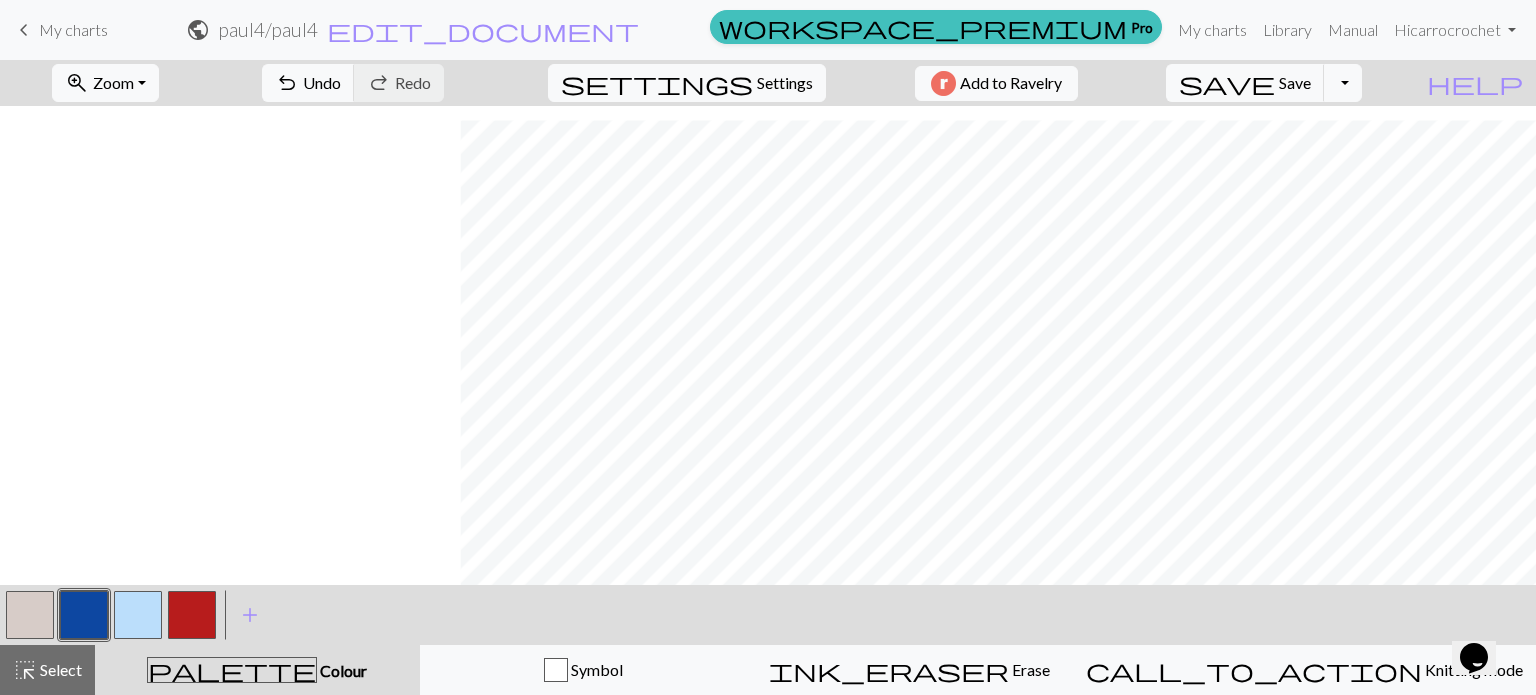scroll, scrollTop: 565, scrollLeft: 484, axis: both 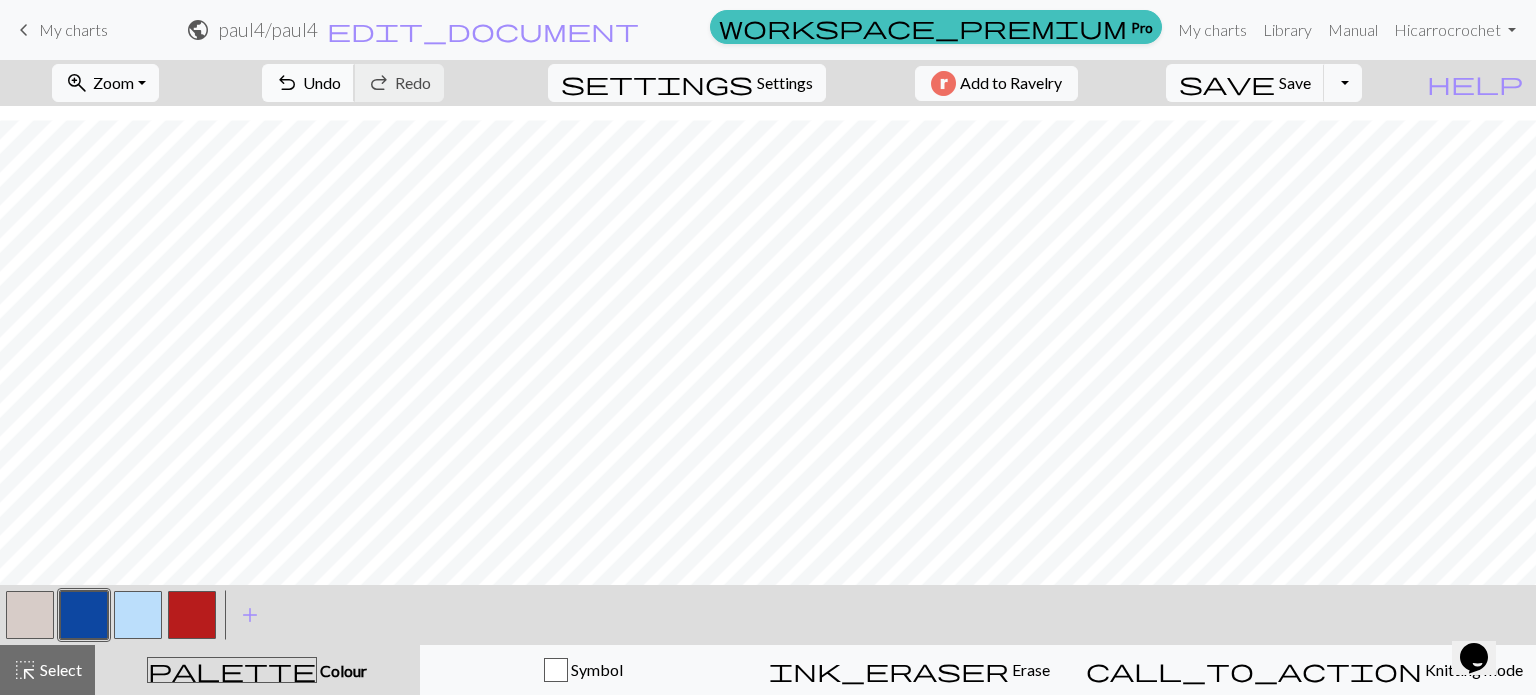 click on "undo Undo Undo" at bounding box center [308, 83] 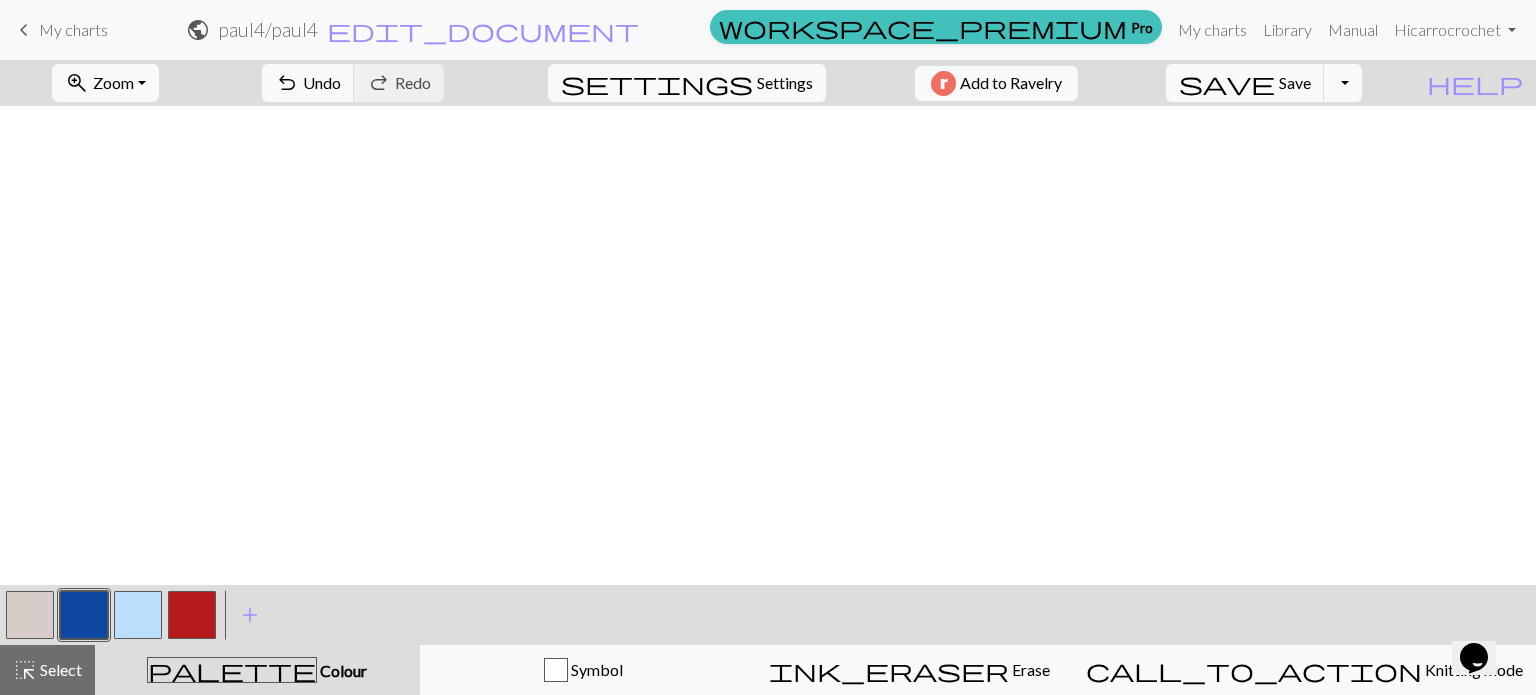 scroll, scrollTop: 565, scrollLeft: 484, axis: both 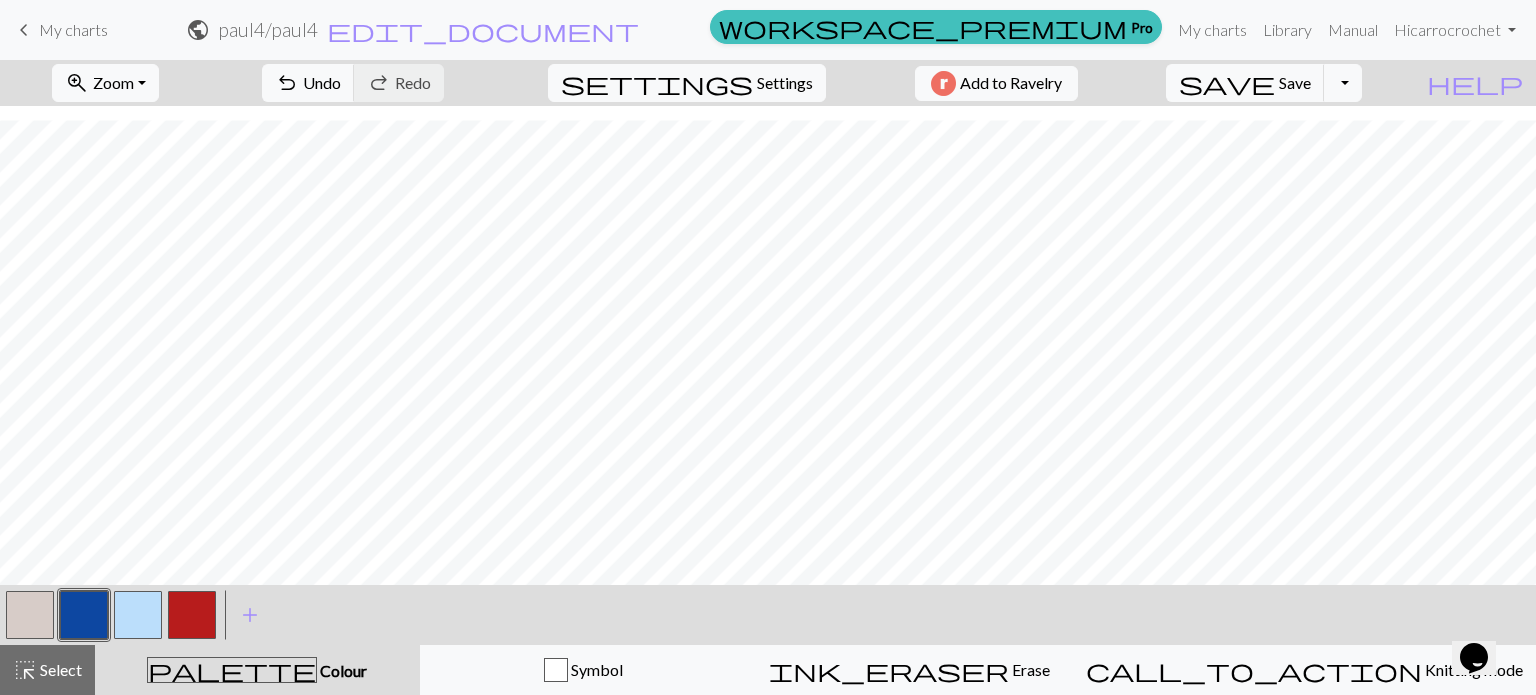 click at bounding box center (30, 615) 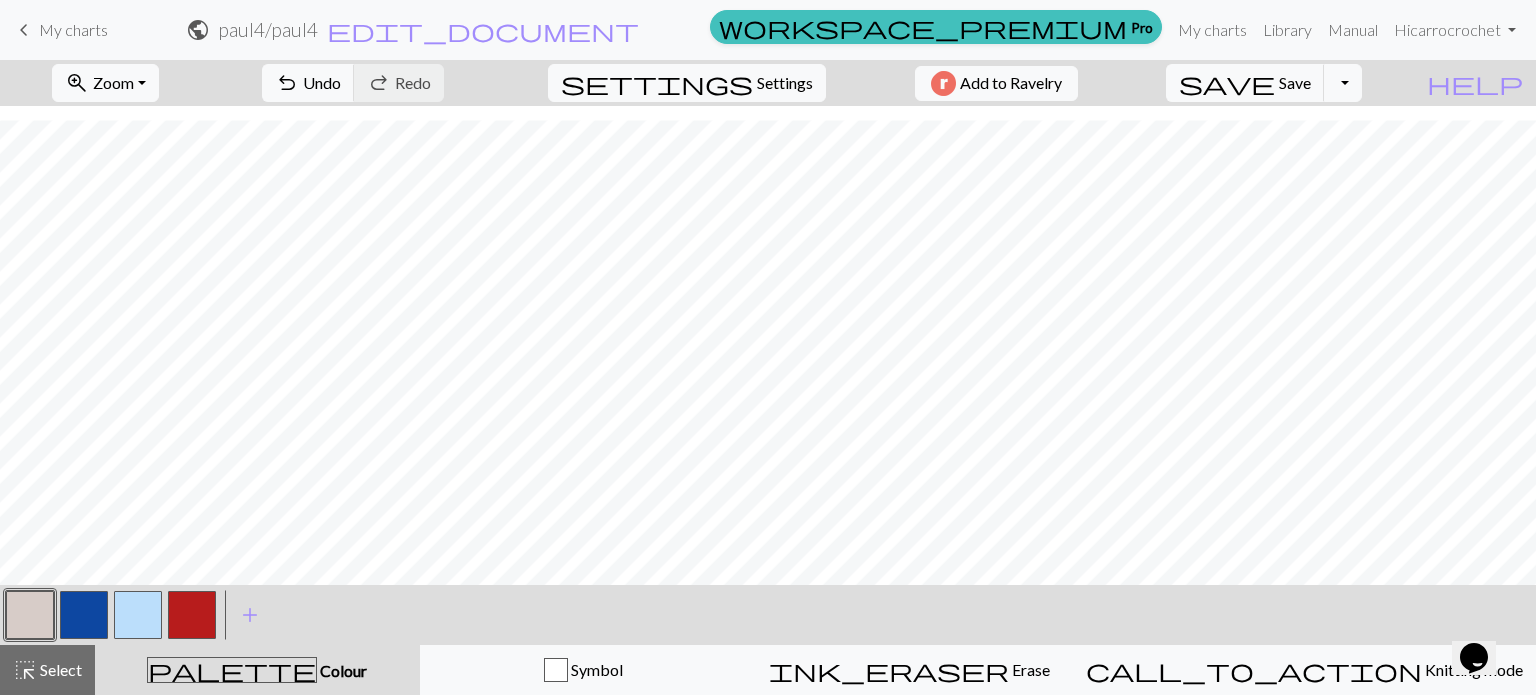 click at bounding box center [84, 615] 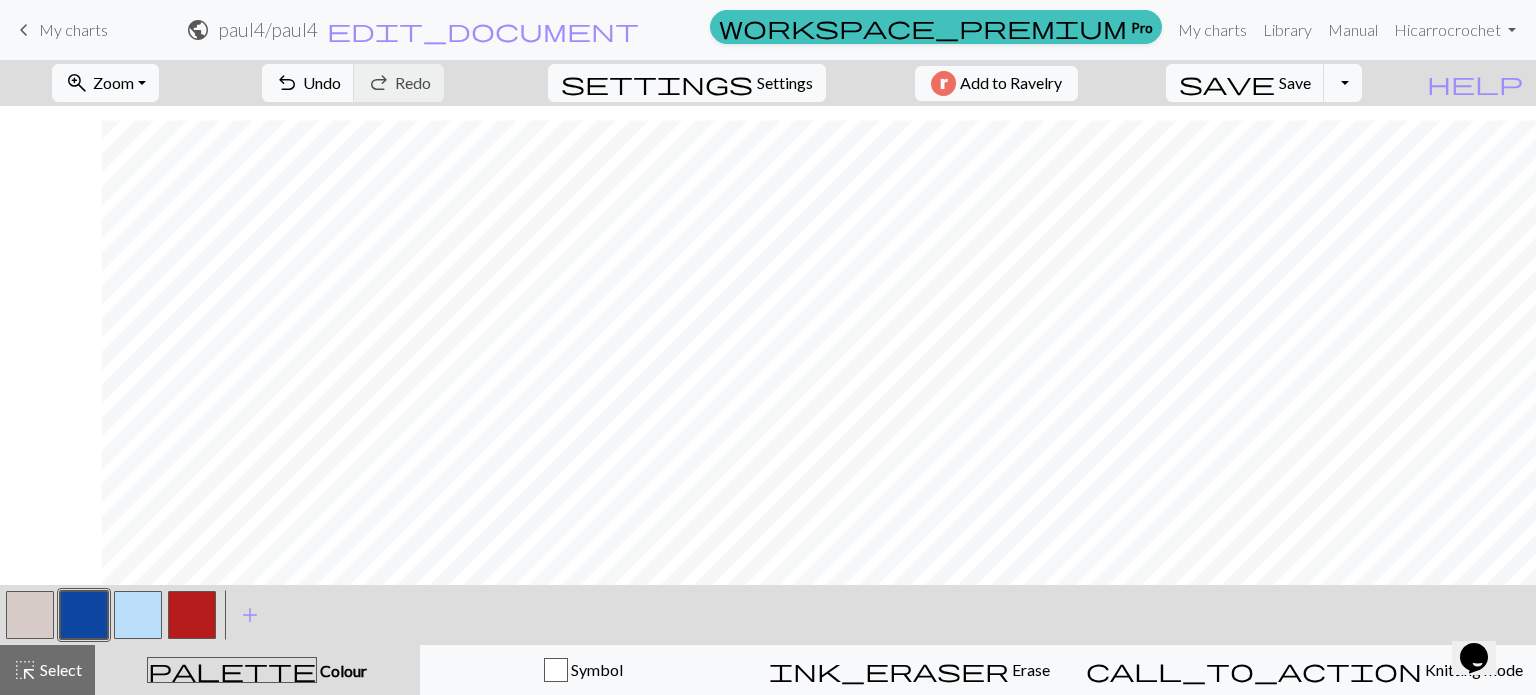 scroll, scrollTop: 565, scrollLeft: 836, axis: both 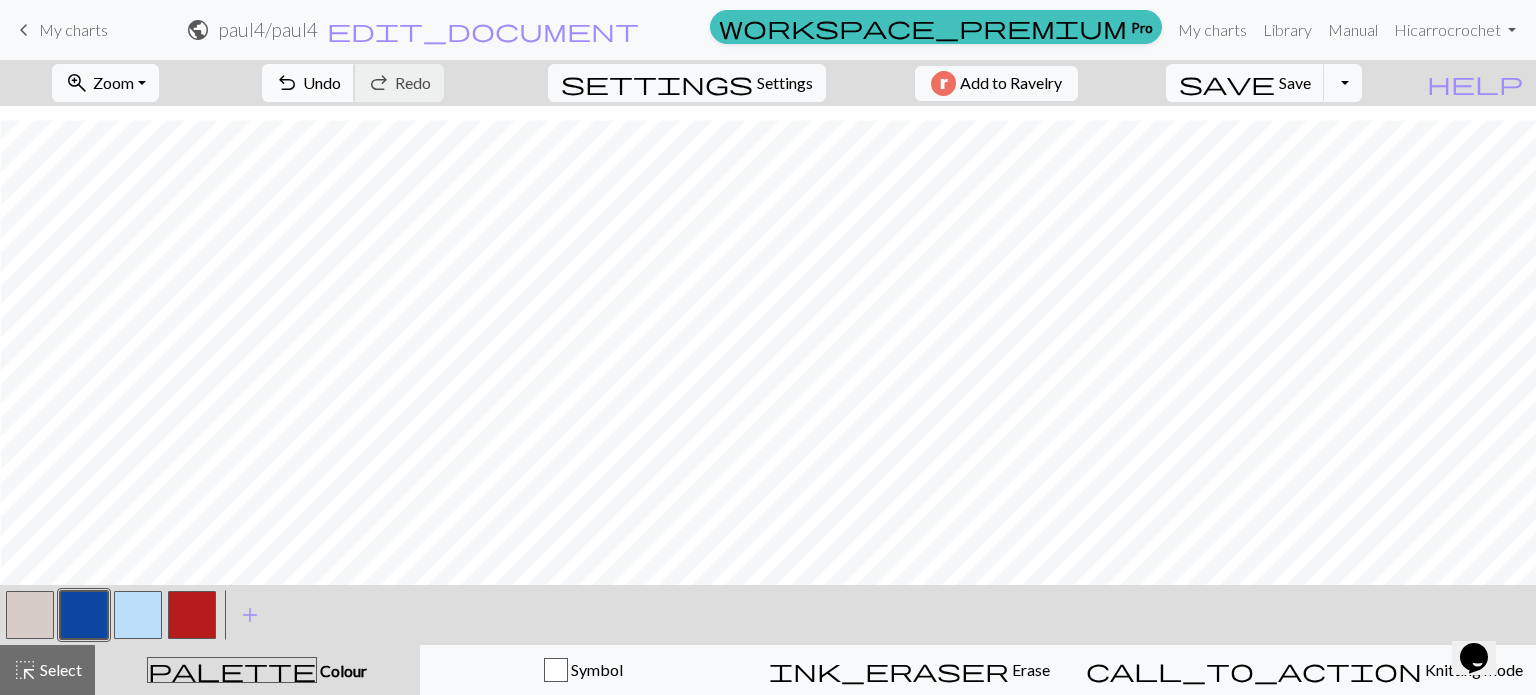 click on "undo" at bounding box center [287, 83] 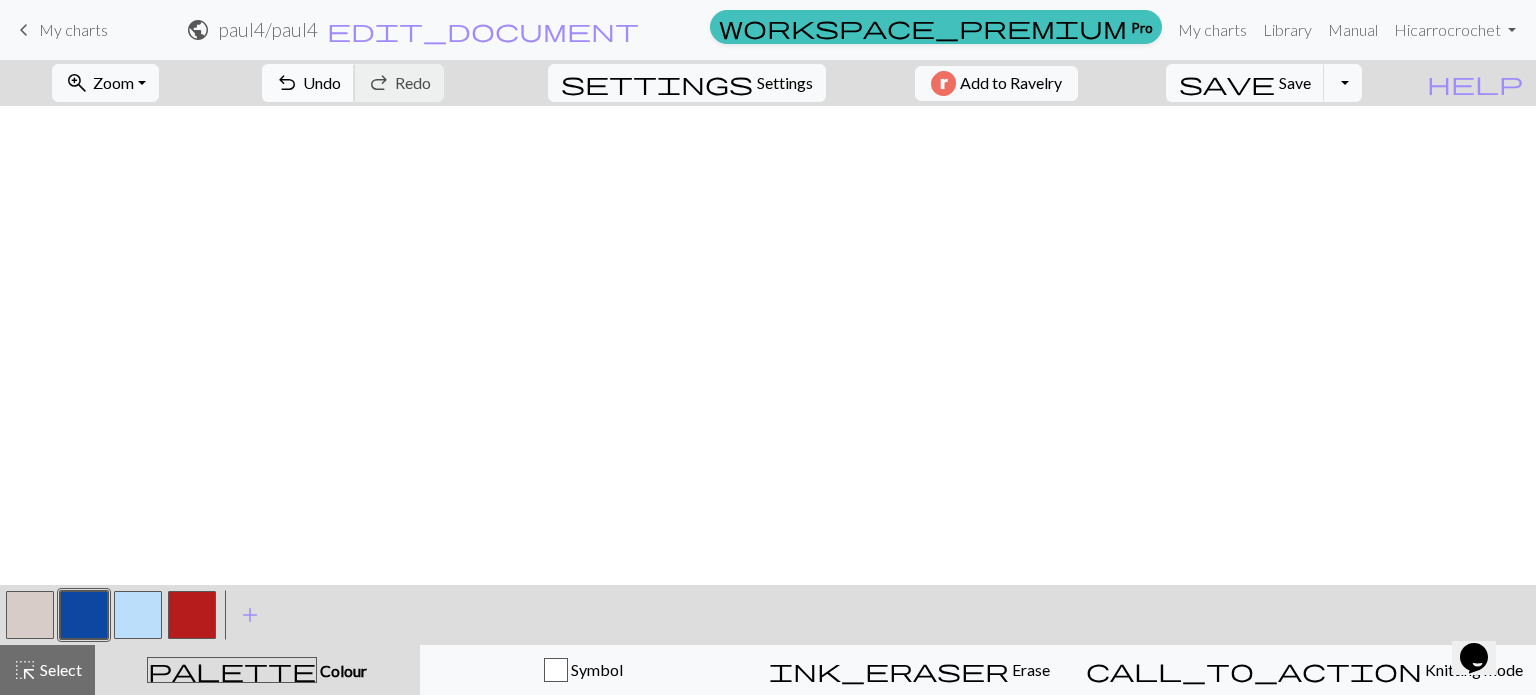 scroll, scrollTop: 565, scrollLeft: 1462, axis: both 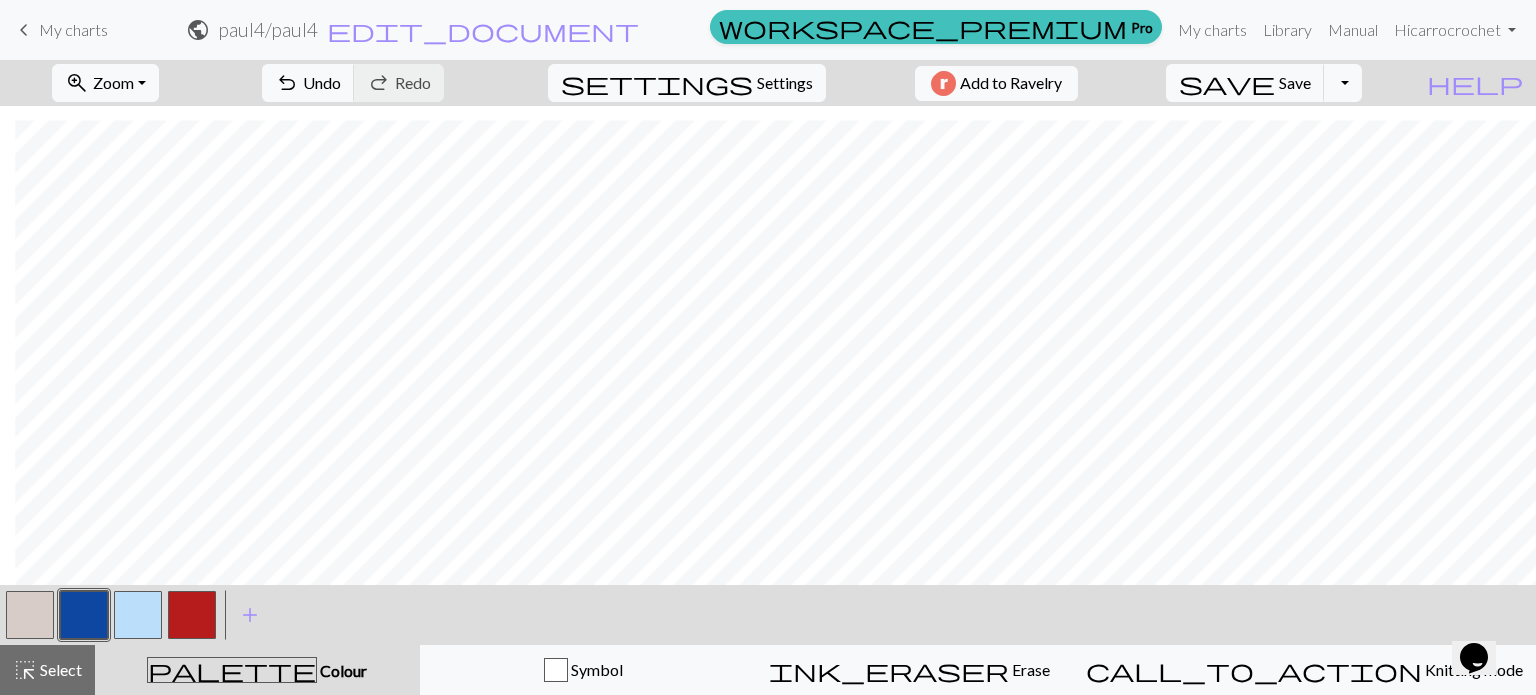 click at bounding box center [30, 615] 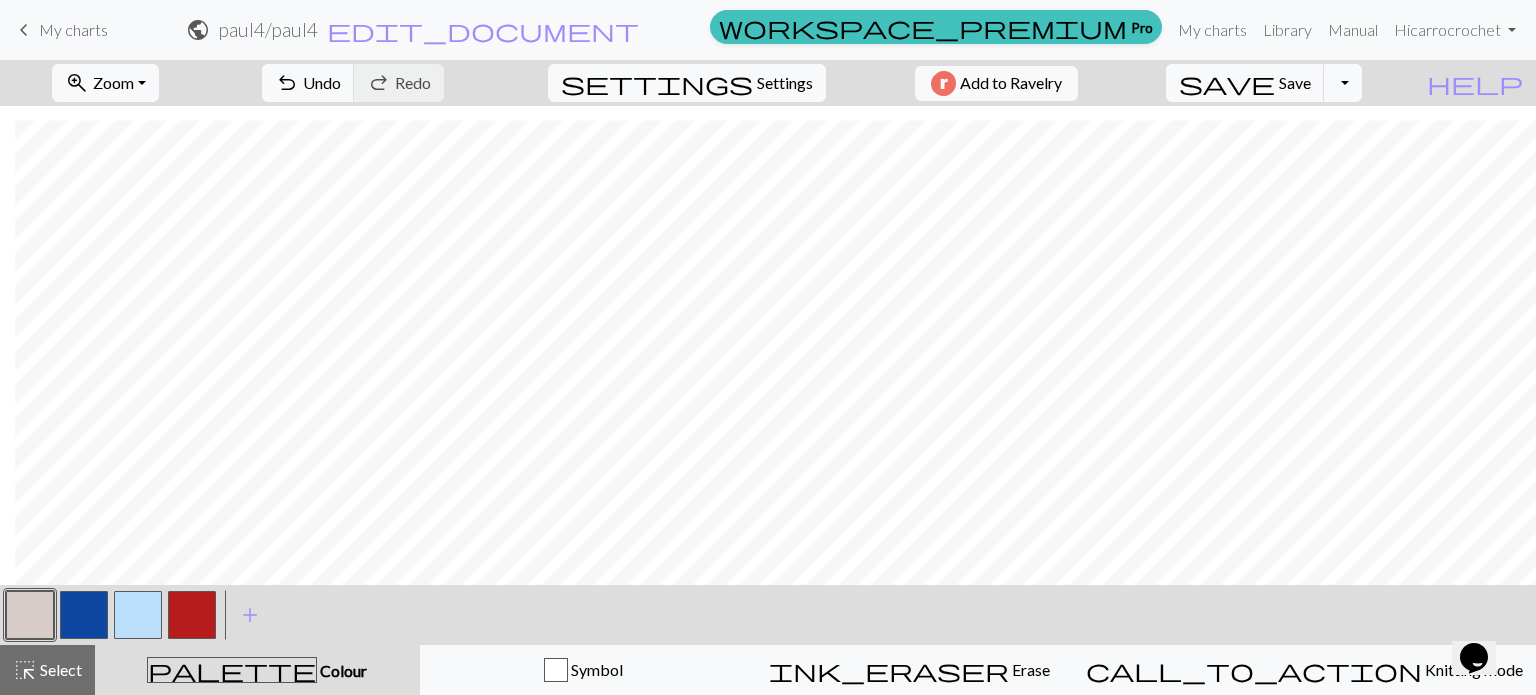click at bounding box center (84, 615) 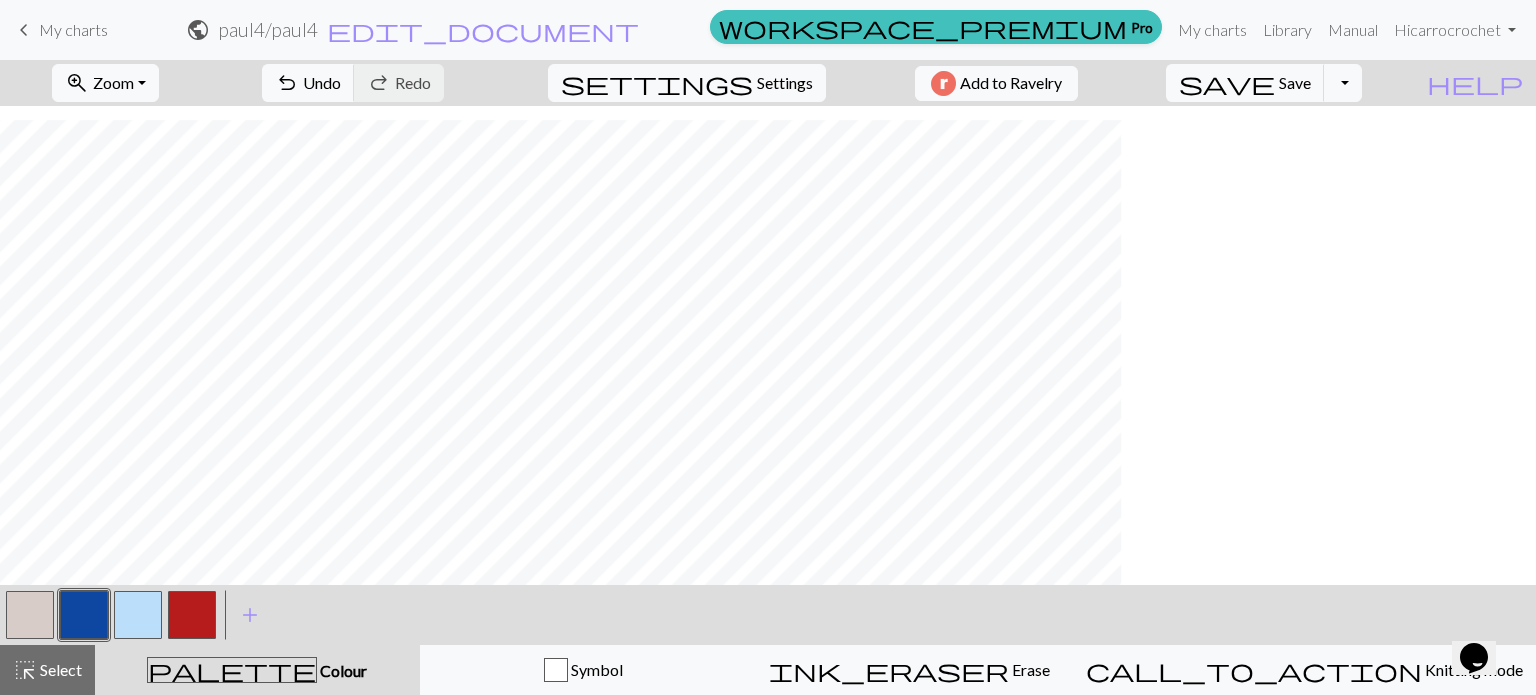 scroll, scrollTop: 359, scrollLeft: 0, axis: vertical 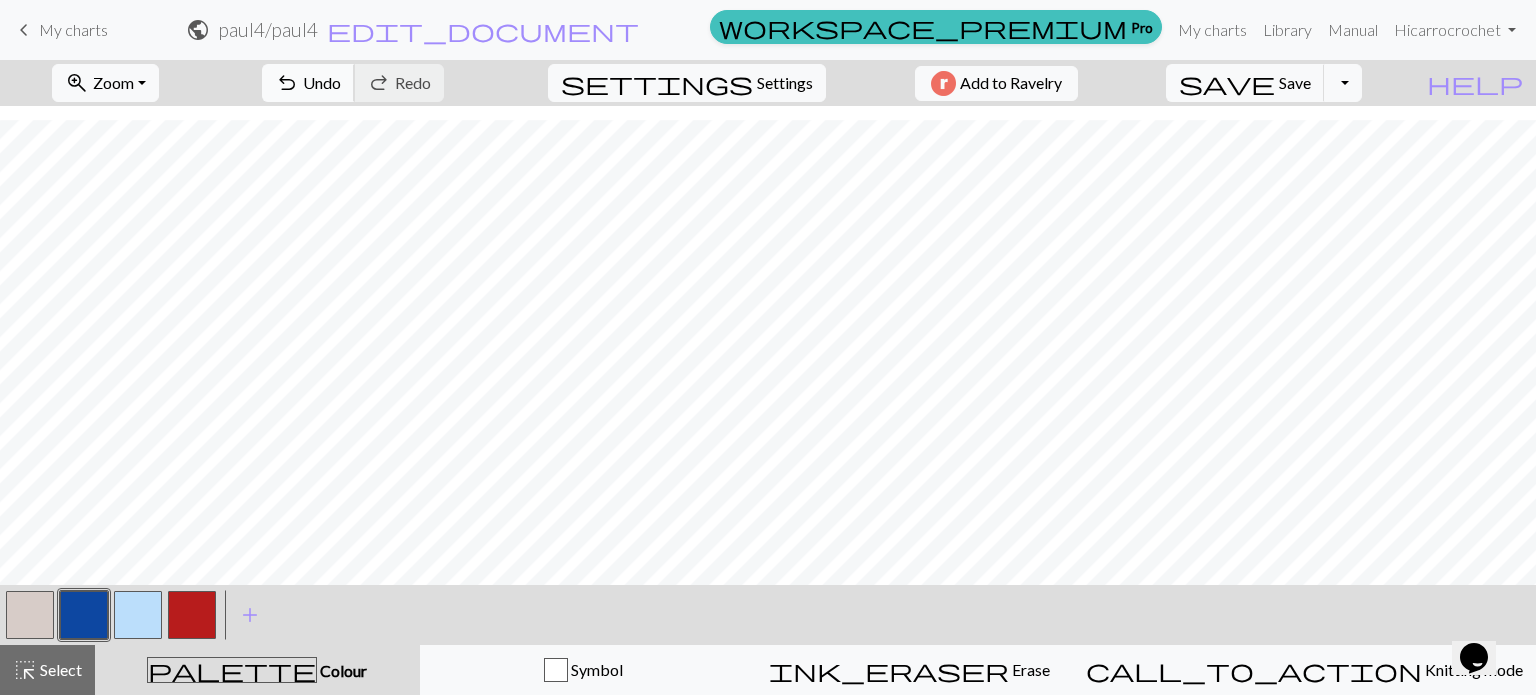 click on "Undo" at bounding box center [322, 82] 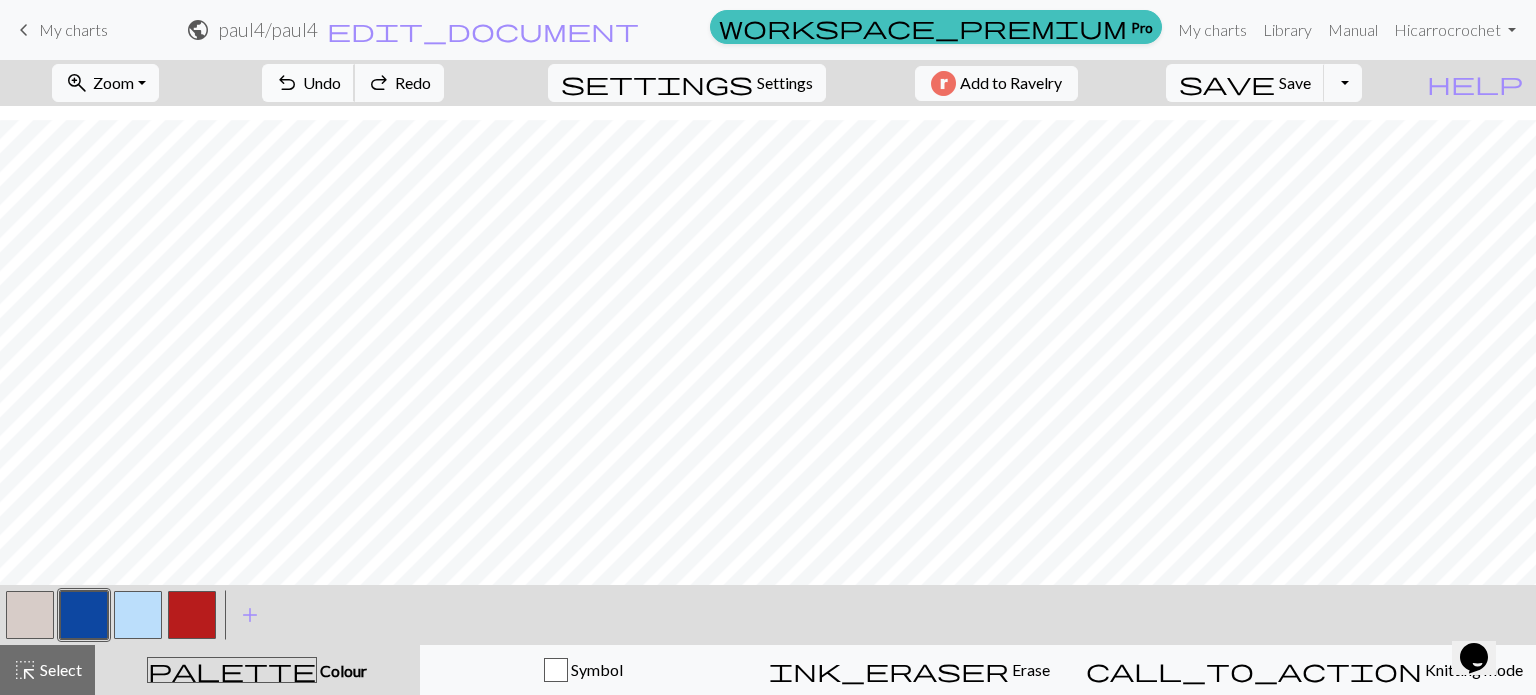 click on "Undo" at bounding box center (322, 82) 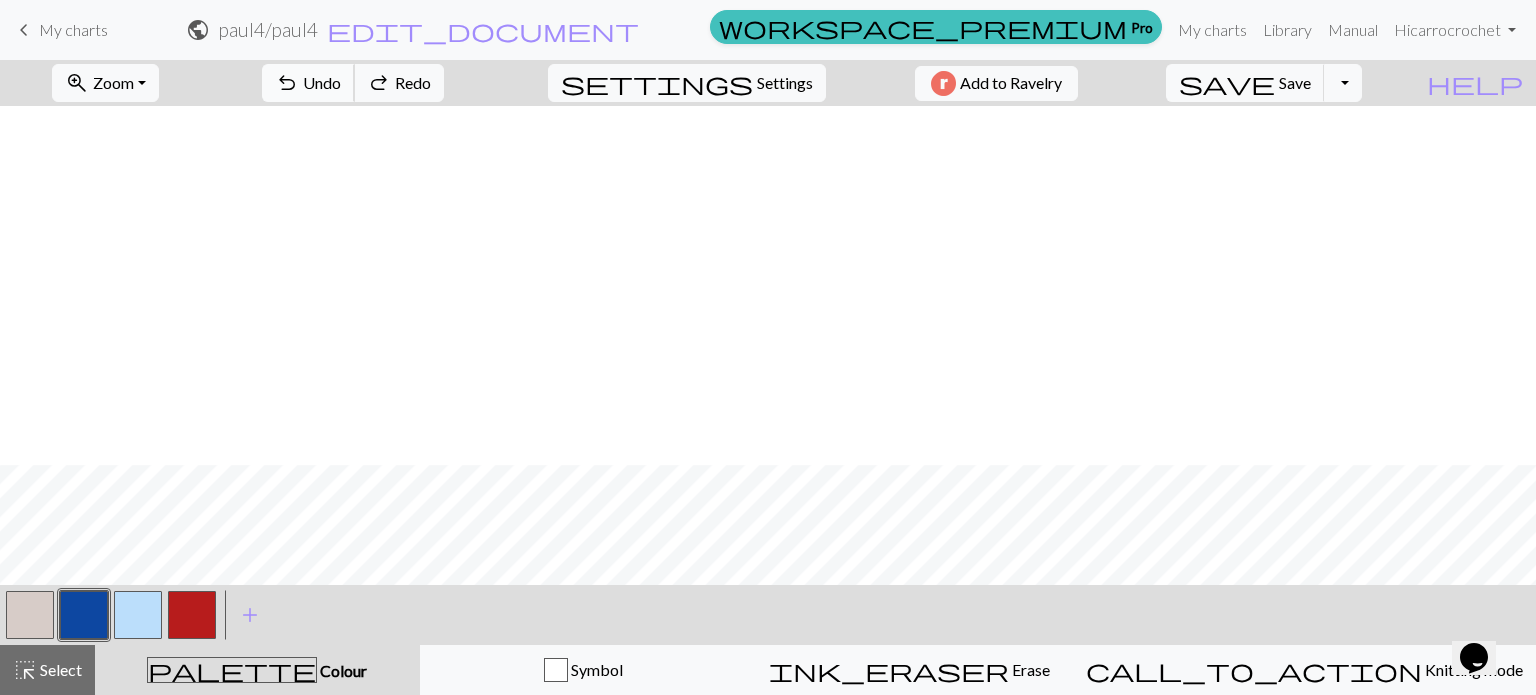 scroll, scrollTop: 359, scrollLeft: 0, axis: vertical 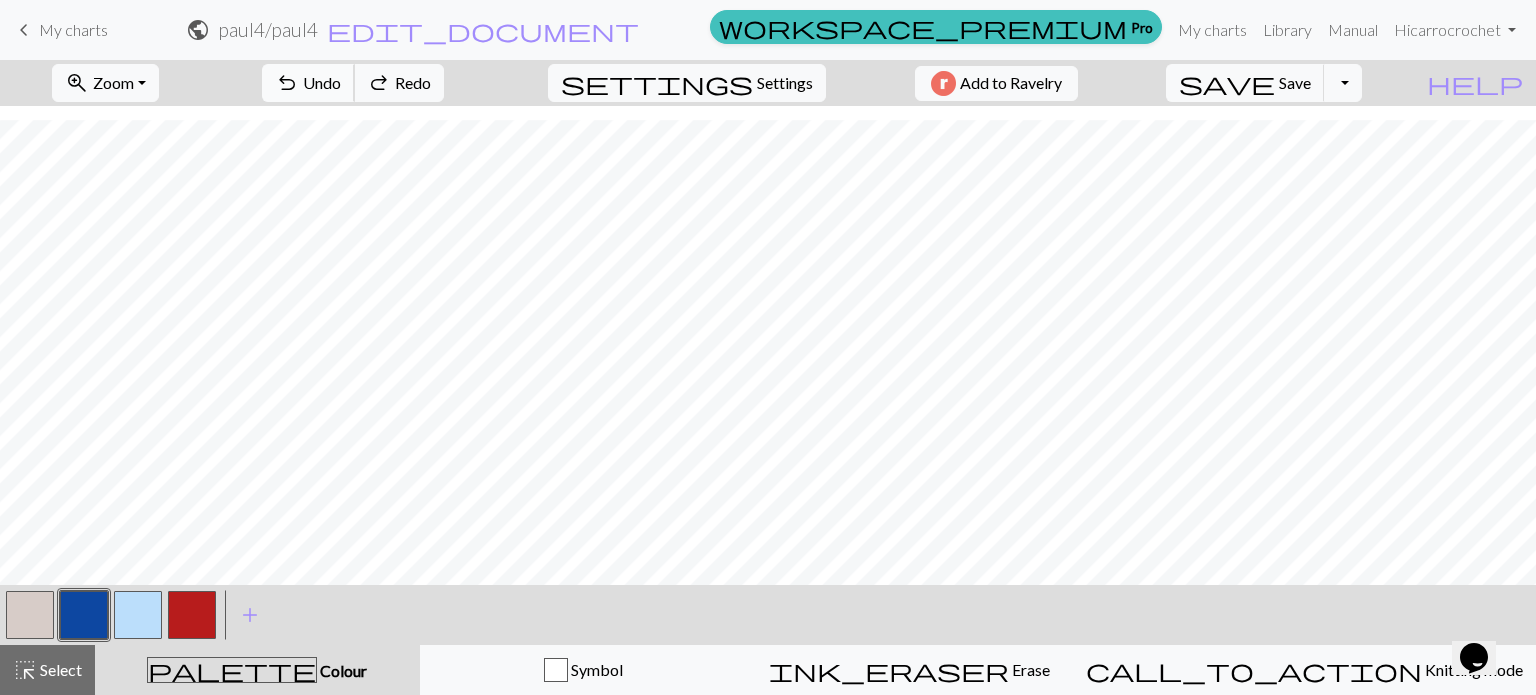 click on "Undo" at bounding box center (322, 82) 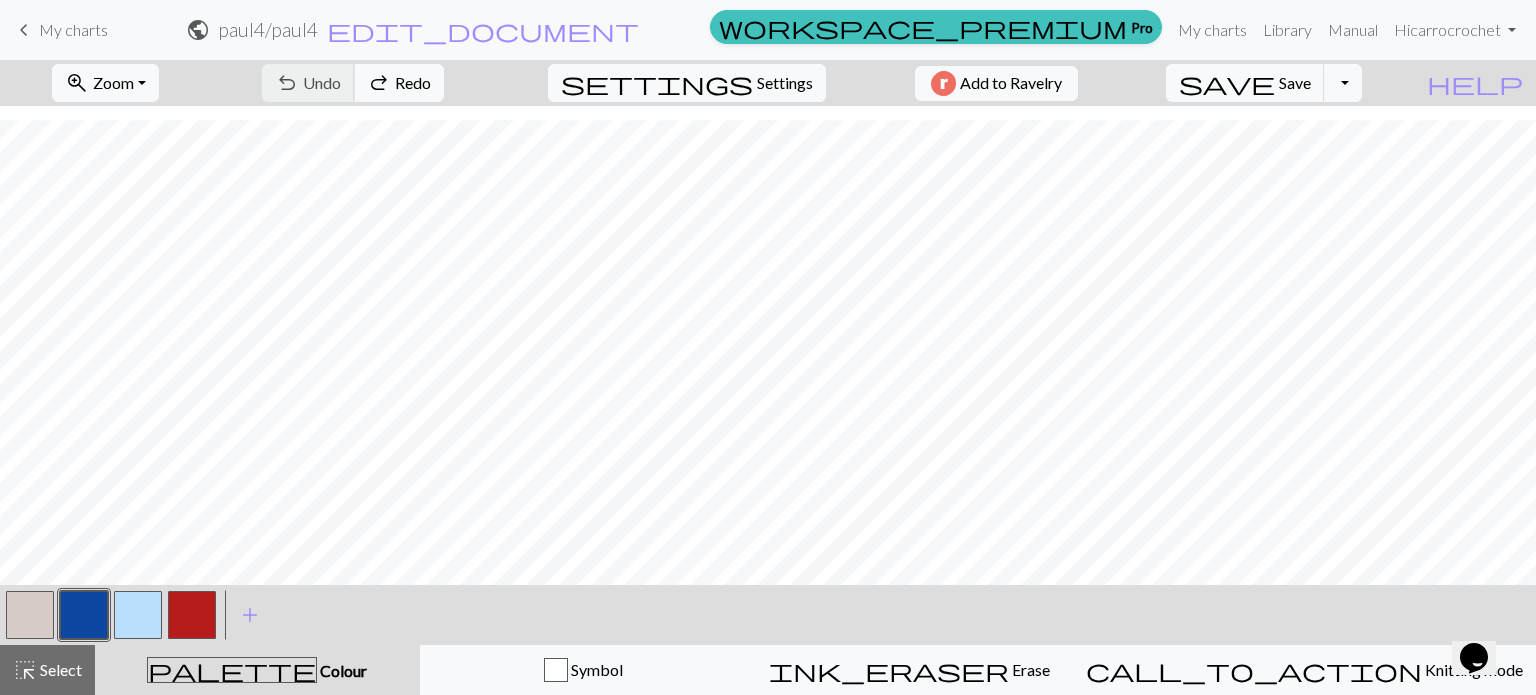 click on "undo Undo Undo redo Redo Redo" at bounding box center [353, 83] 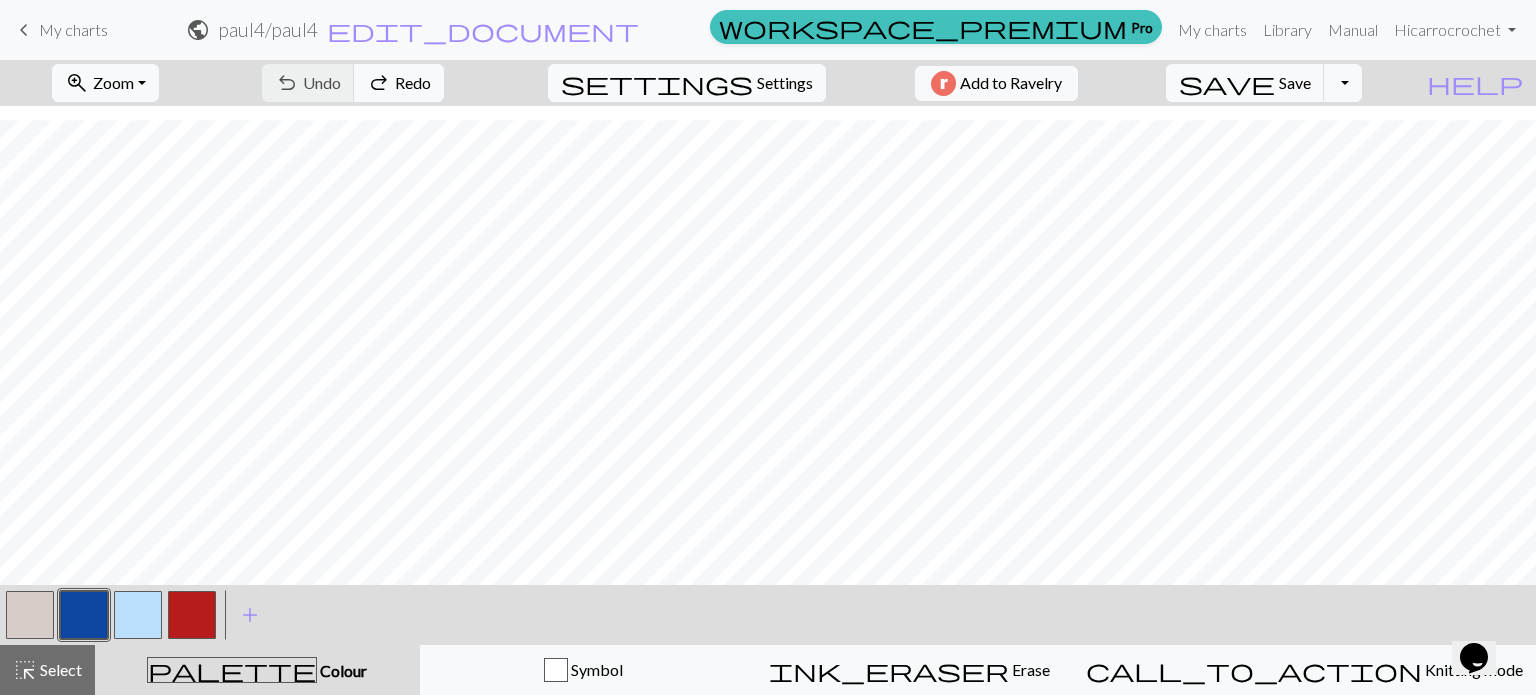 click at bounding box center [30, 615] 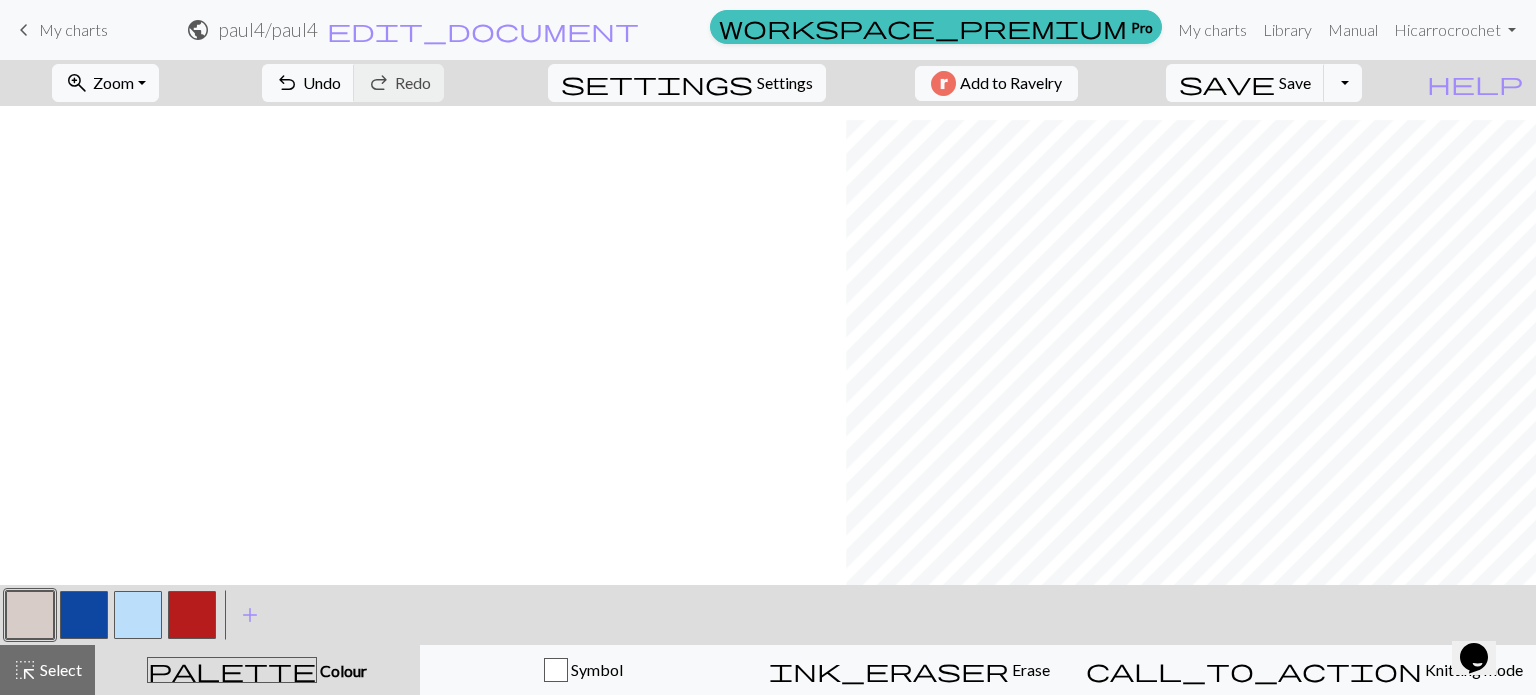 scroll, scrollTop: 359, scrollLeft: 846, axis: both 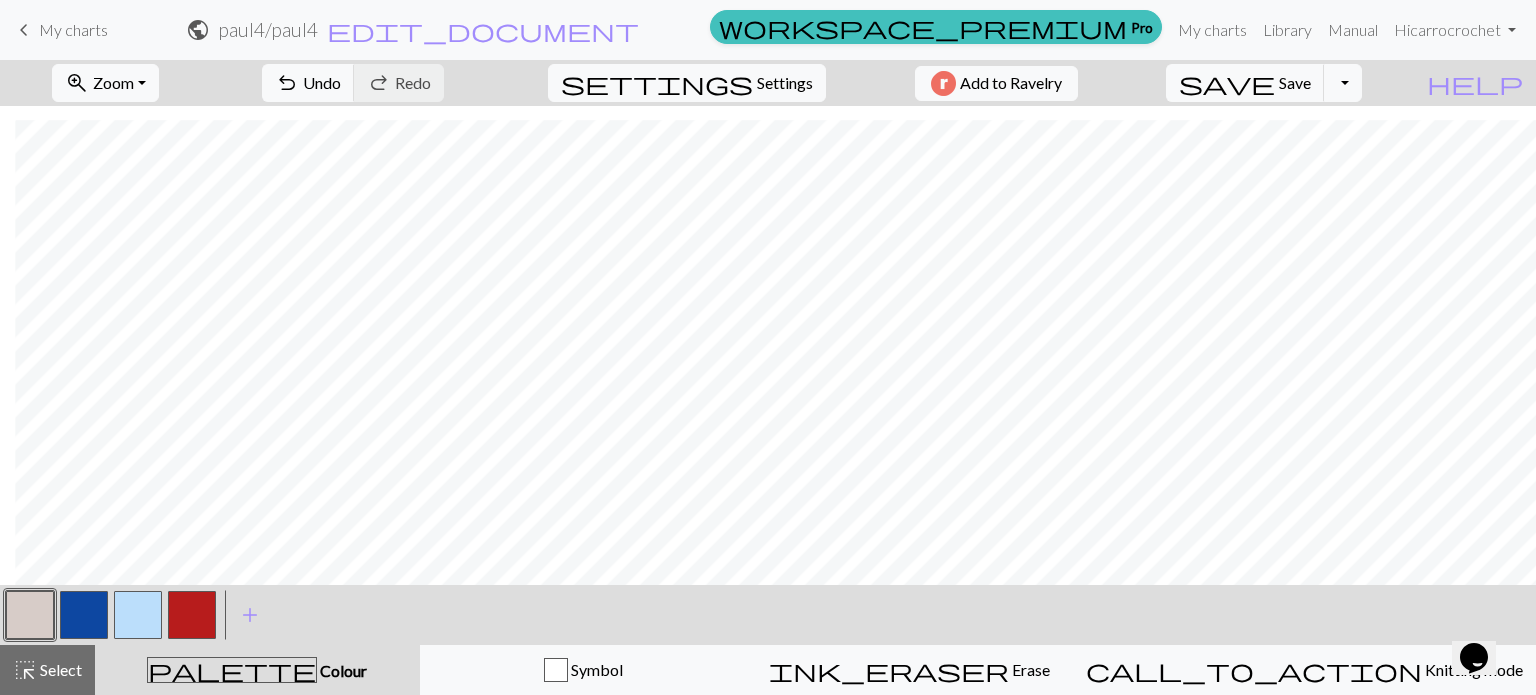 click at bounding box center (84, 615) 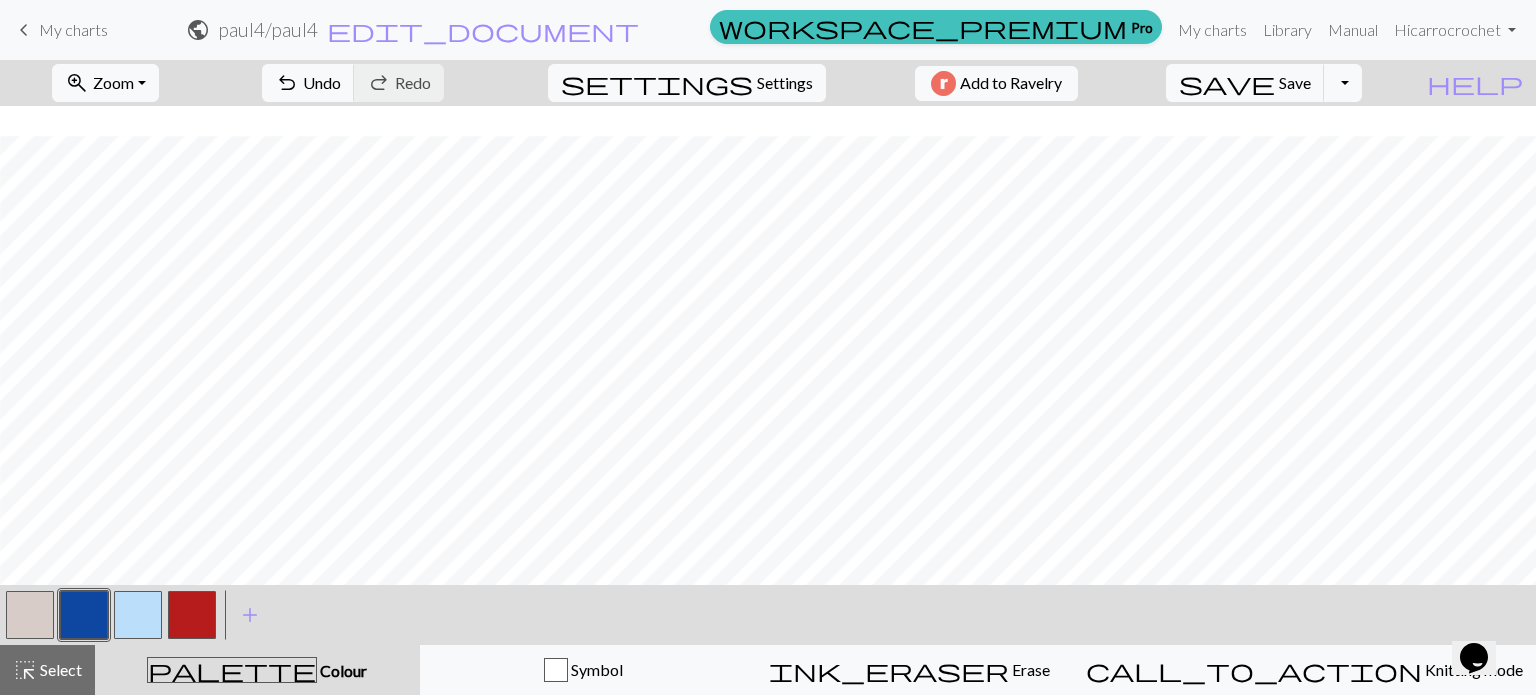 scroll, scrollTop: 418, scrollLeft: 846, axis: both 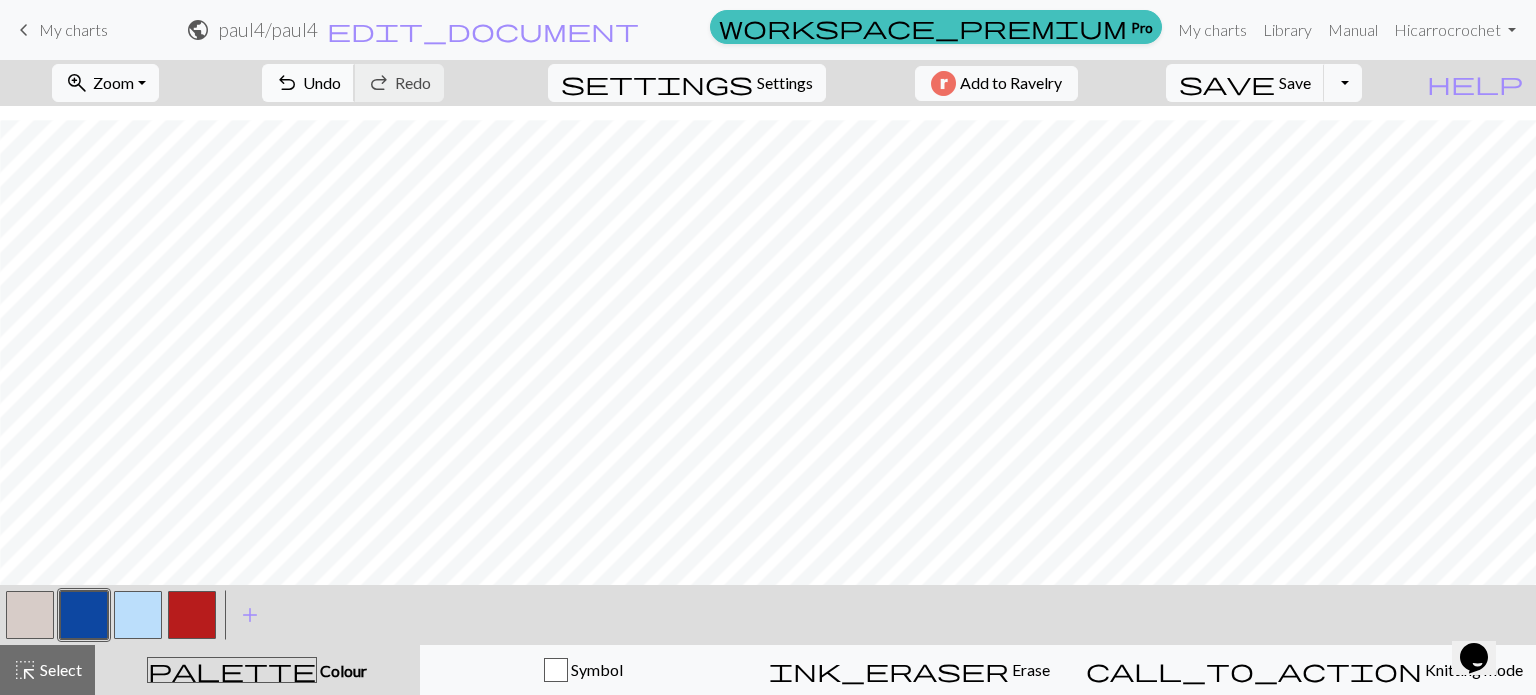 drag, startPoint x: 1196, startPoint y: 576, endPoint x: 400, endPoint y: 87, distance: 934.2039 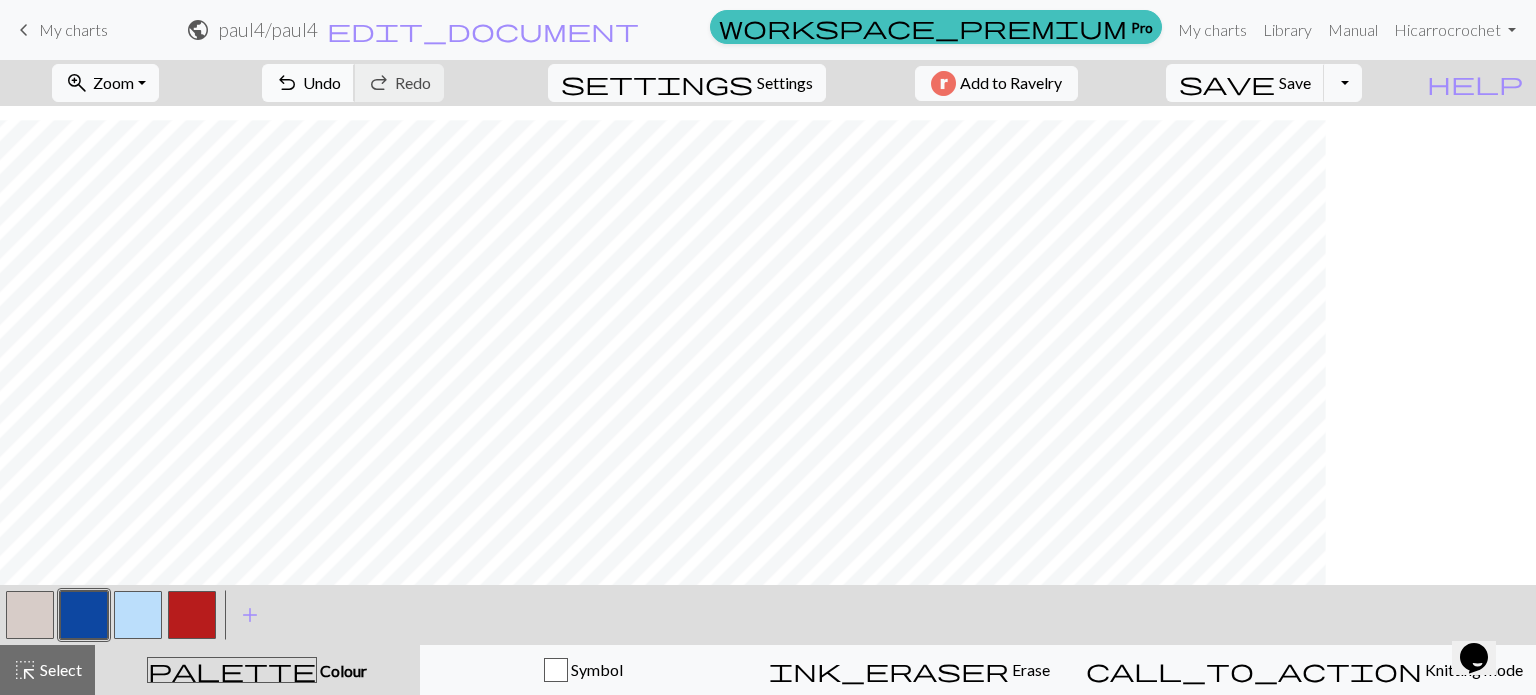 scroll, scrollTop: 418, scrollLeft: 224, axis: both 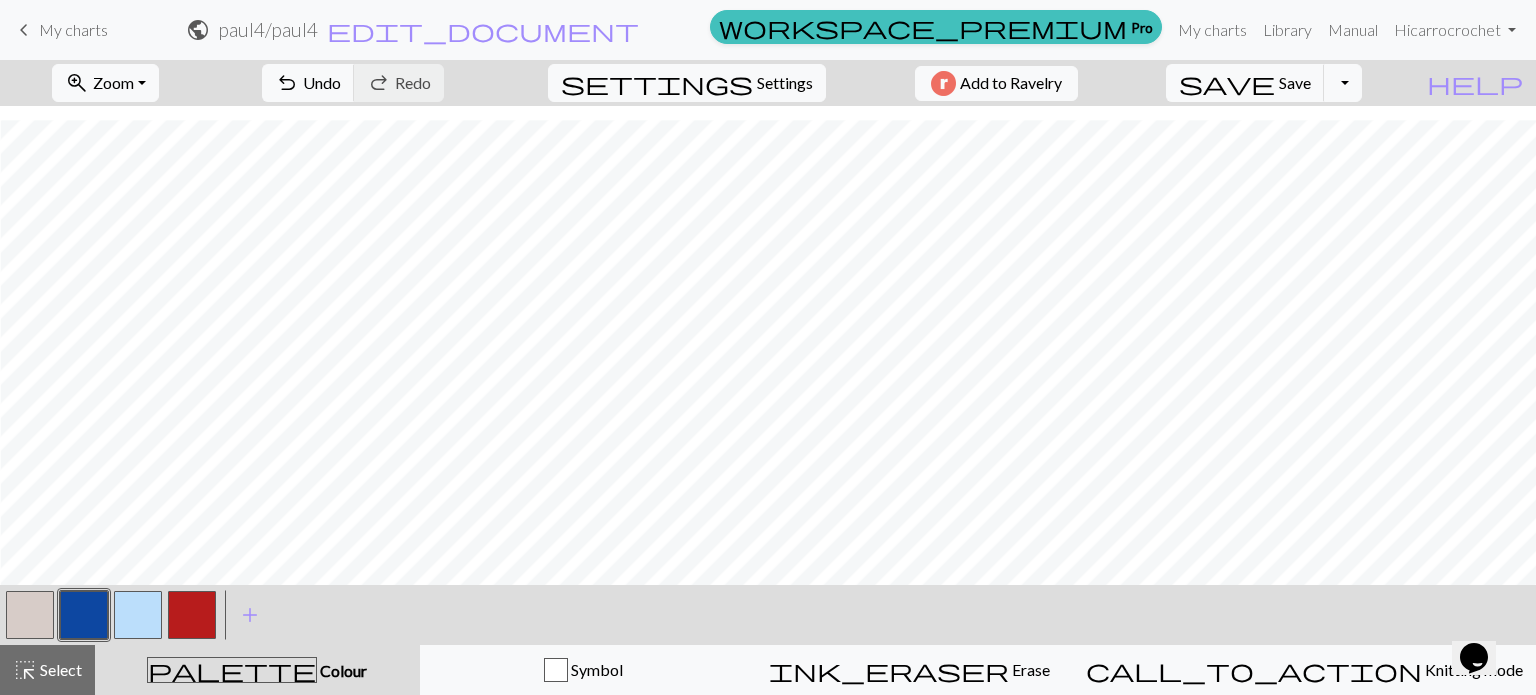 click at bounding box center [30, 615] 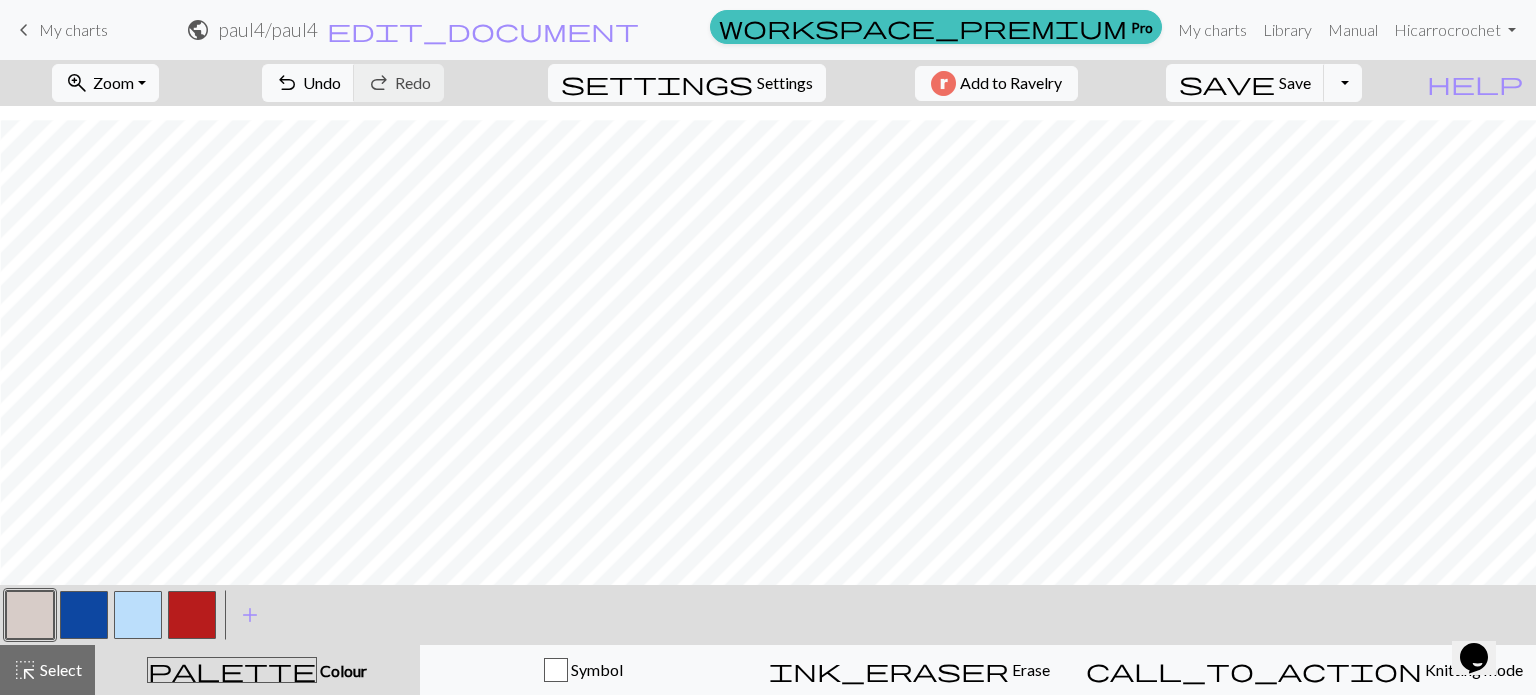 click at bounding box center [84, 615] 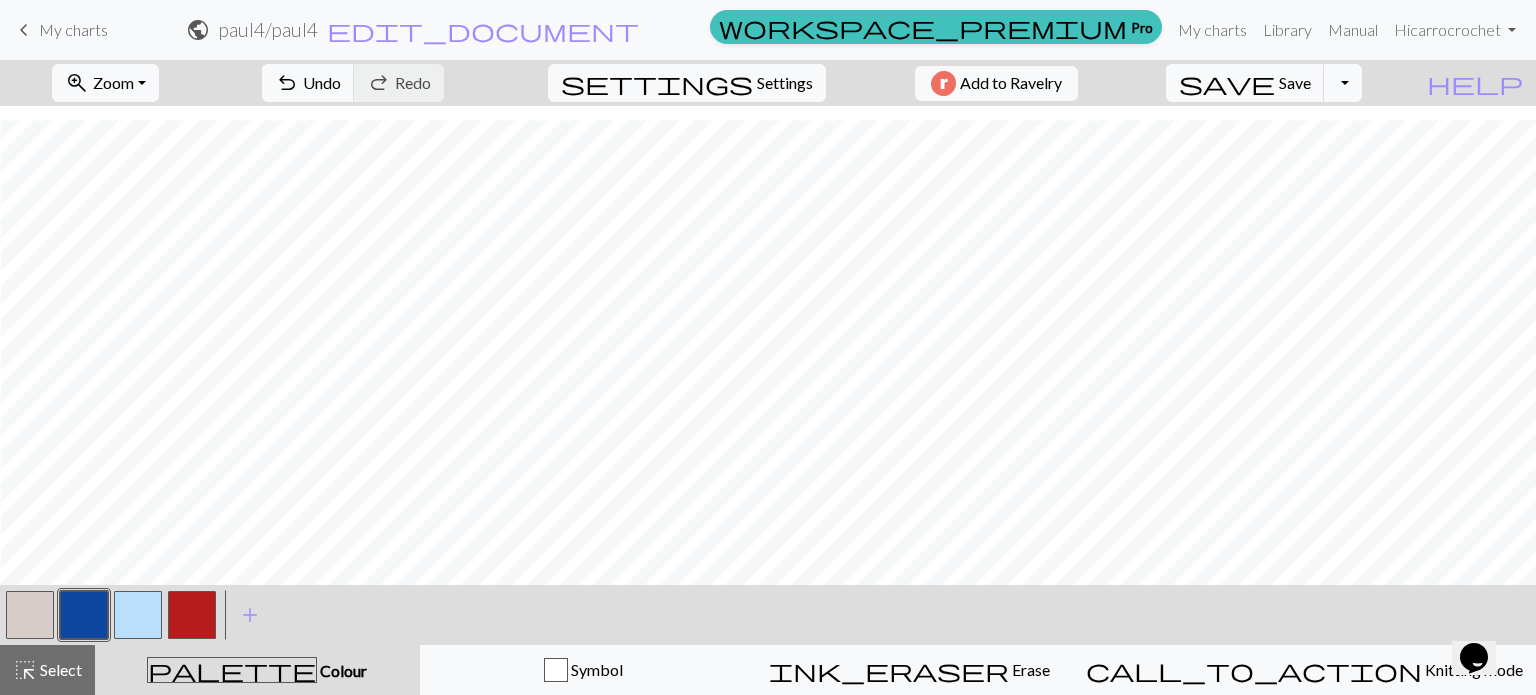 click at bounding box center [30, 615] 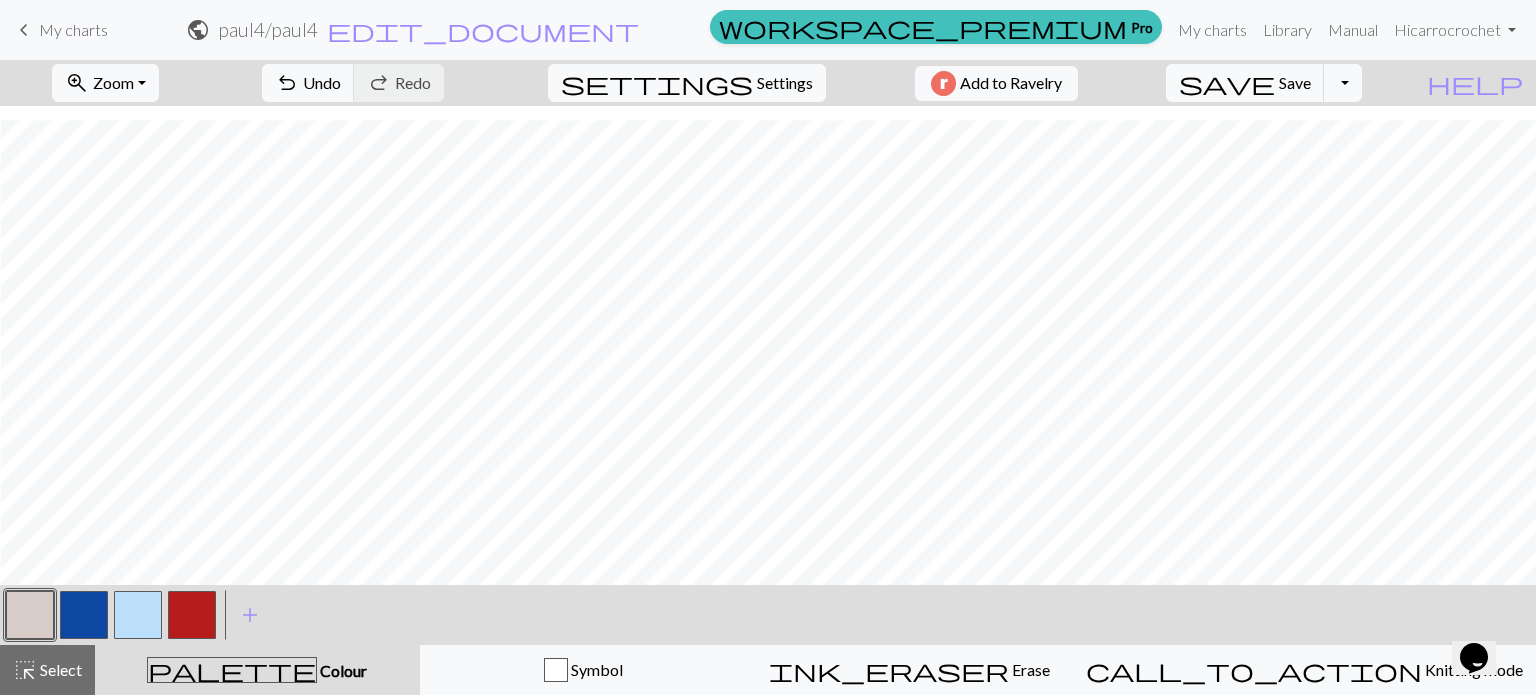 click at bounding box center [84, 615] 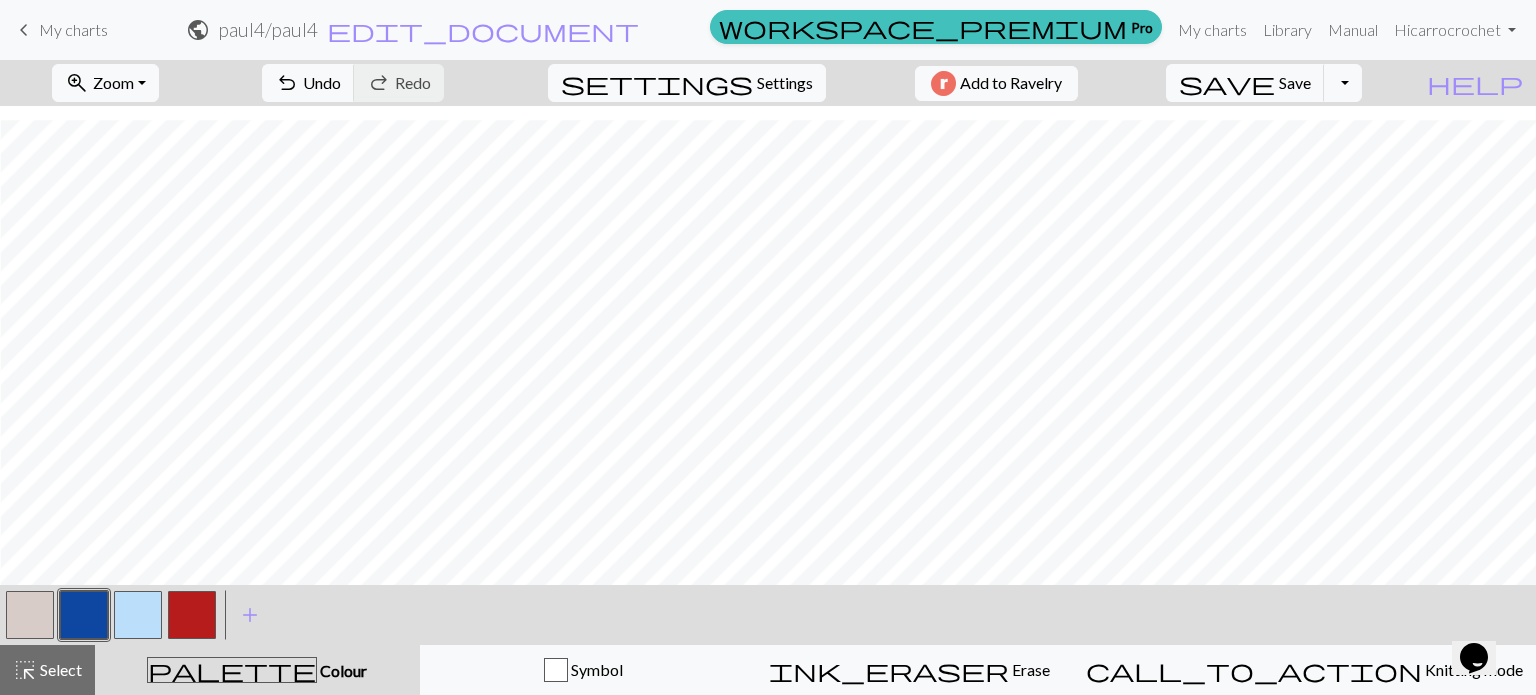click at bounding box center (192, 615) 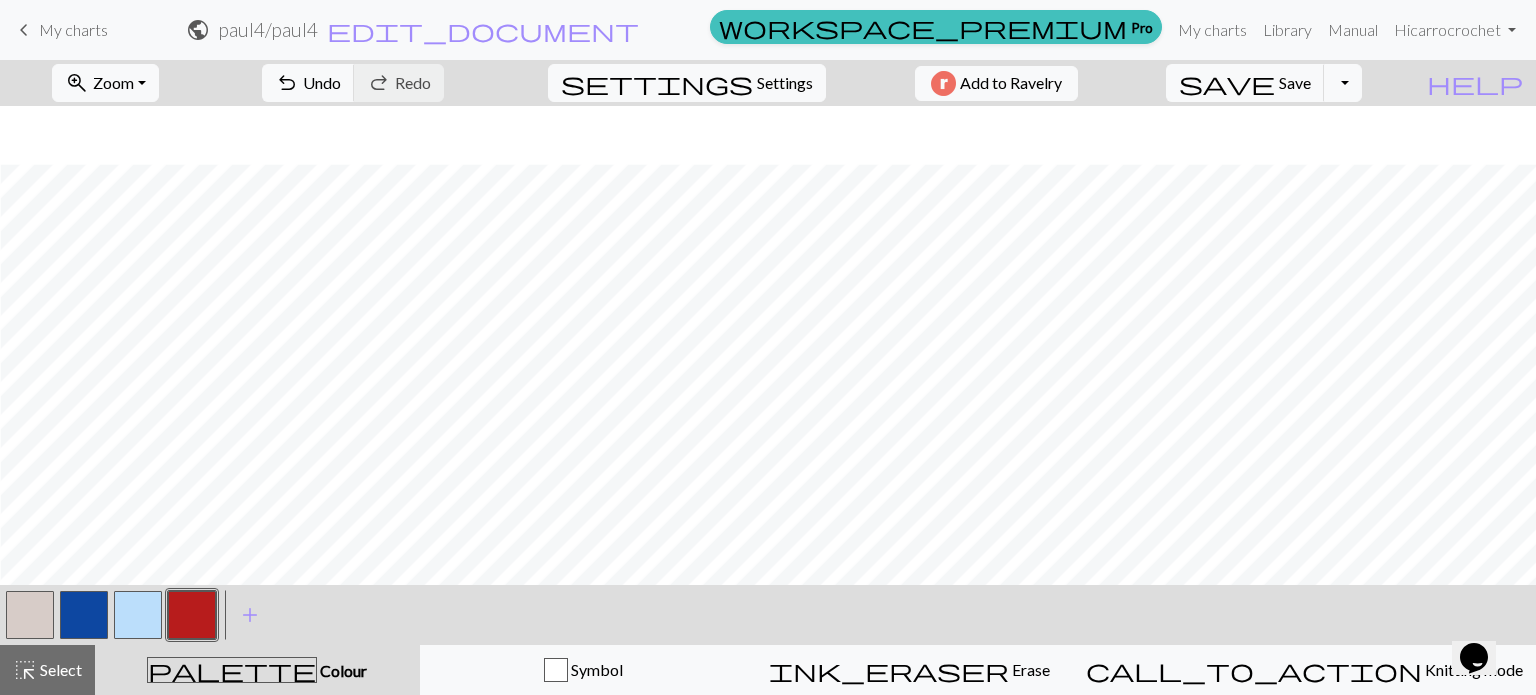 scroll, scrollTop: 476, scrollLeft: 224, axis: both 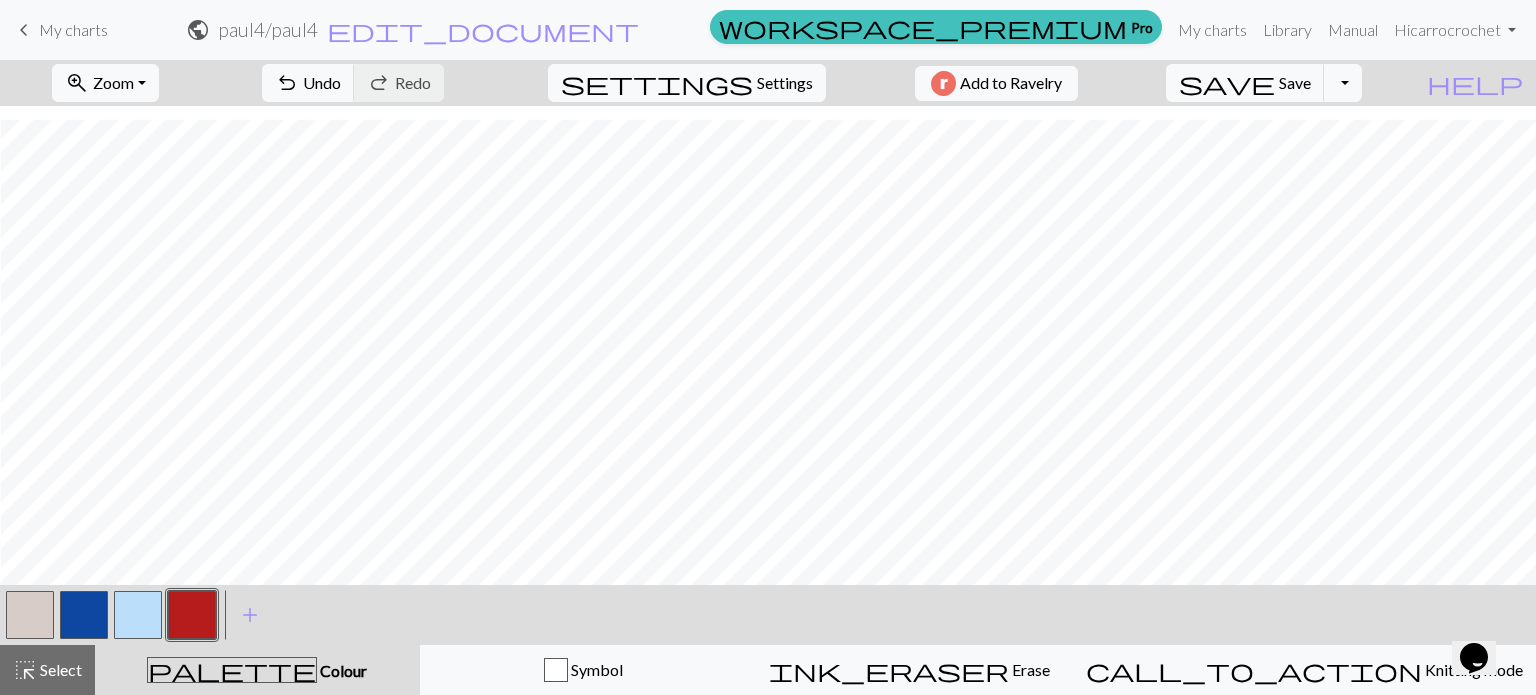 click at bounding box center (30, 615) 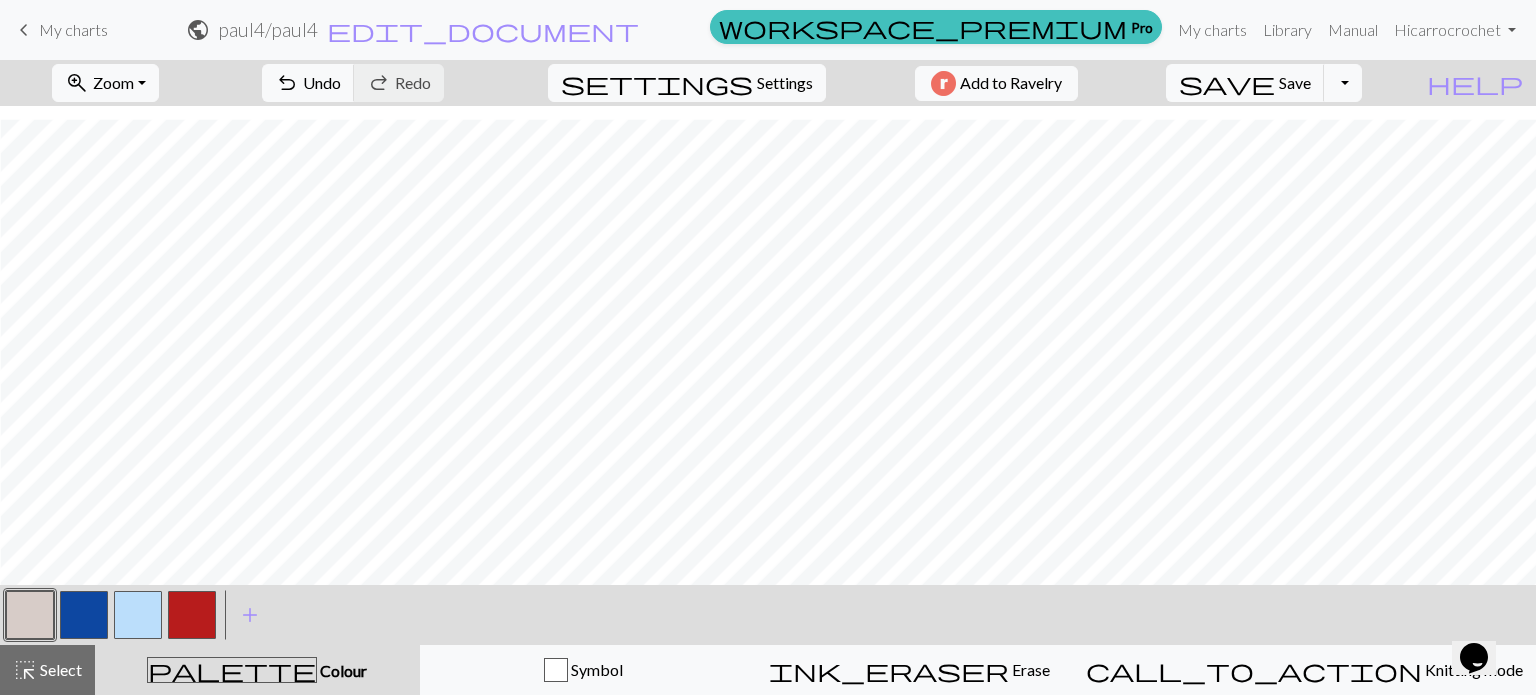 click at bounding box center [192, 615] 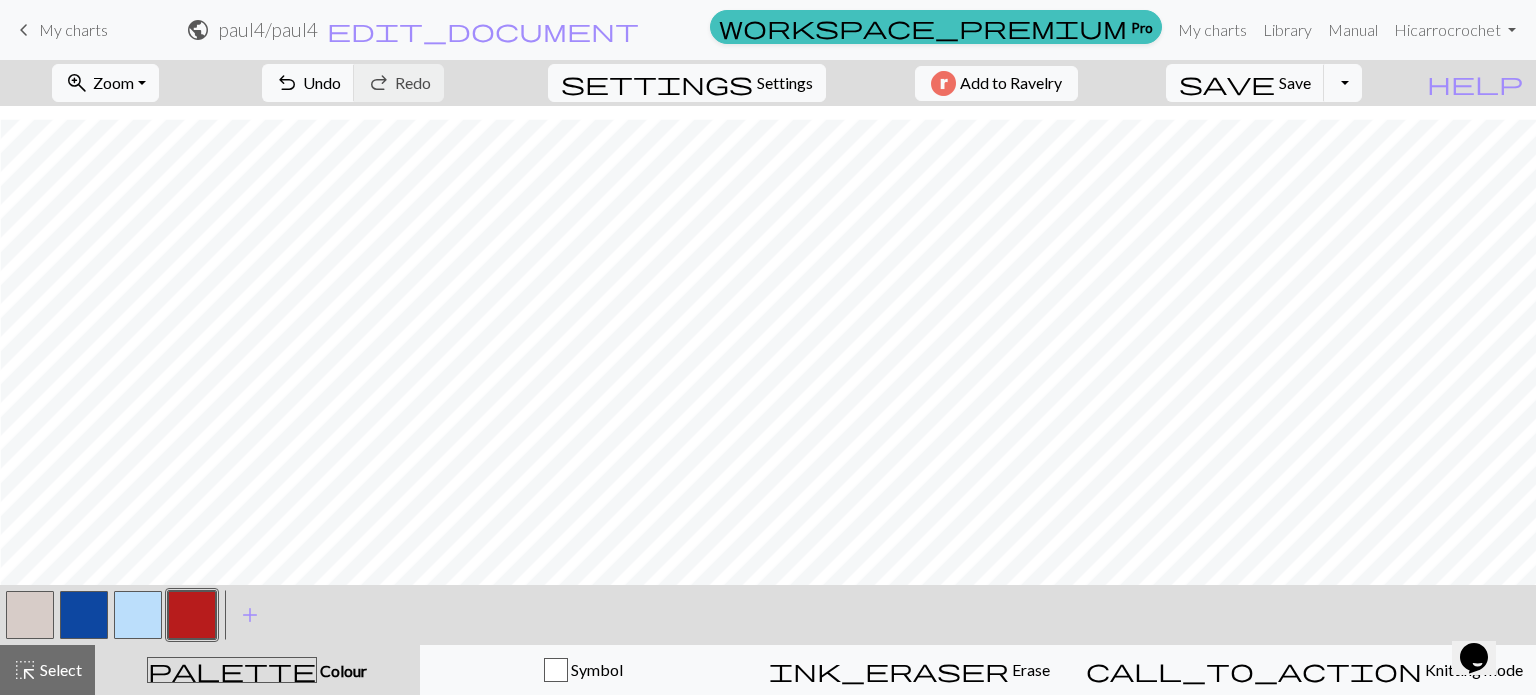 click at bounding box center [30, 615] 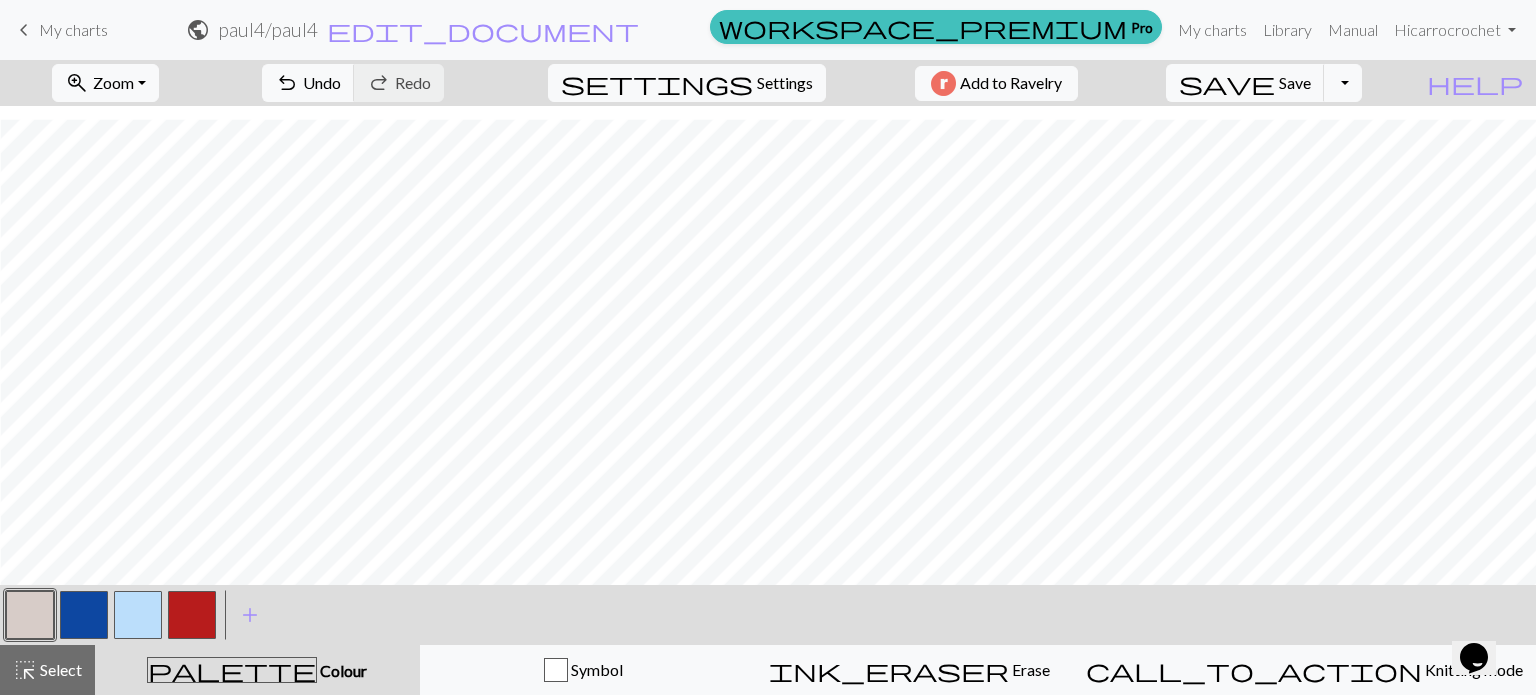 click at bounding box center (192, 615) 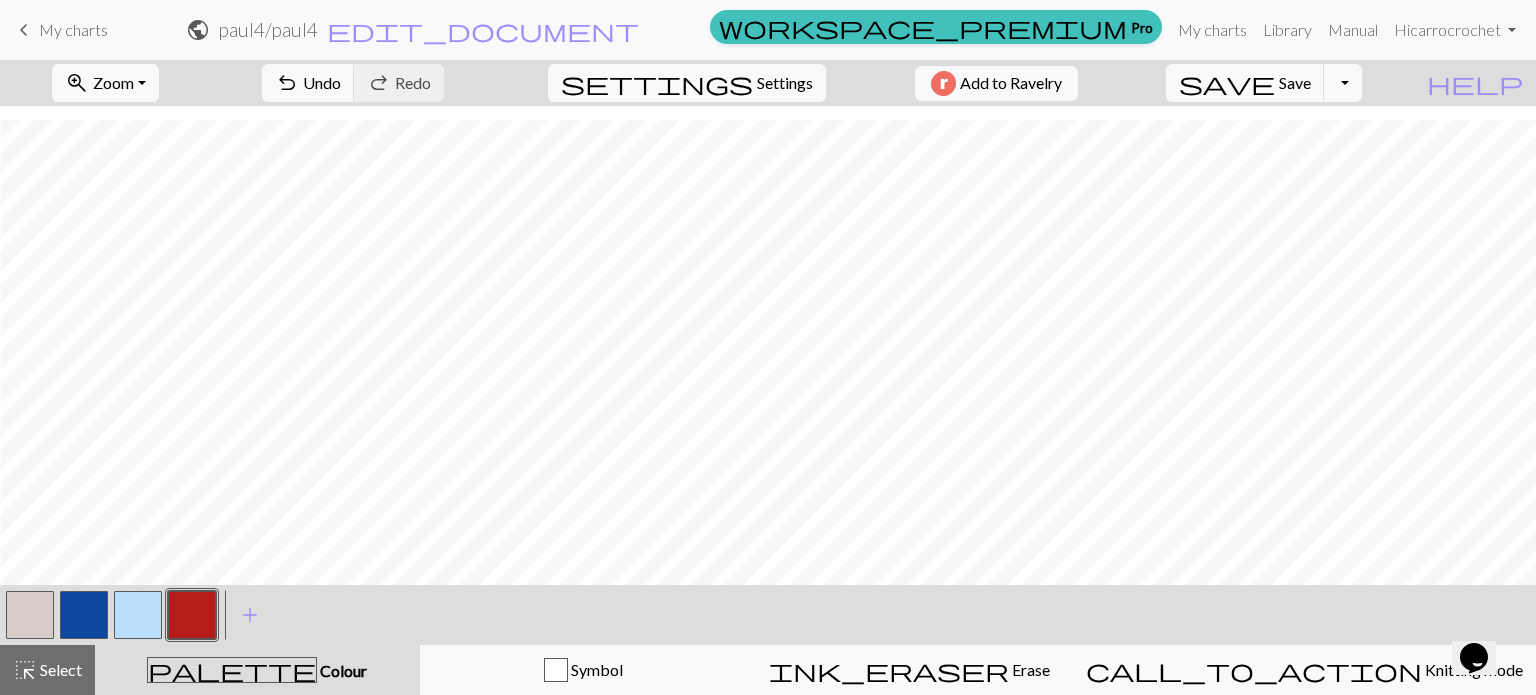 click at bounding box center [192, 615] 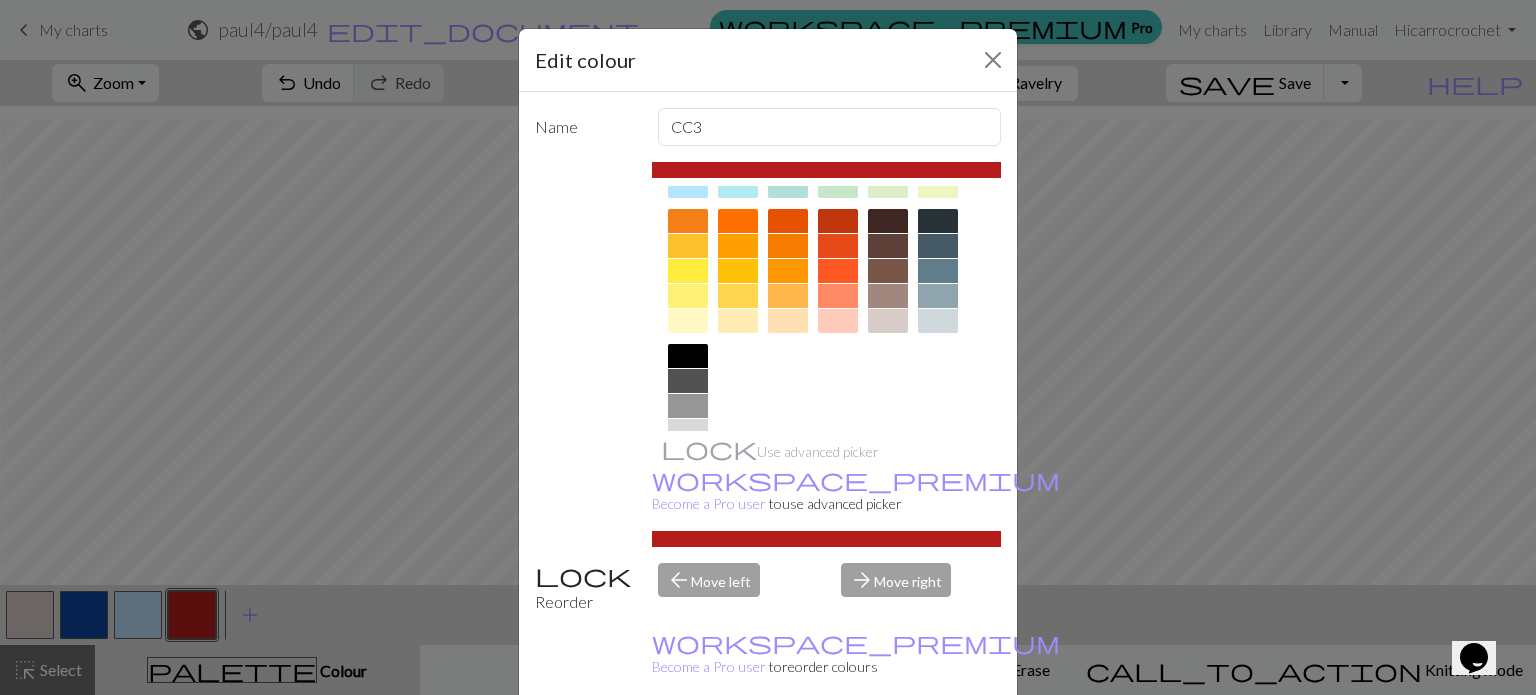 scroll, scrollTop: 322, scrollLeft: 0, axis: vertical 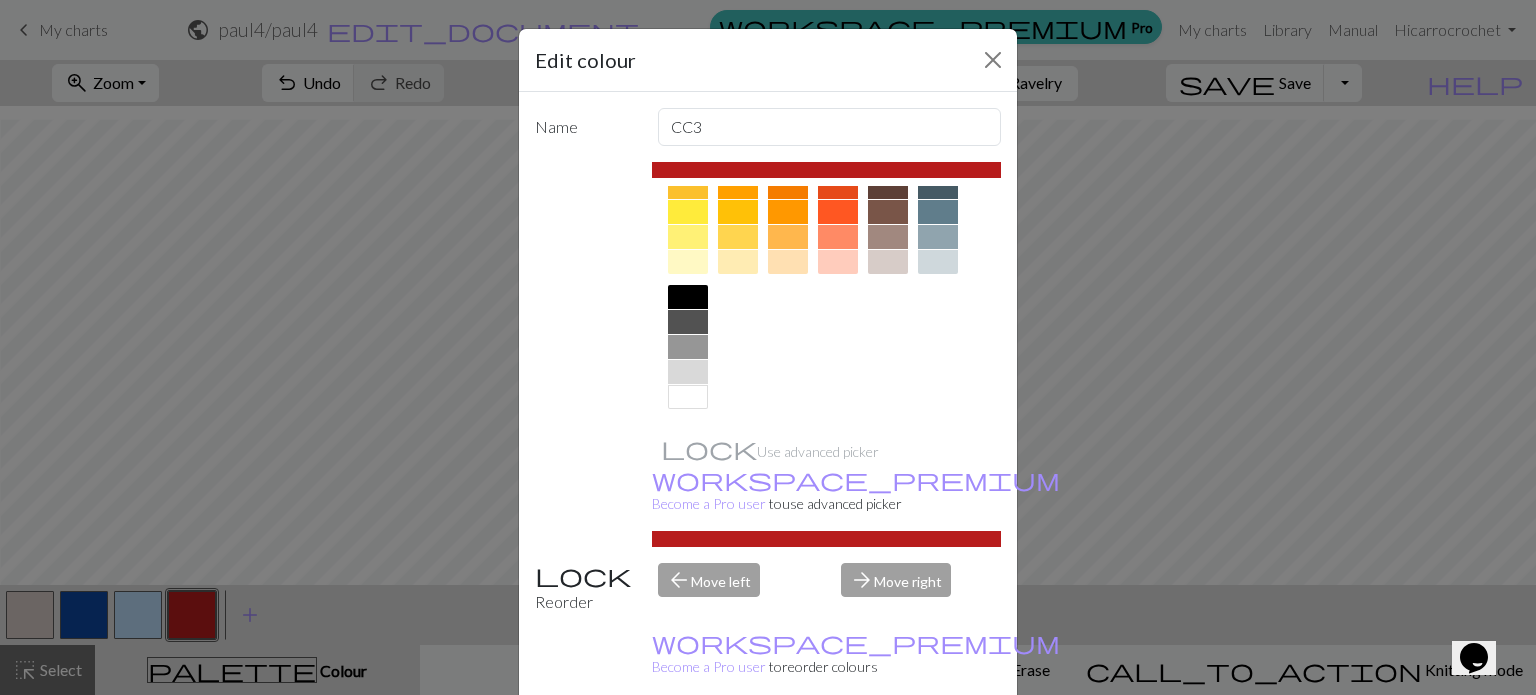 click at bounding box center [827, 145] 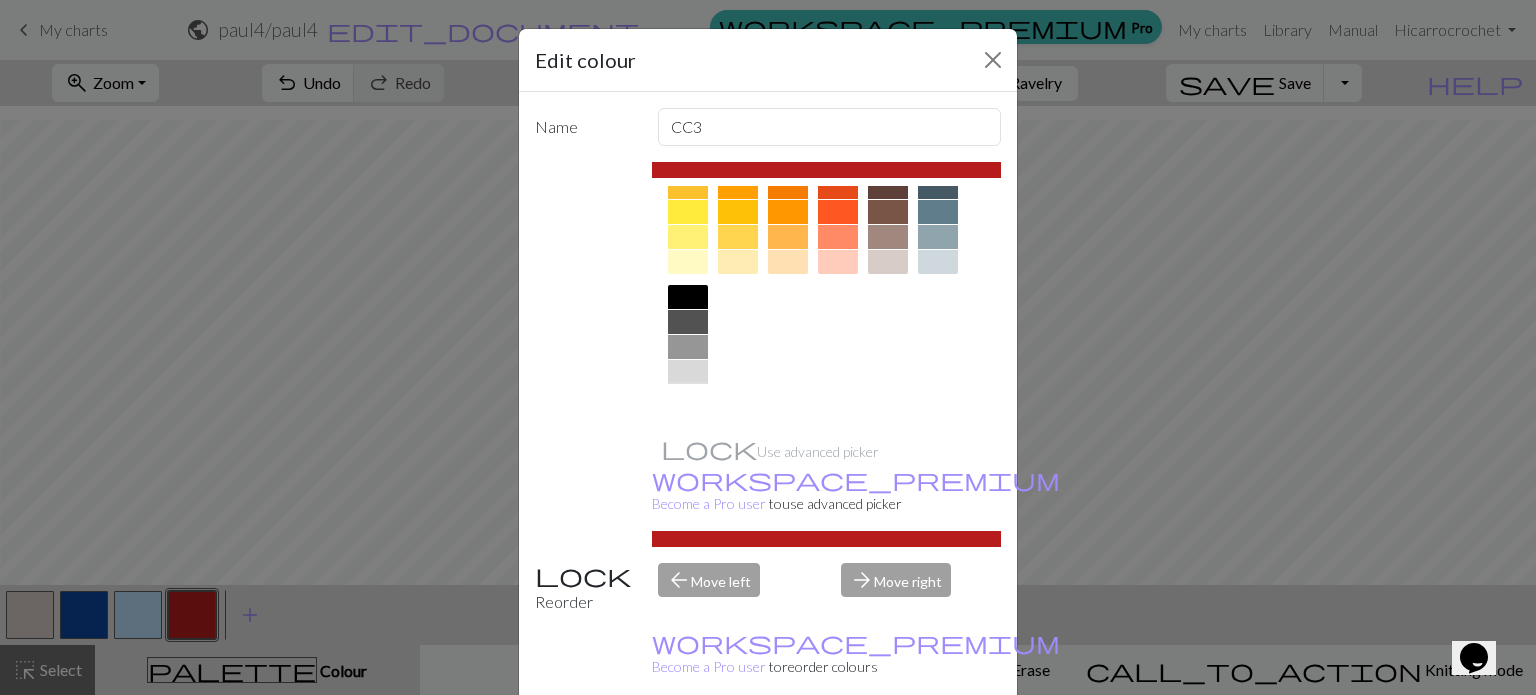 click at bounding box center (688, 397) 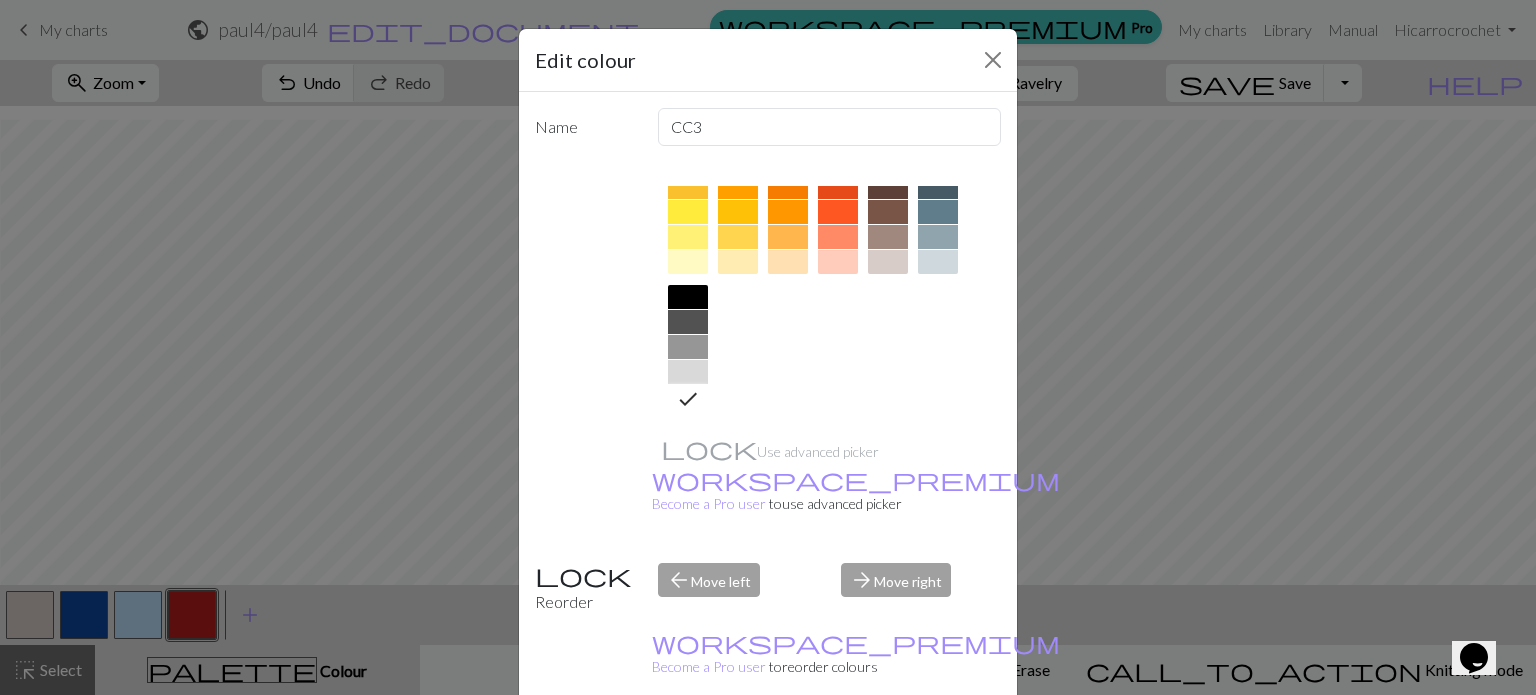 click on "Done" at bounding box center [888, 746] 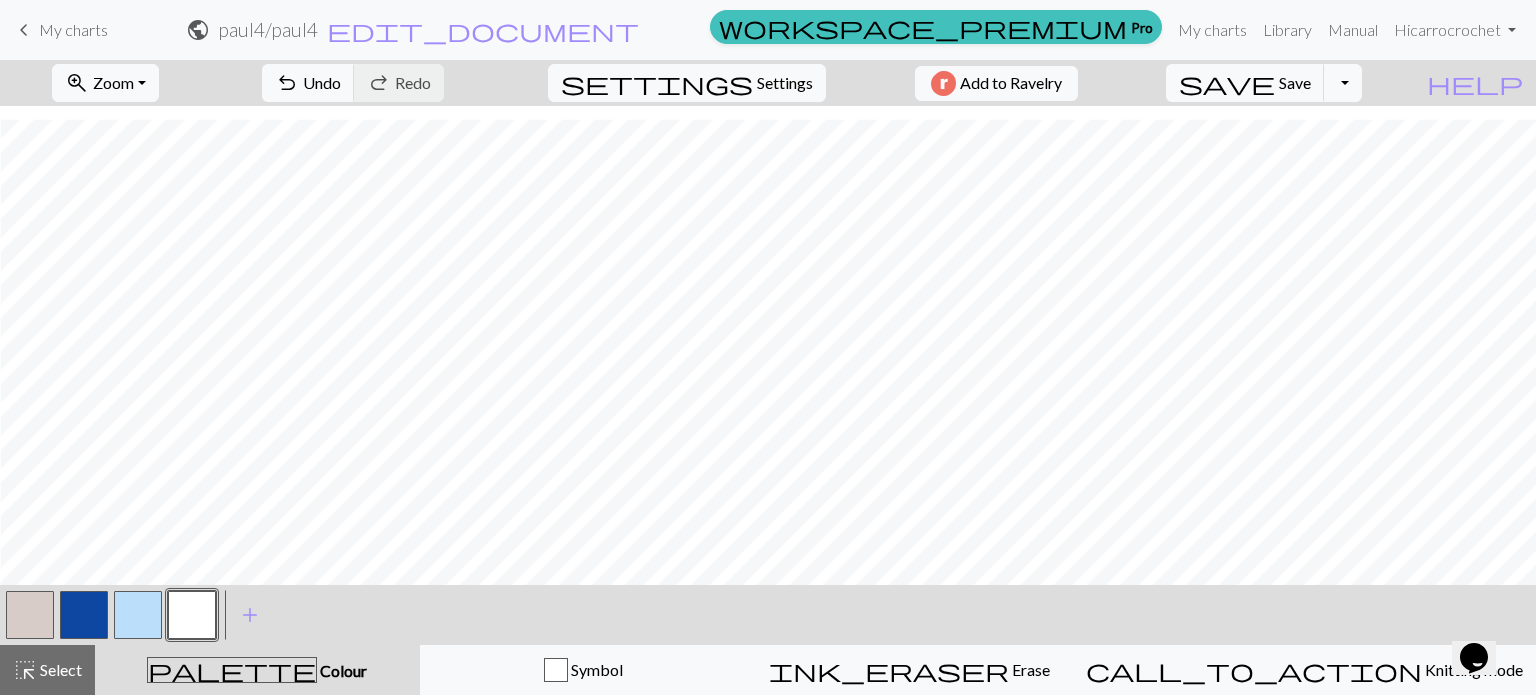 click at bounding box center (30, 615) 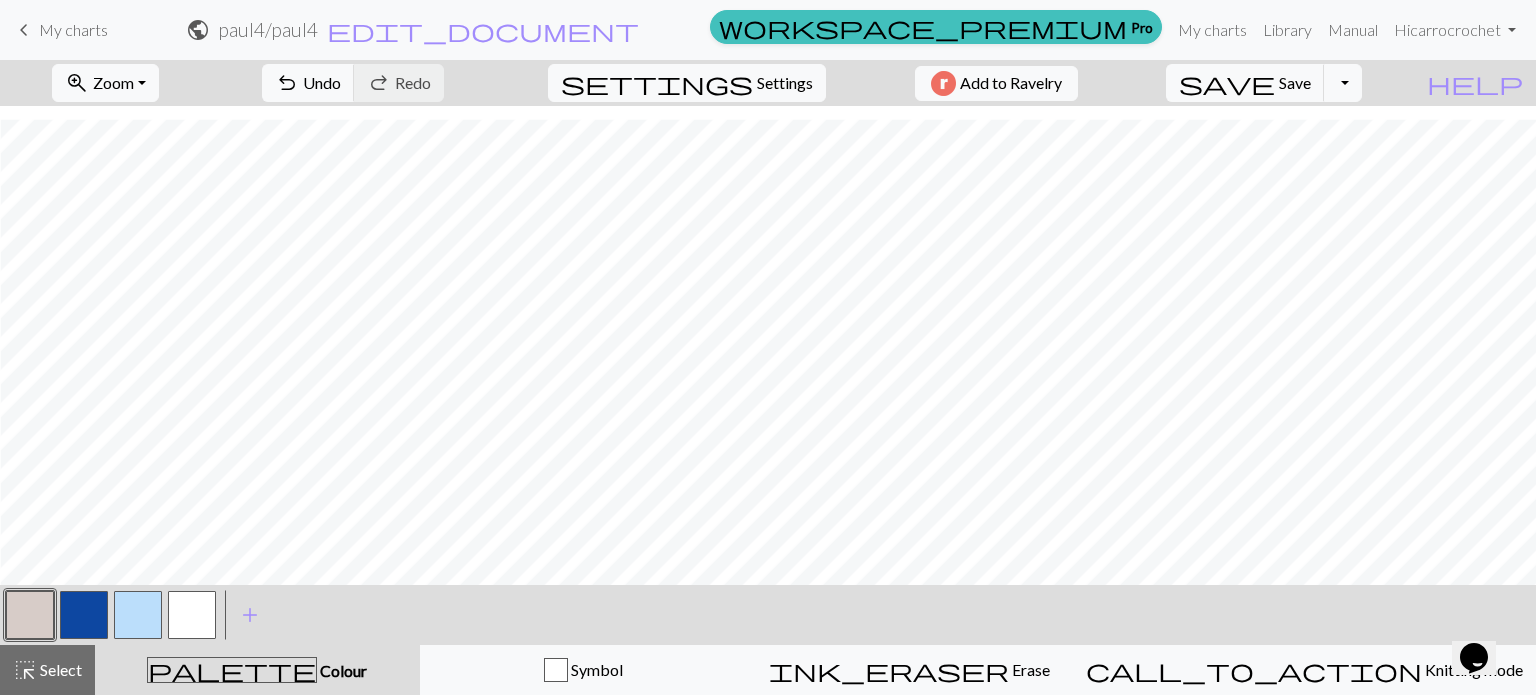 click at bounding box center [192, 615] 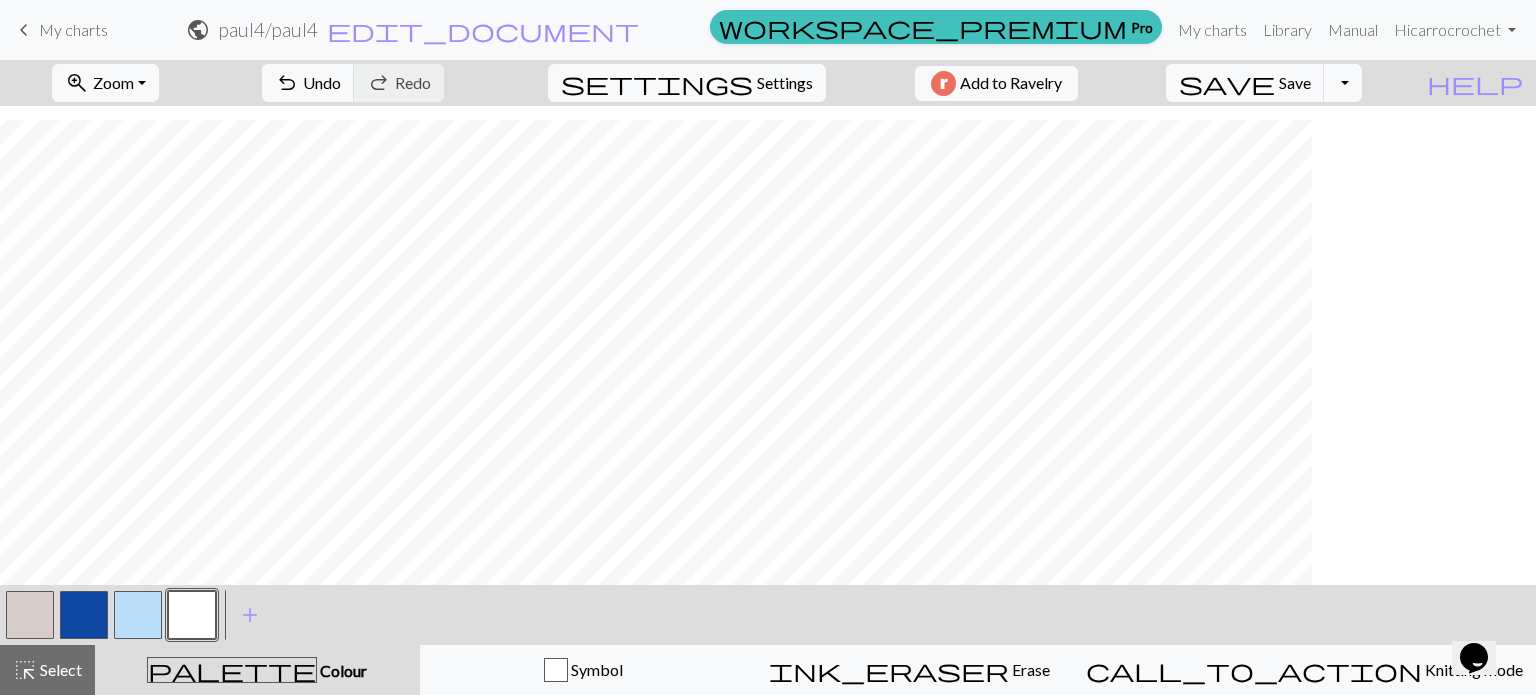 scroll, scrollTop: 476, scrollLeft: 0, axis: vertical 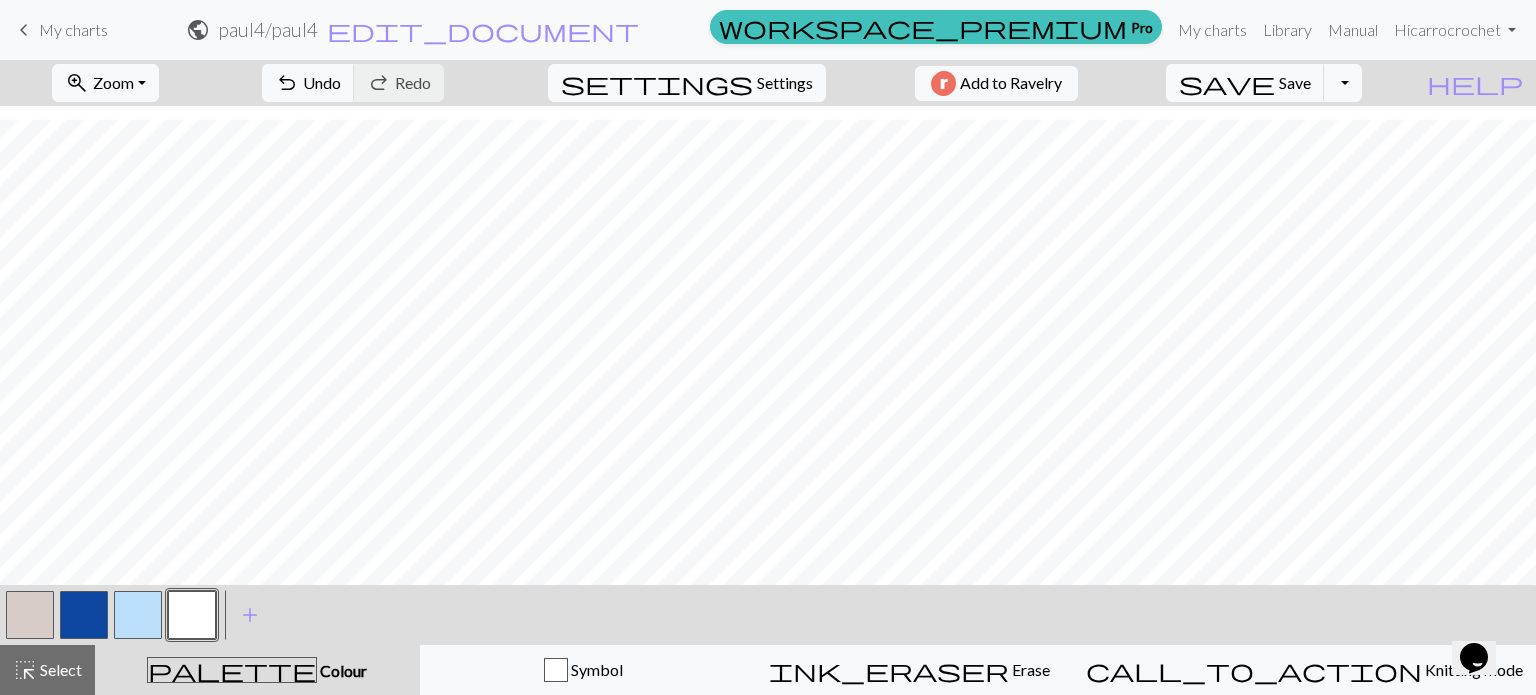 click at bounding box center (84, 615) 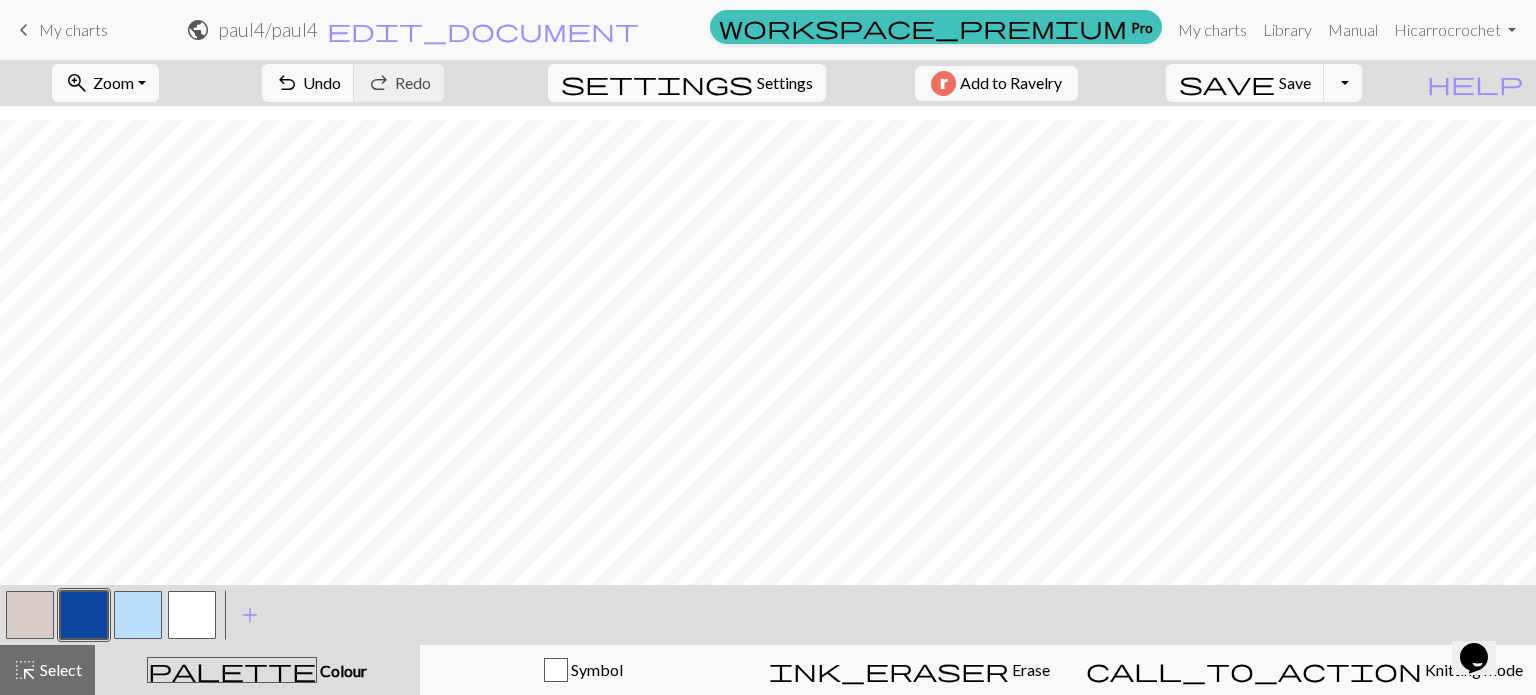 click at bounding box center (192, 615) 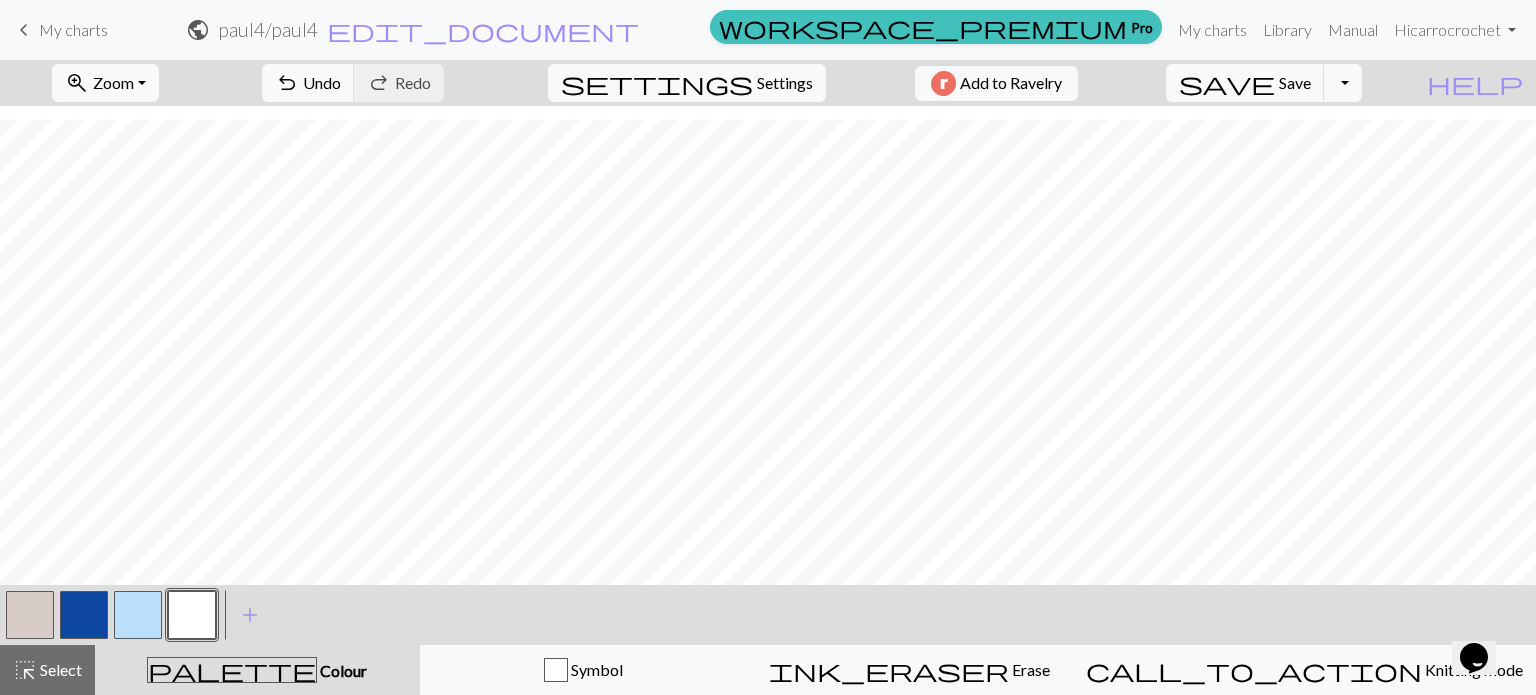 click at bounding box center [30, 615] 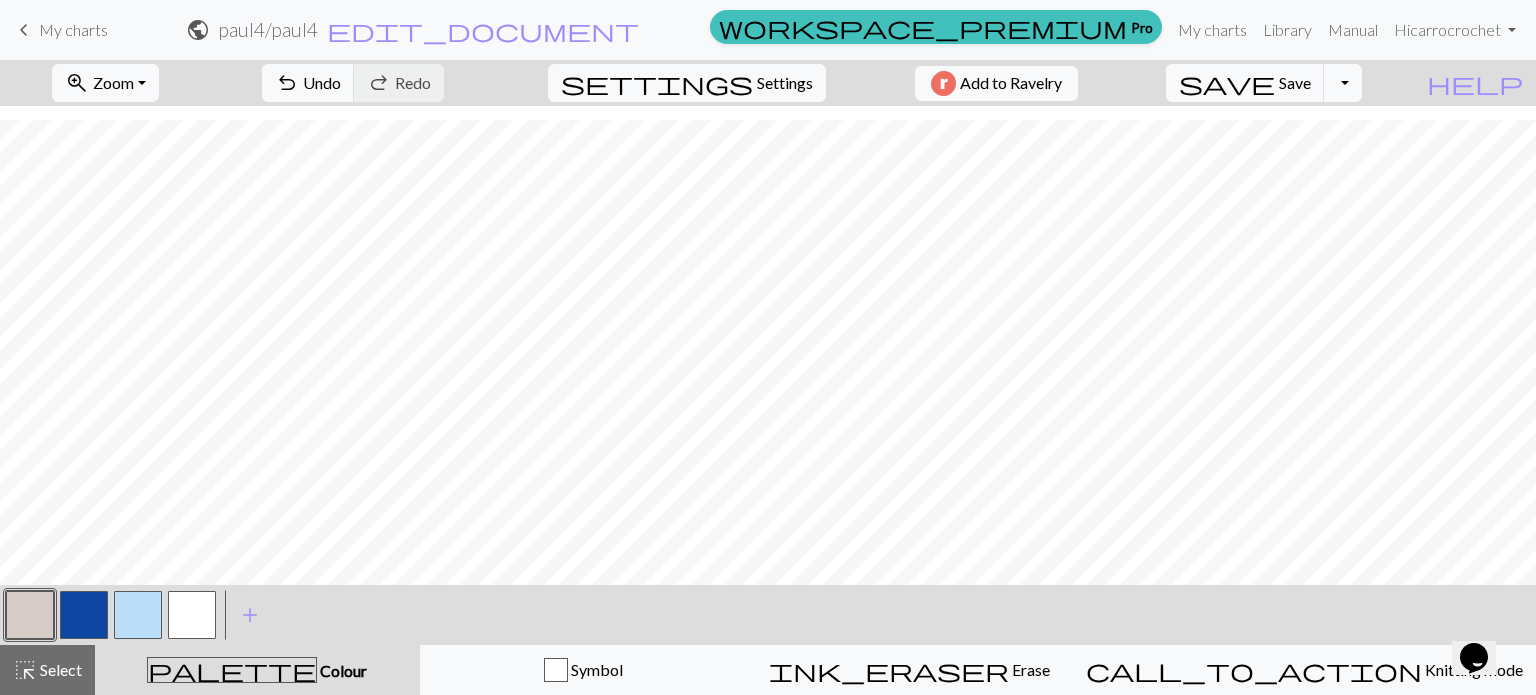 click at bounding box center [192, 615] 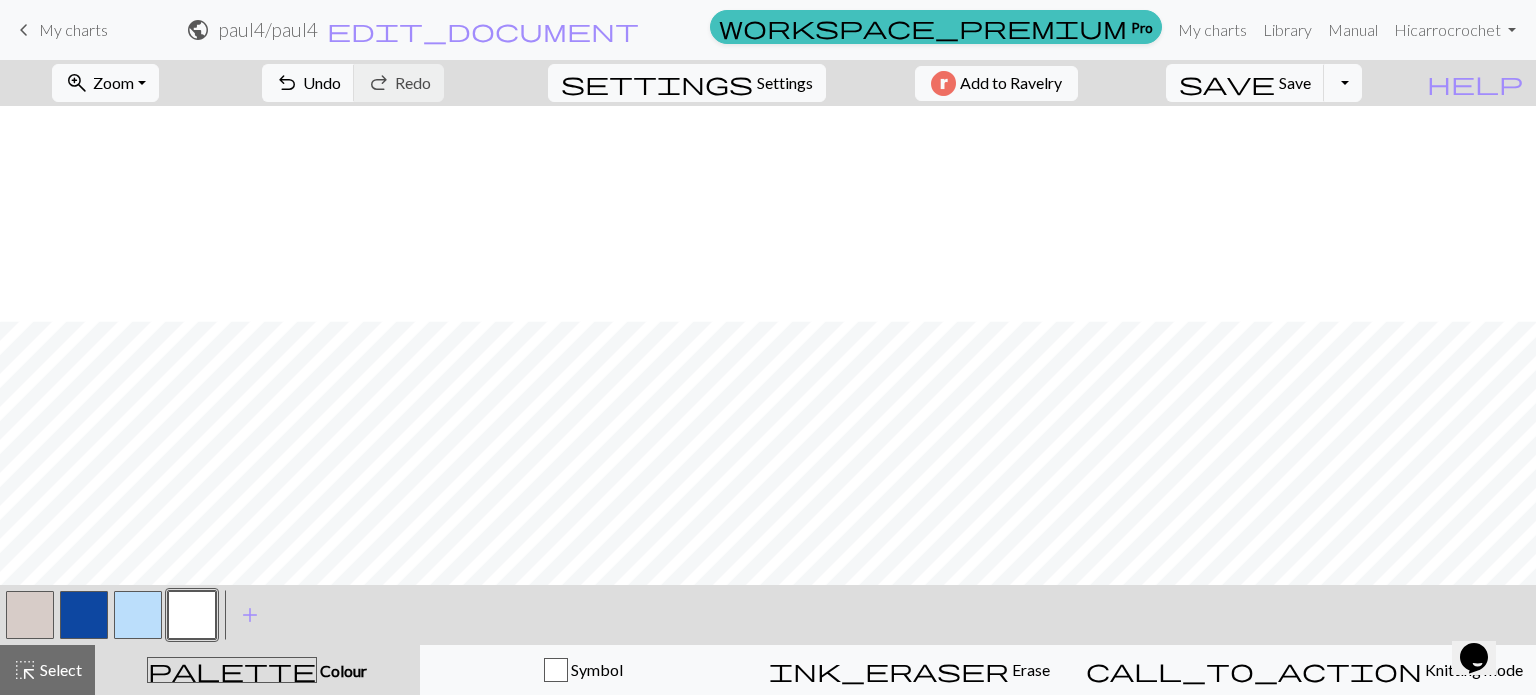 scroll, scrollTop: 476, scrollLeft: 0, axis: vertical 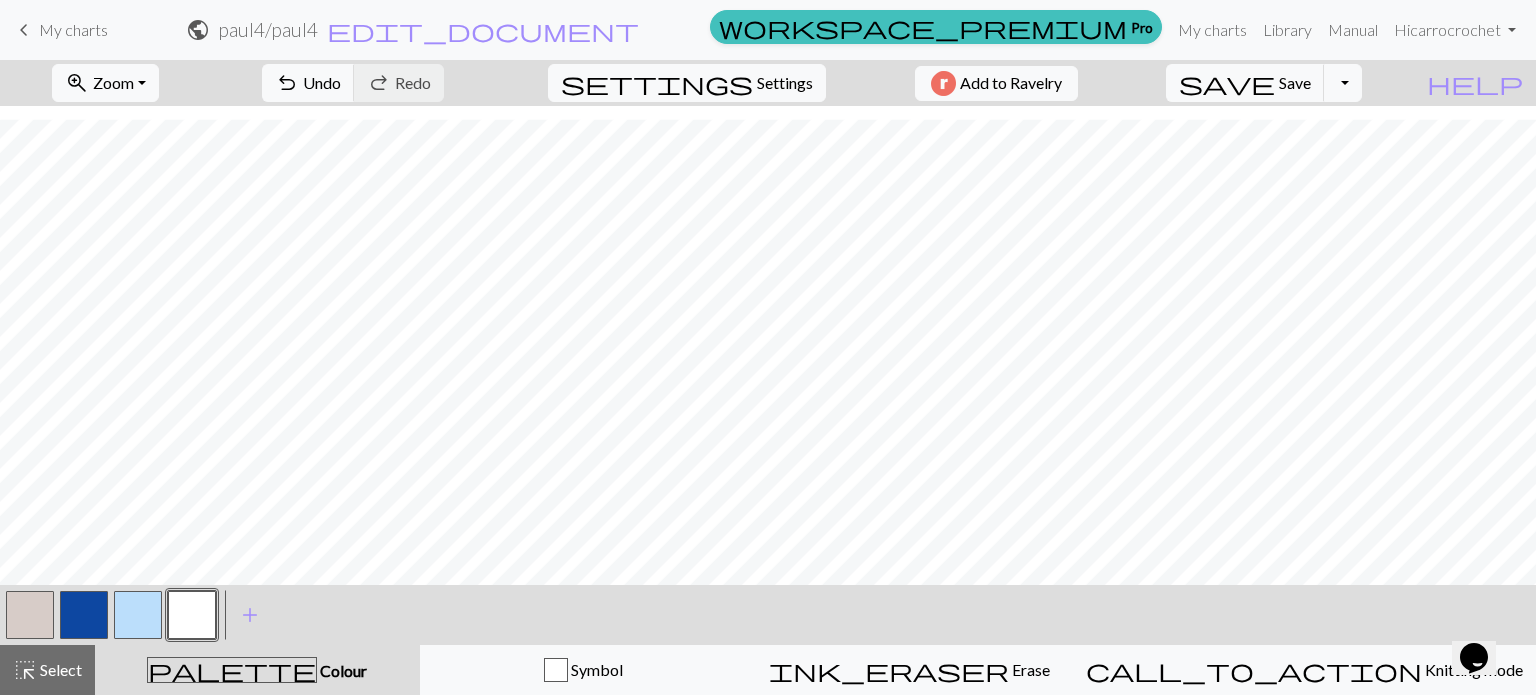 click at bounding box center [30, 615] 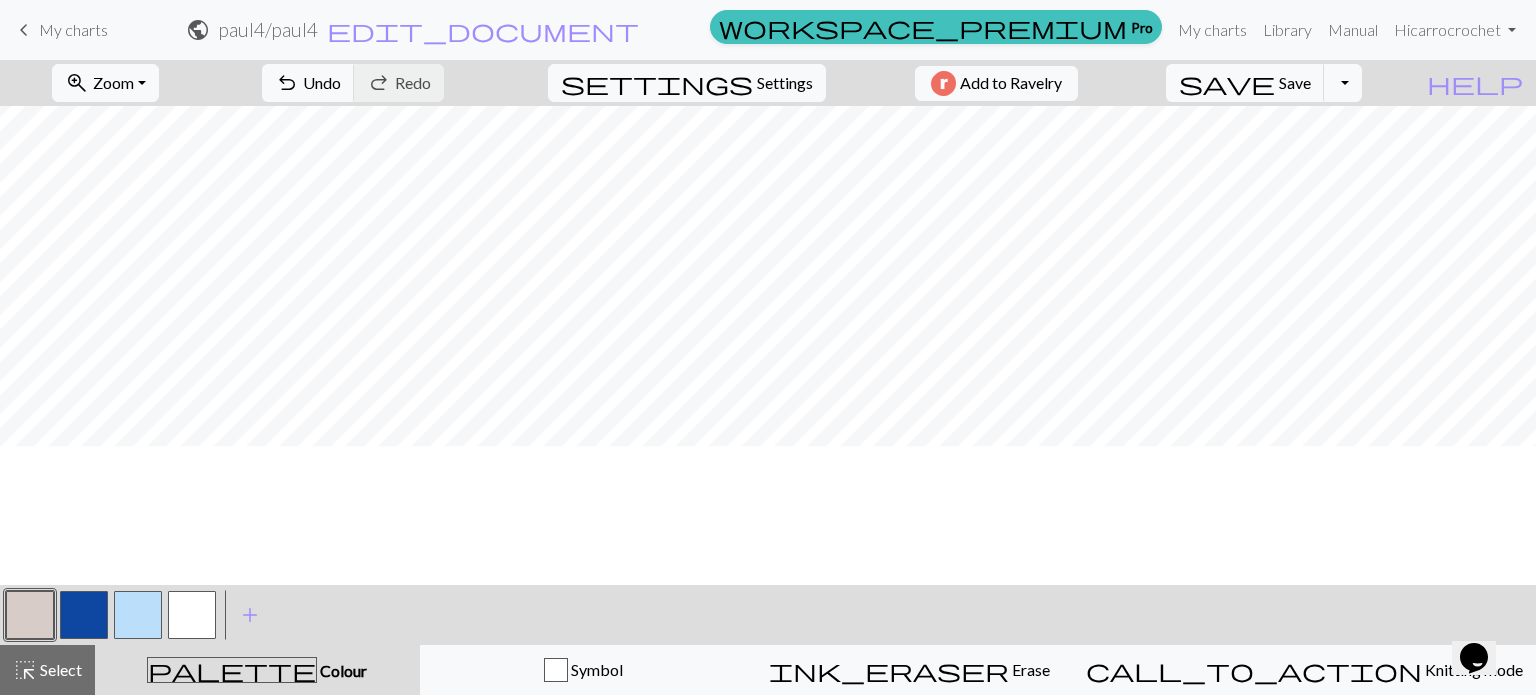 scroll, scrollTop: 323, scrollLeft: 0, axis: vertical 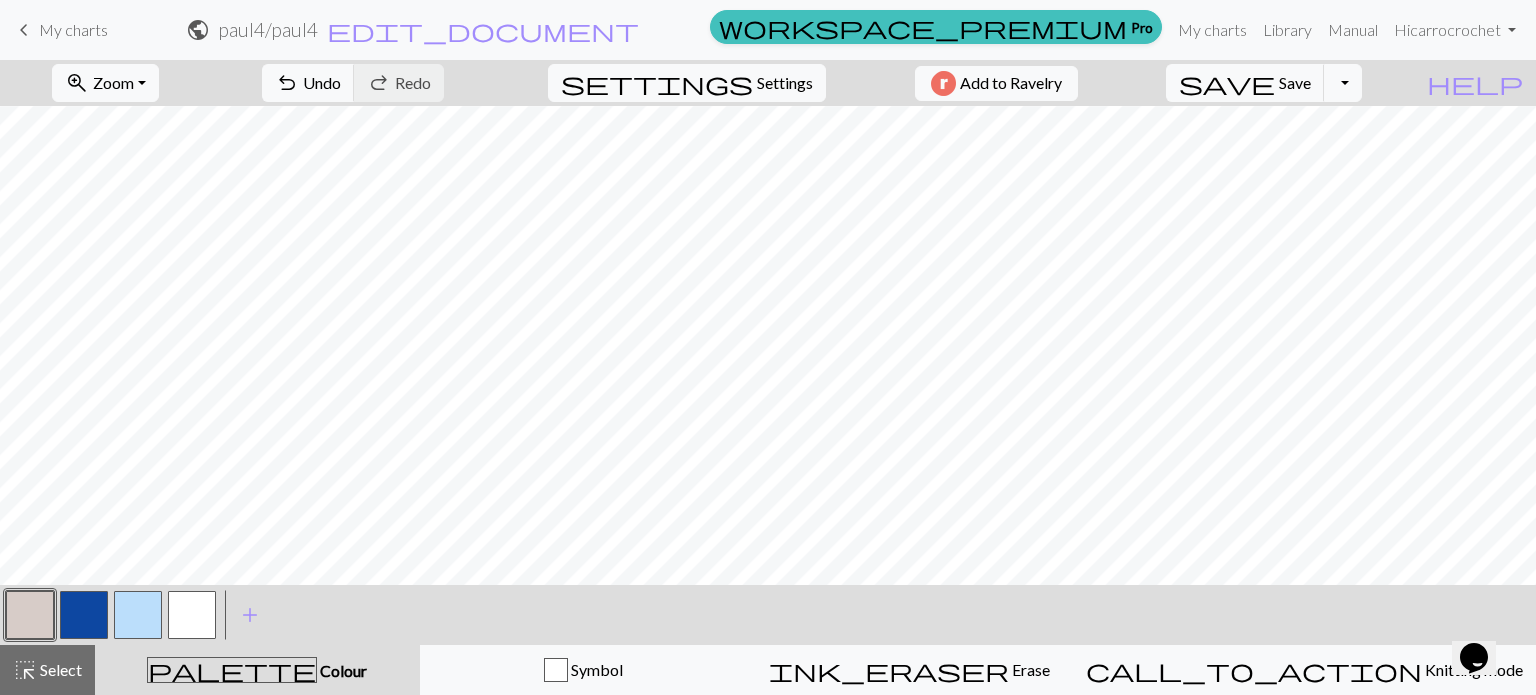 click at bounding box center (192, 615) 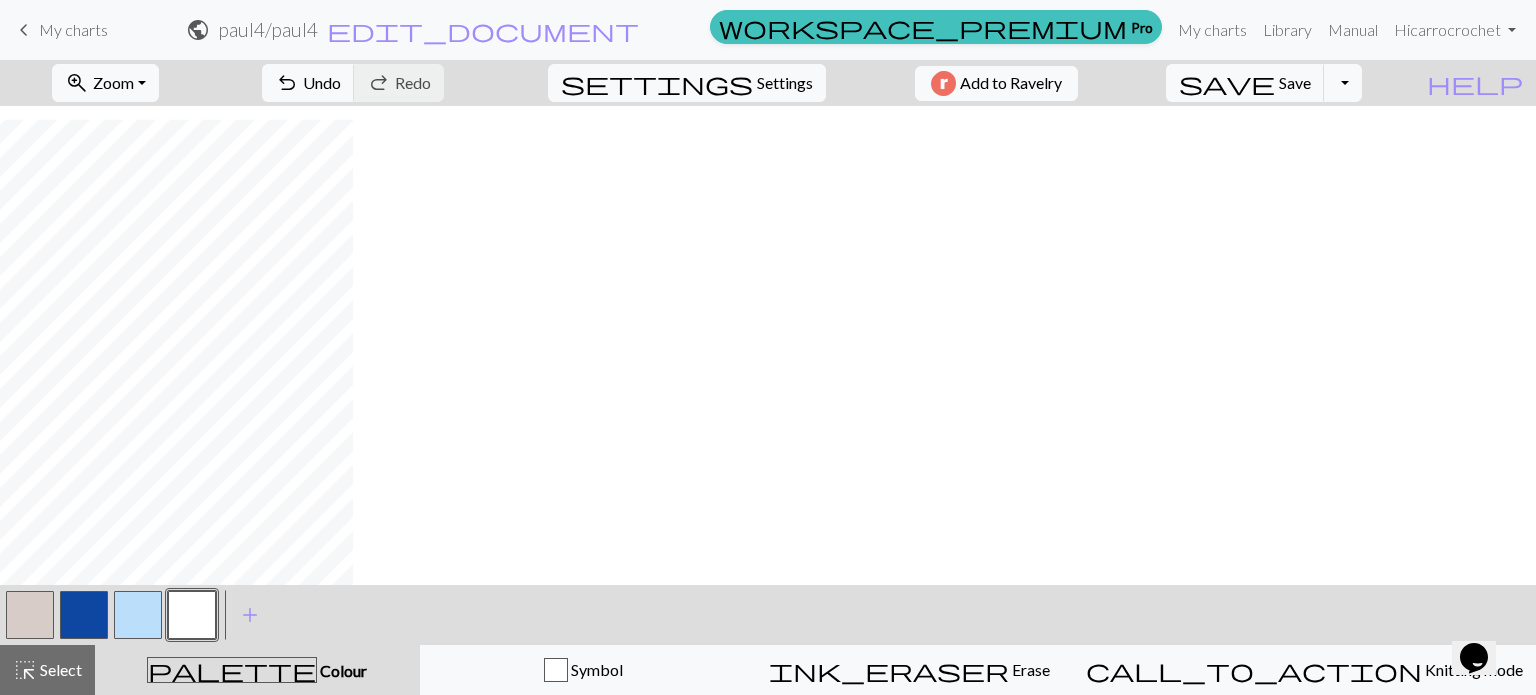 scroll, scrollTop: 476, scrollLeft: 0, axis: vertical 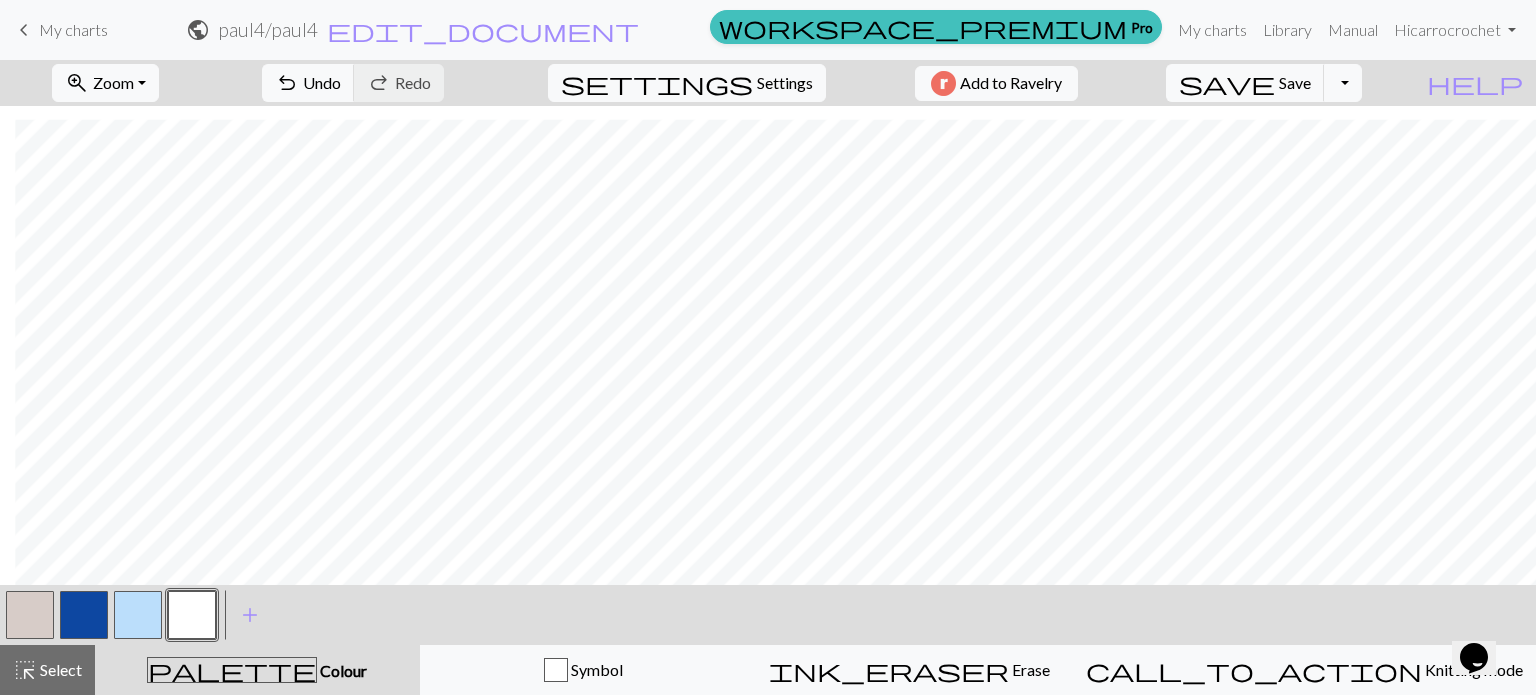 click at bounding box center [30, 615] 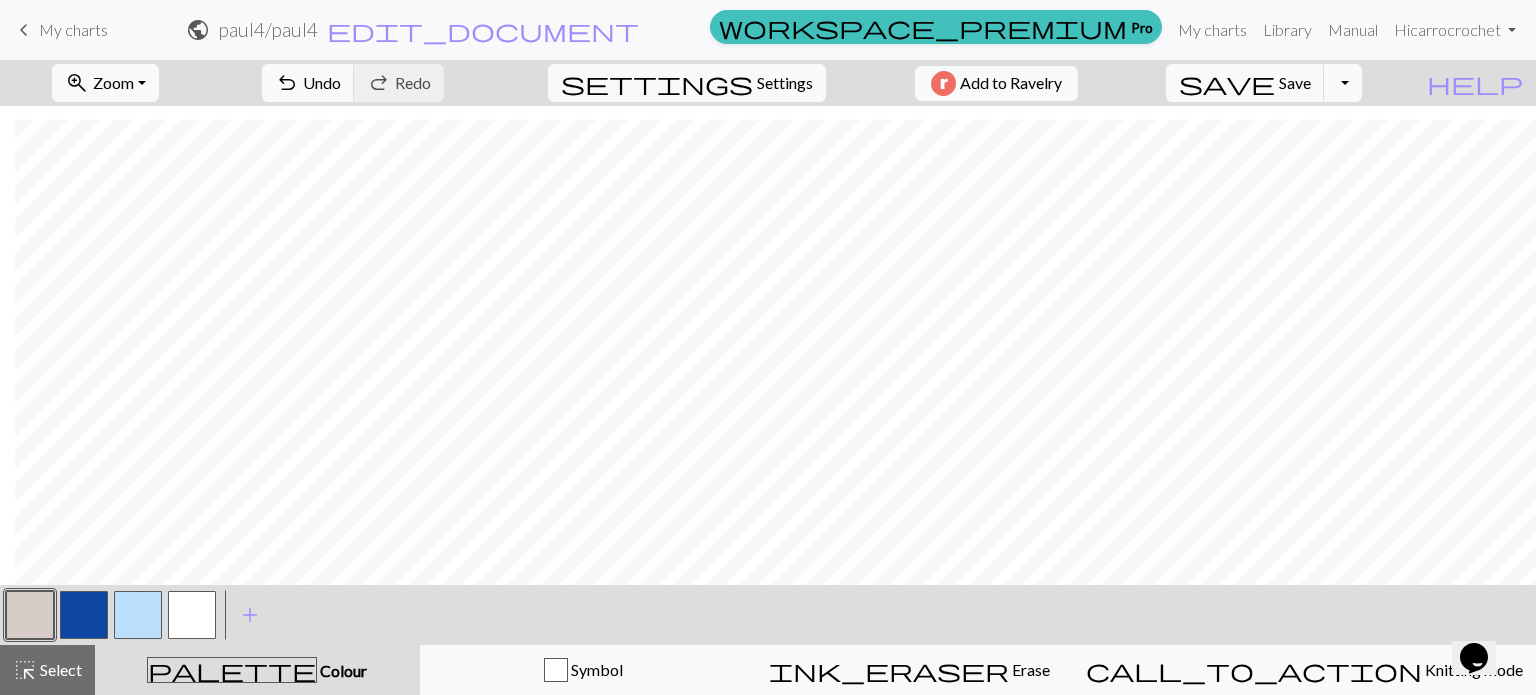 click at bounding box center [192, 615] 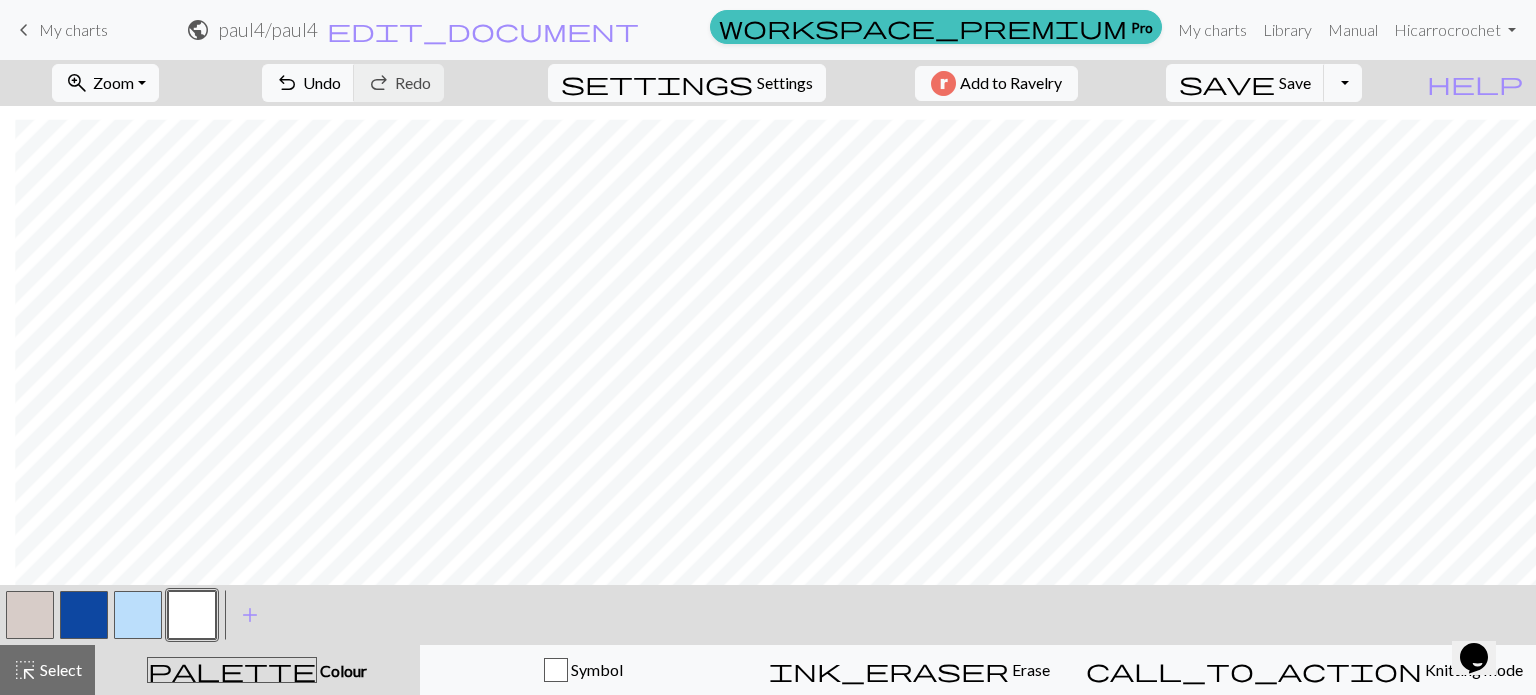 click on "zoom_in Zoom Zoom Fit all Fit width Fit height 50% 100% 150% 200% undo Undo Undo redo Redo Redo settings  Settings    Add to Ravelry save Save Save Toggle Dropdown file_copy  Save a copy save_alt  Download help Show me around < > add Add a  colour highlight_alt   Select   Select palette   Colour   Colour   Symbol ink_eraser   Erase   Erase call_to_action   Knitting mode   Knitting mode" at bounding box center (768, 377) 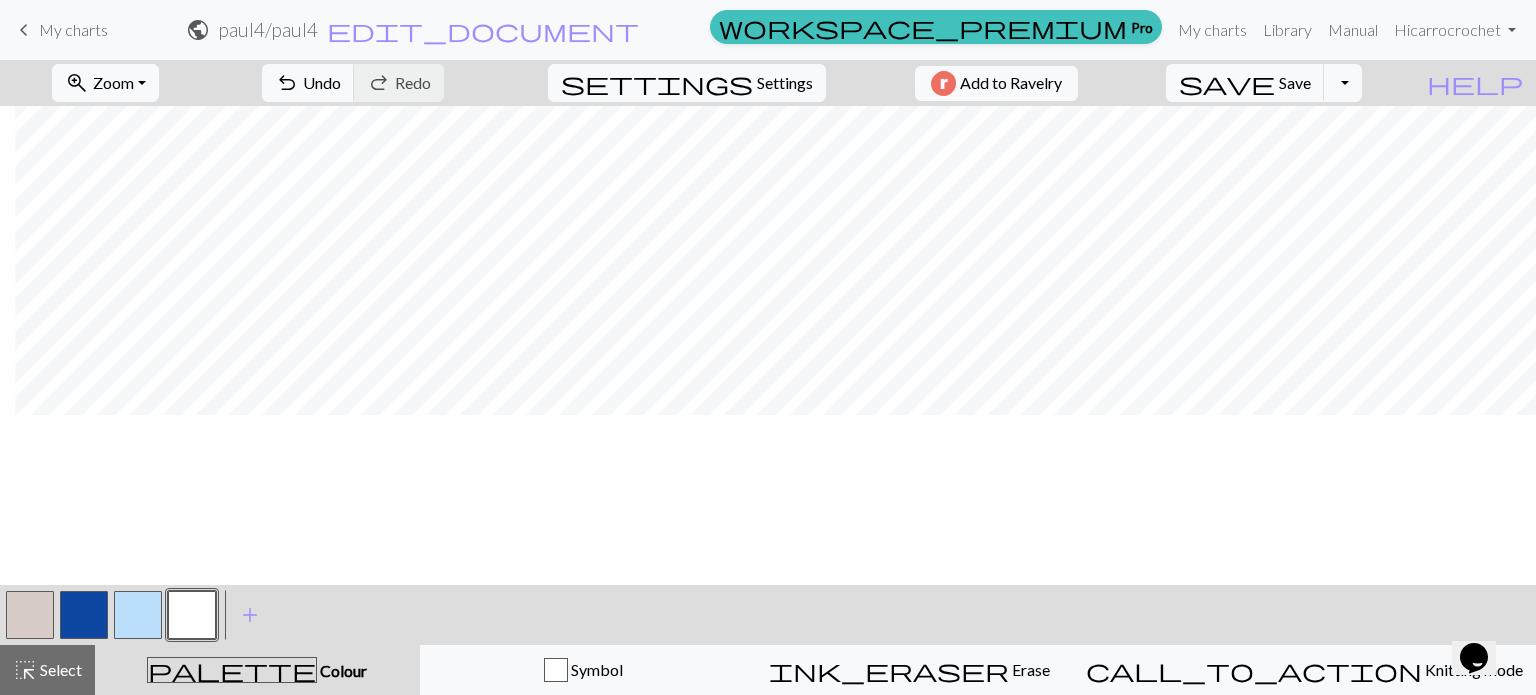 scroll, scrollTop: 292, scrollLeft: 1198, axis: both 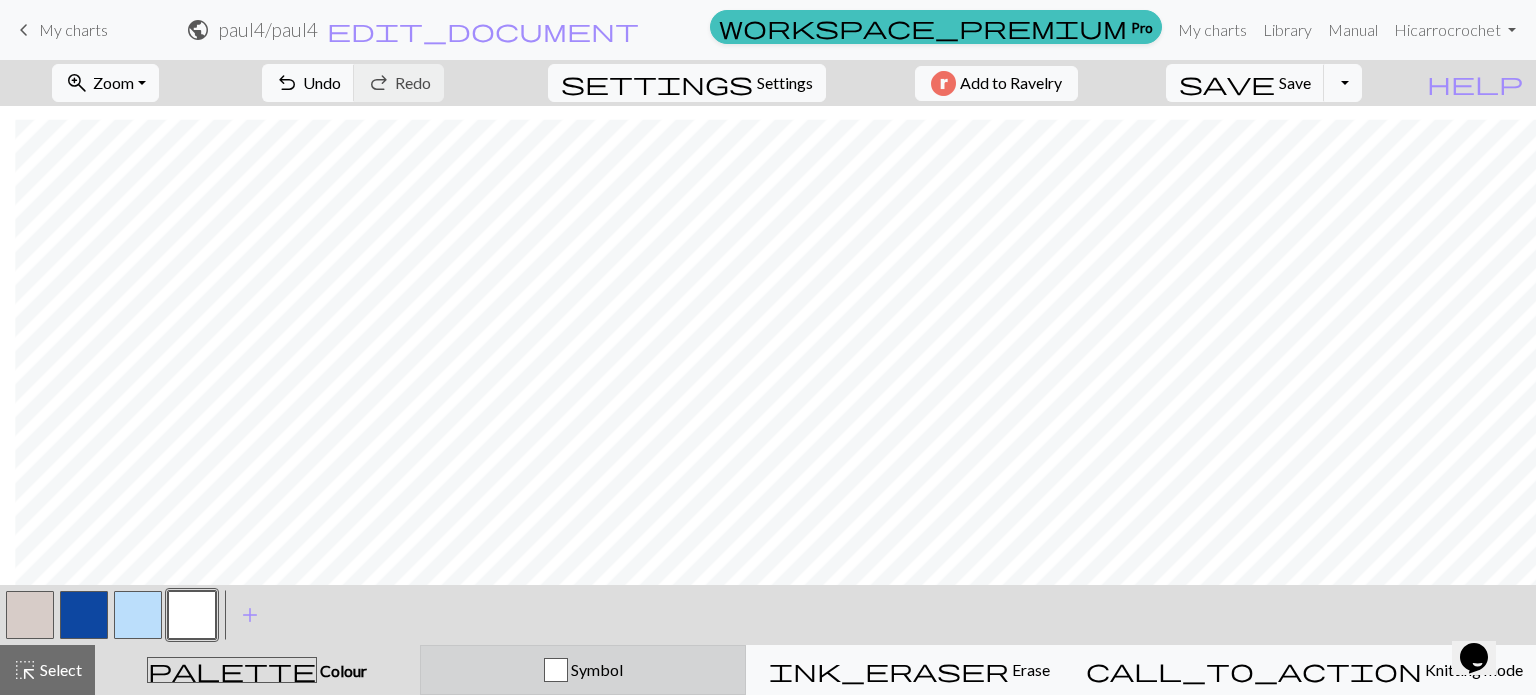 click on "Symbol" at bounding box center (583, 670) 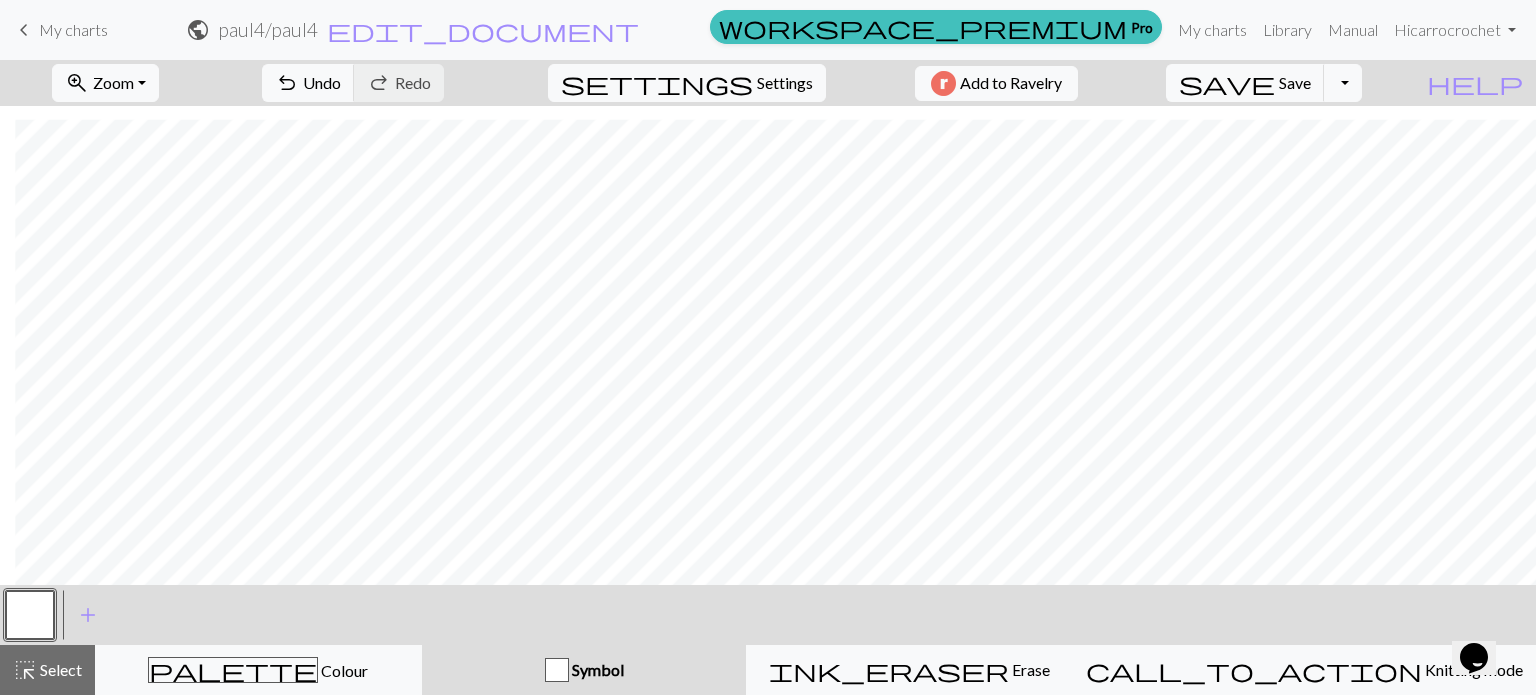 click at bounding box center (30, 615) 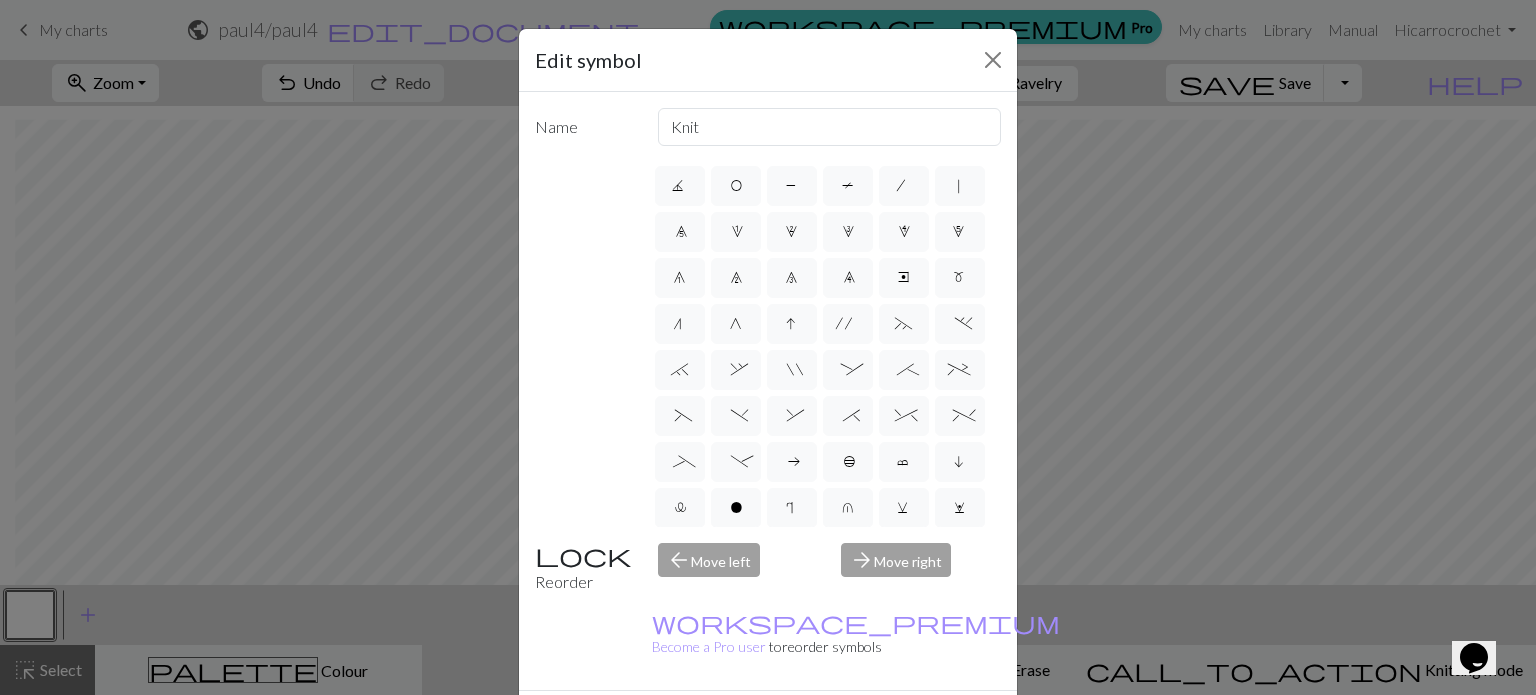 scroll, scrollTop: 0, scrollLeft: 0, axis: both 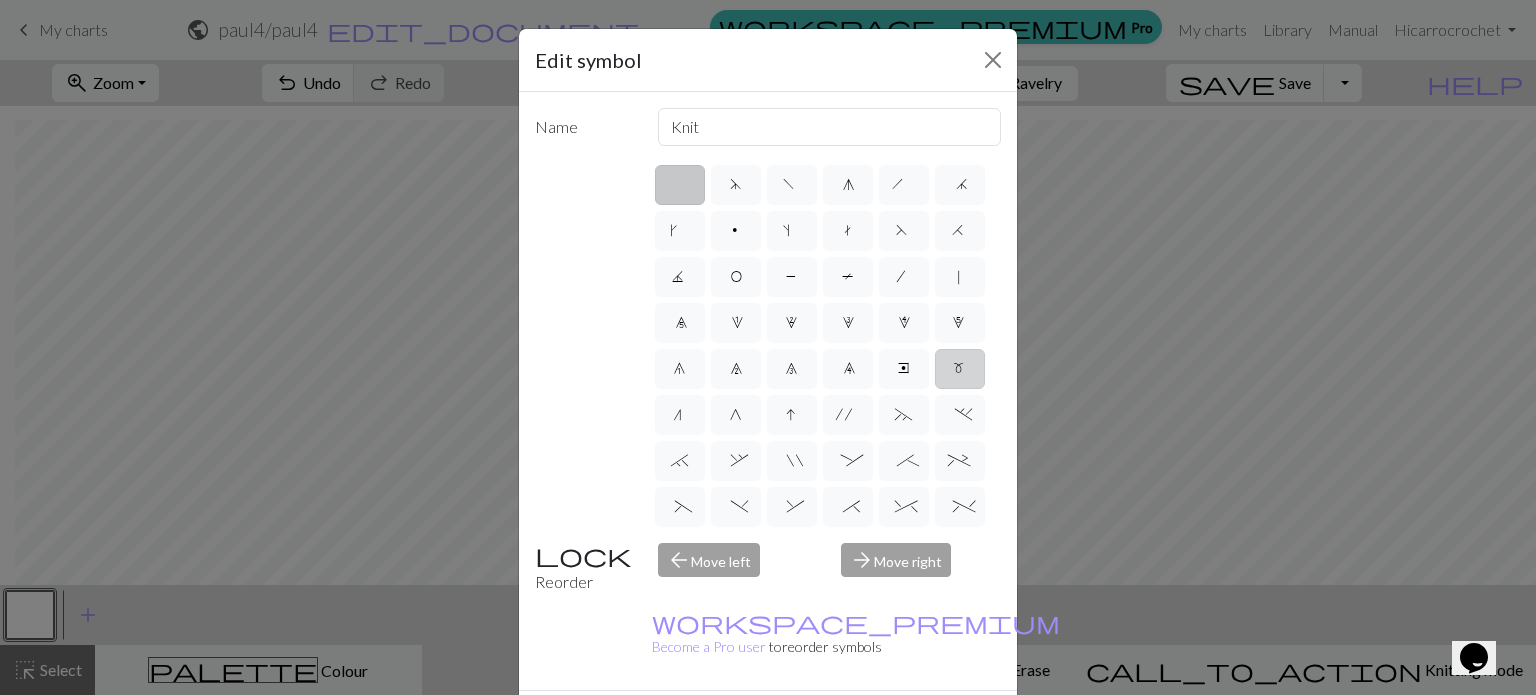 click on "m" at bounding box center (960, 369) 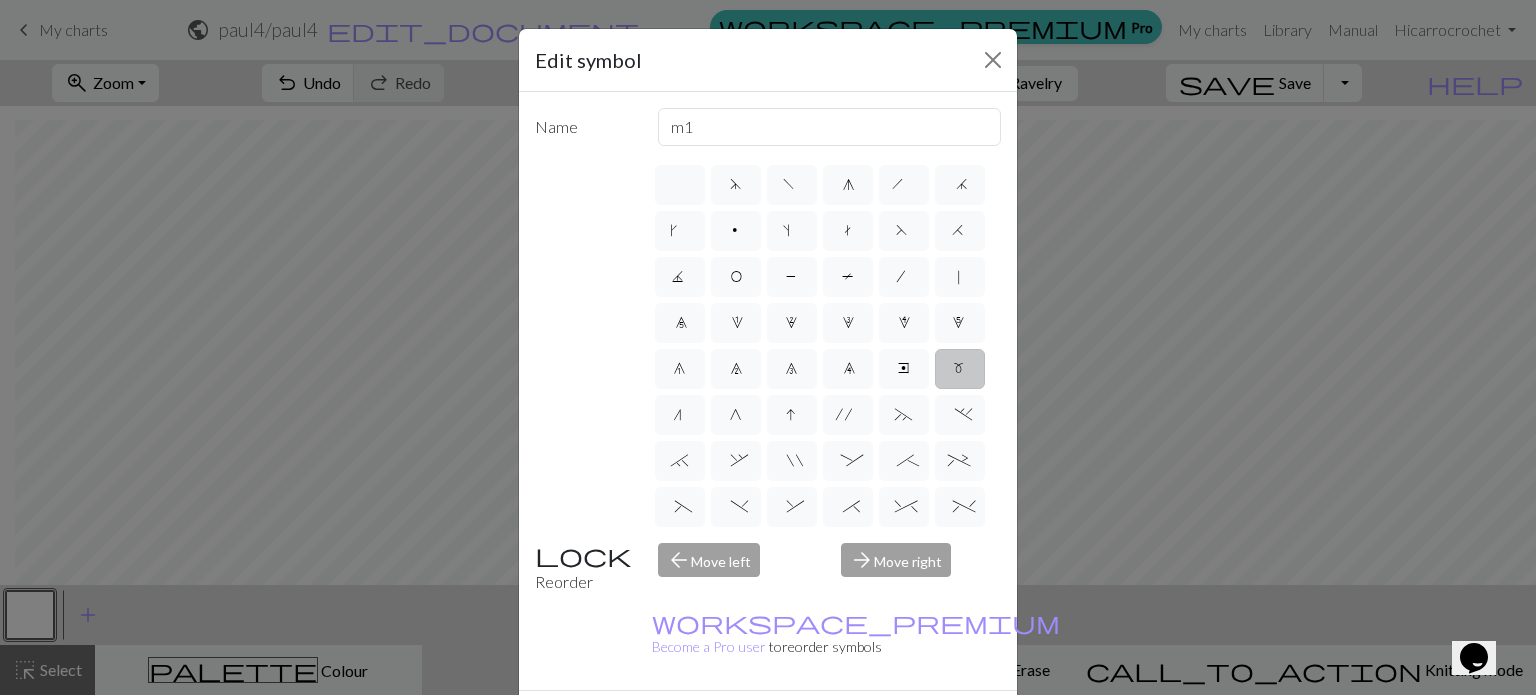 click on "Done" at bounding box center (888, 726) 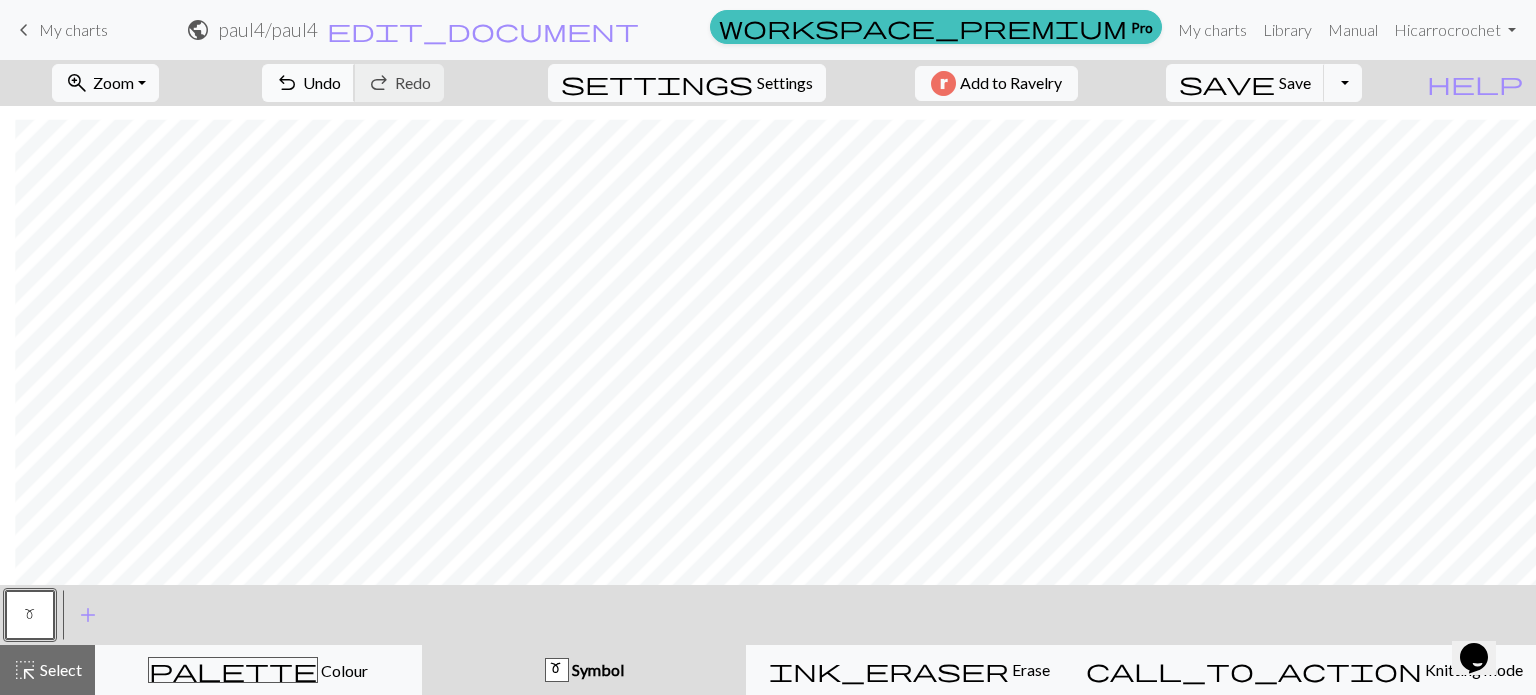 click on "undo" at bounding box center (287, 83) 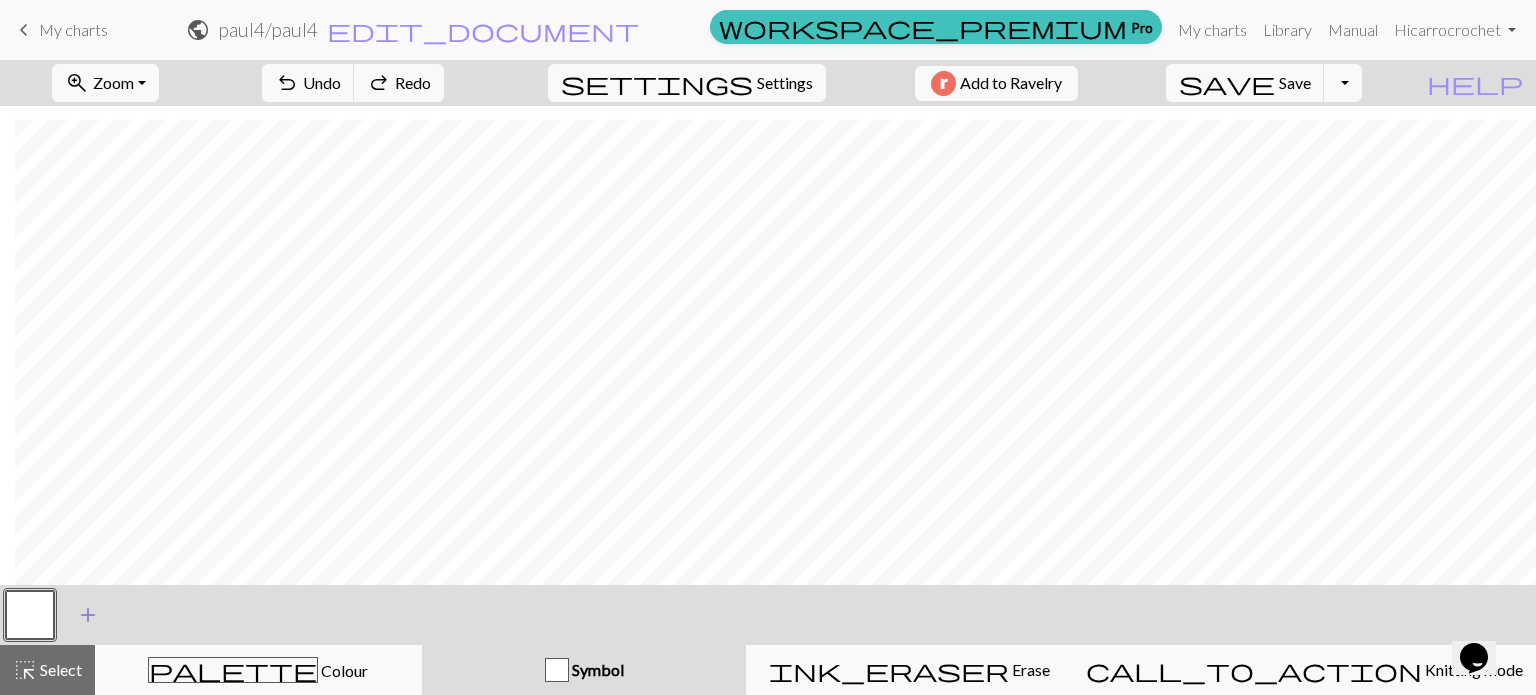 click on "add" at bounding box center [88, 615] 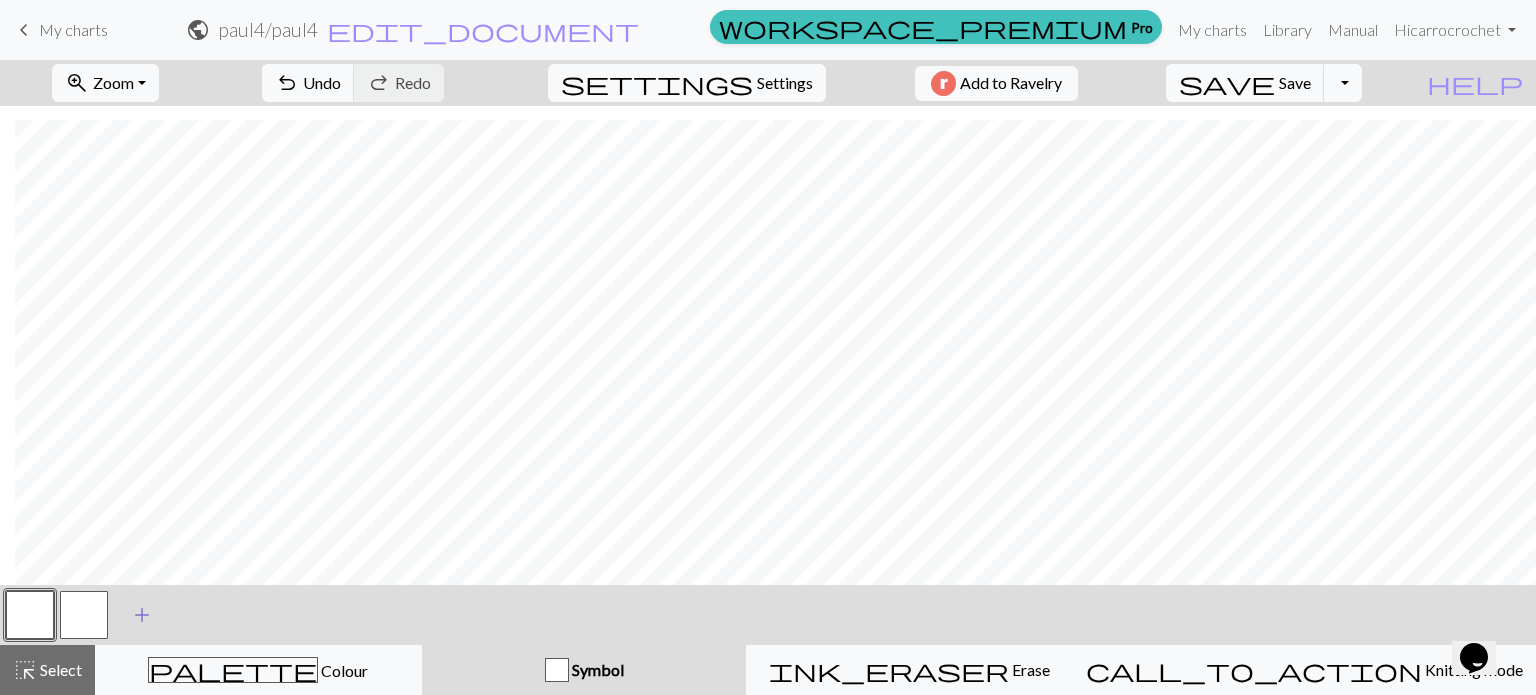 click at bounding box center (84, 615) 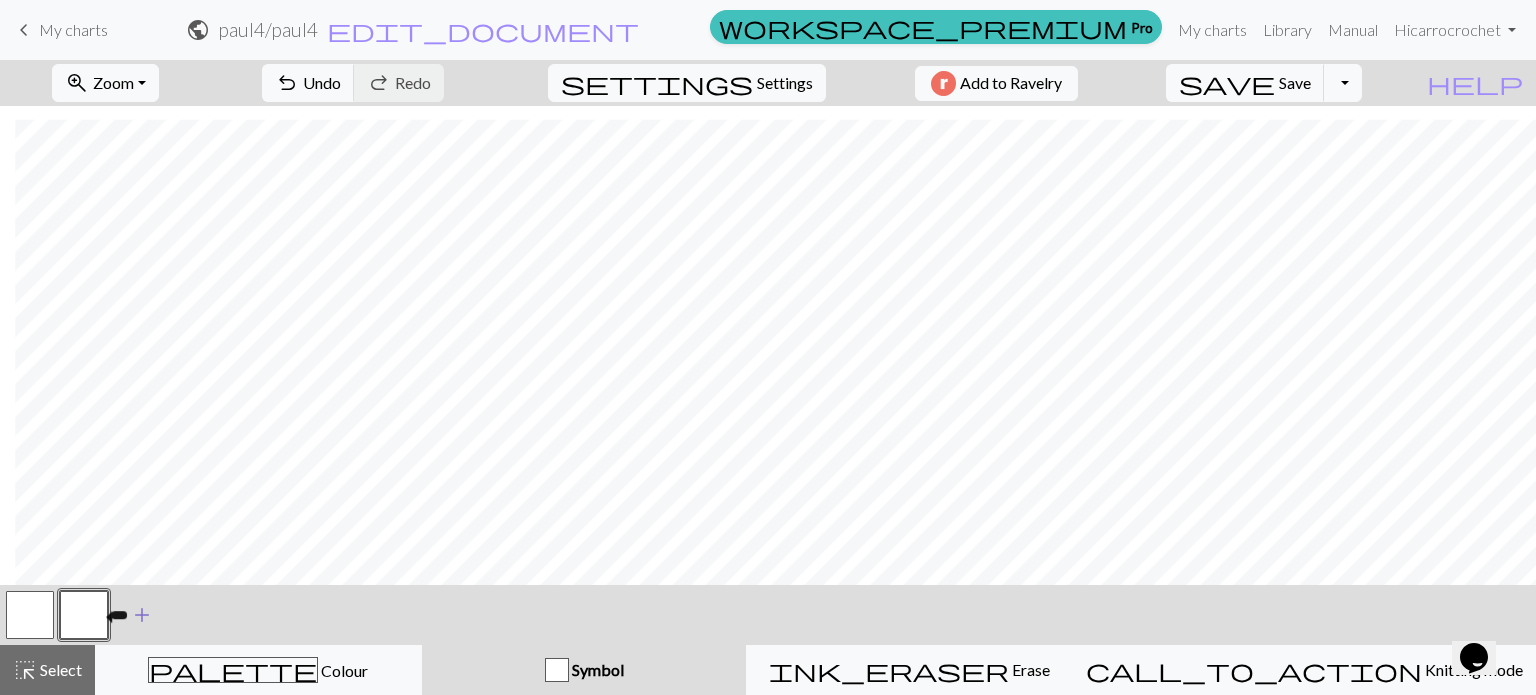 click at bounding box center (84, 615) 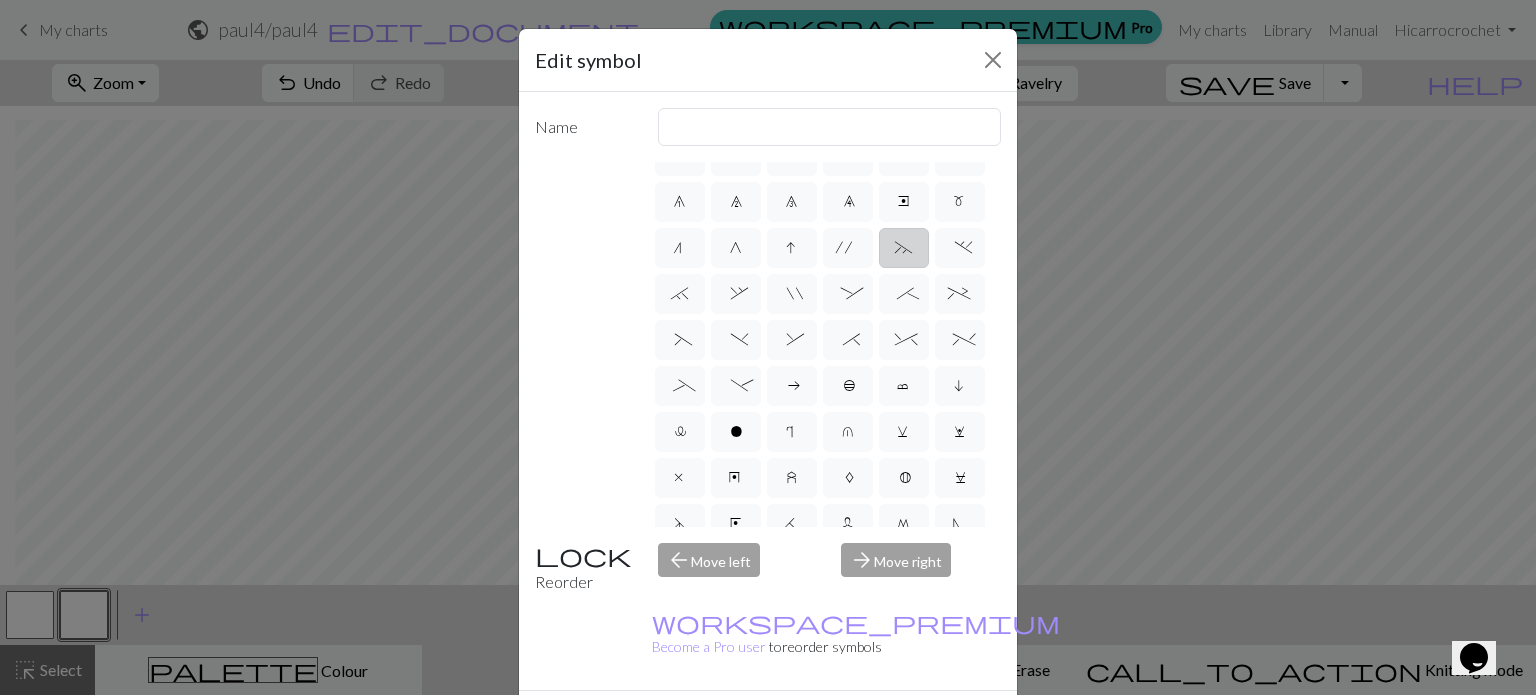 scroll, scrollTop: 168, scrollLeft: 0, axis: vertical 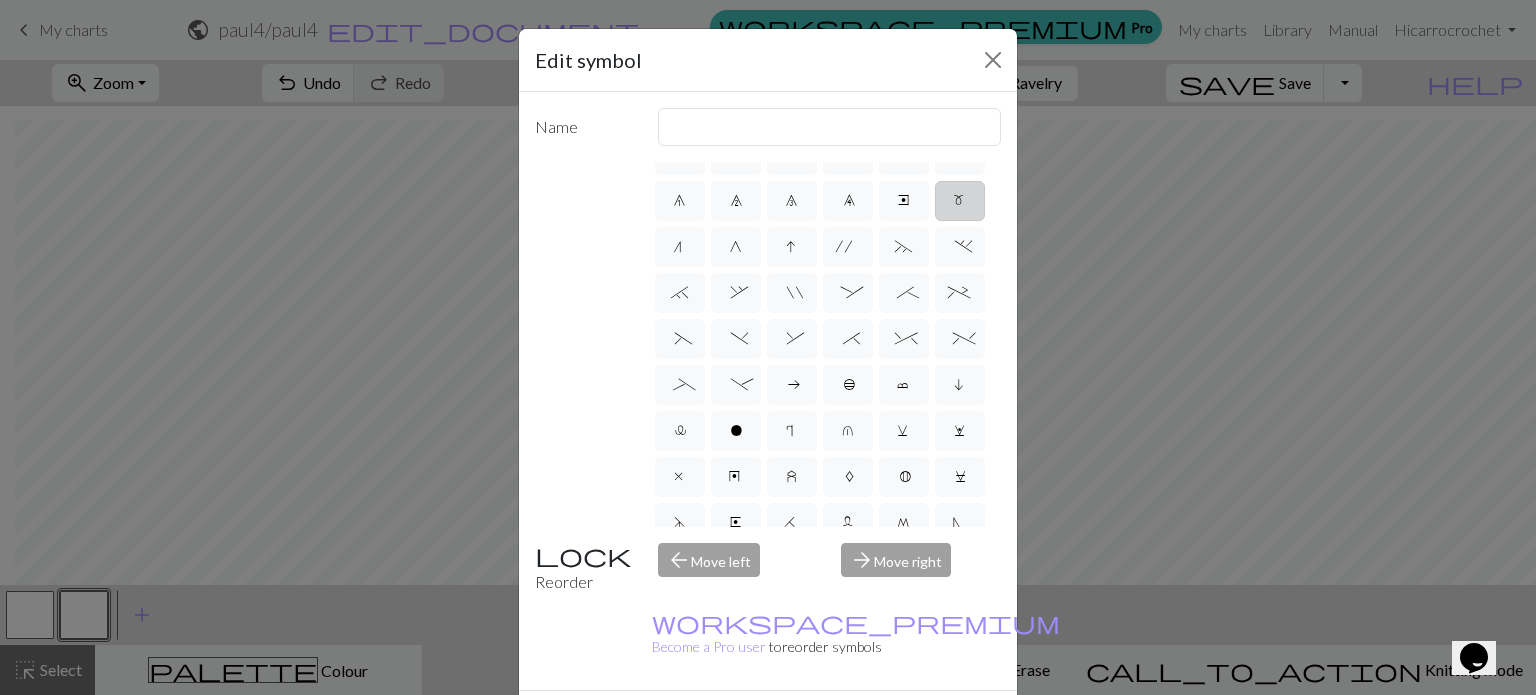 click on "m" at bounding box center (959, 203) 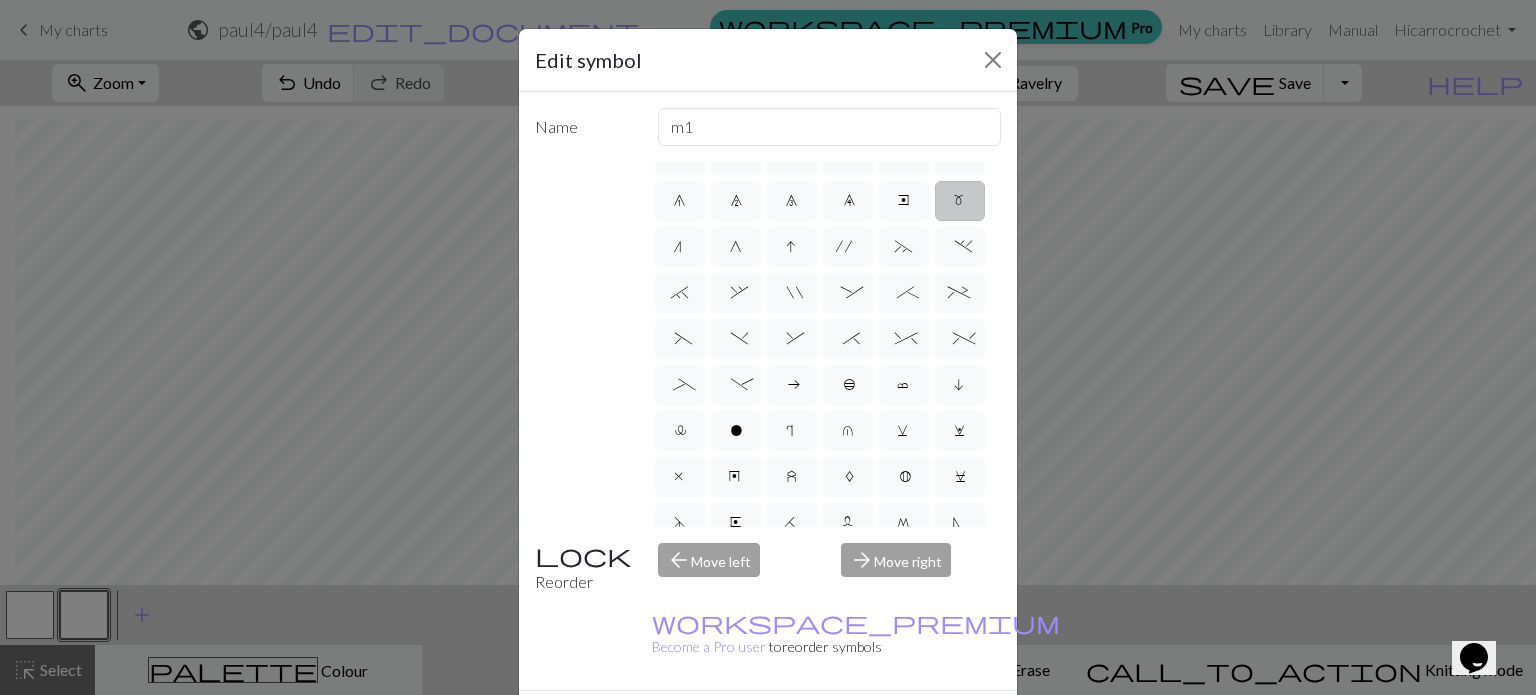 click on "Done" at bounding box center [888, 726] 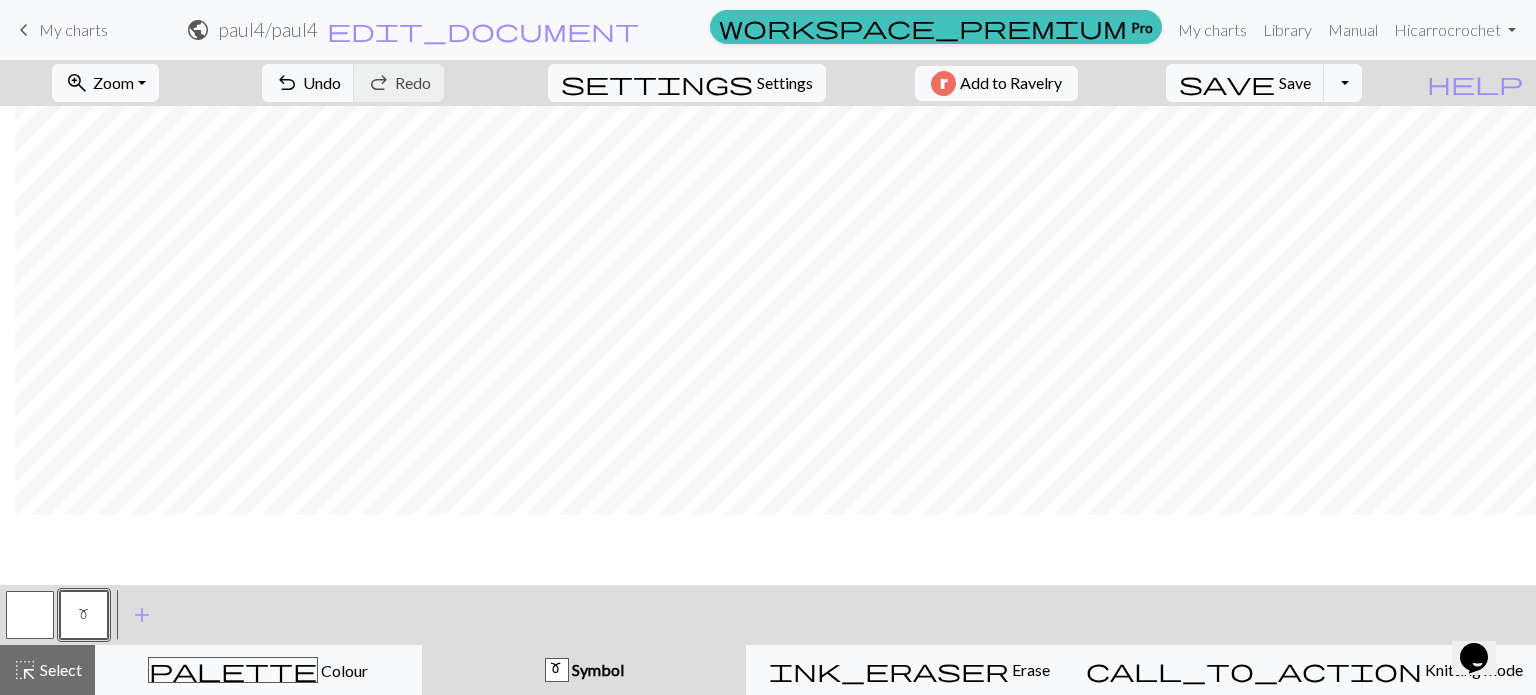 scroll, scrollTop: 268, scrollLeft: 1198, axis: both 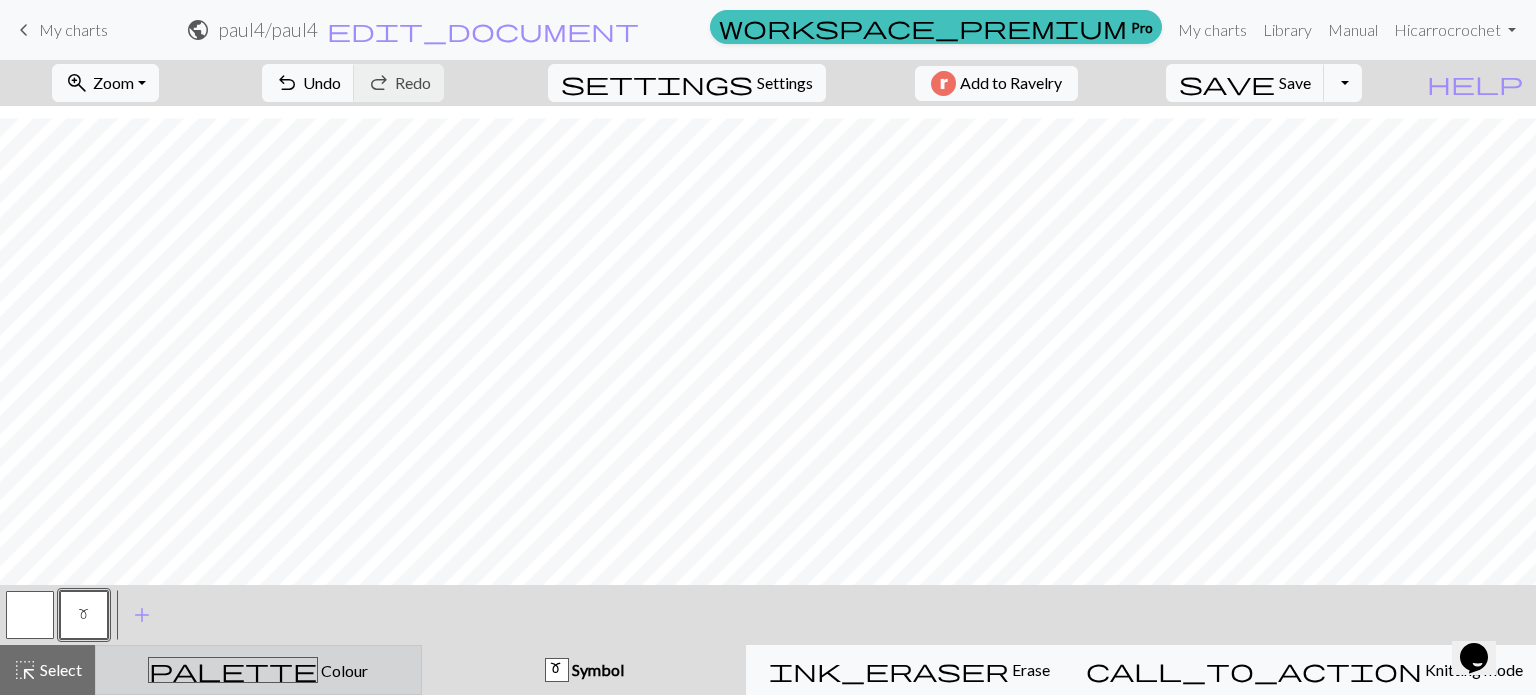 click on "palette   Colour   Colour" at bounding box center (258, 670) 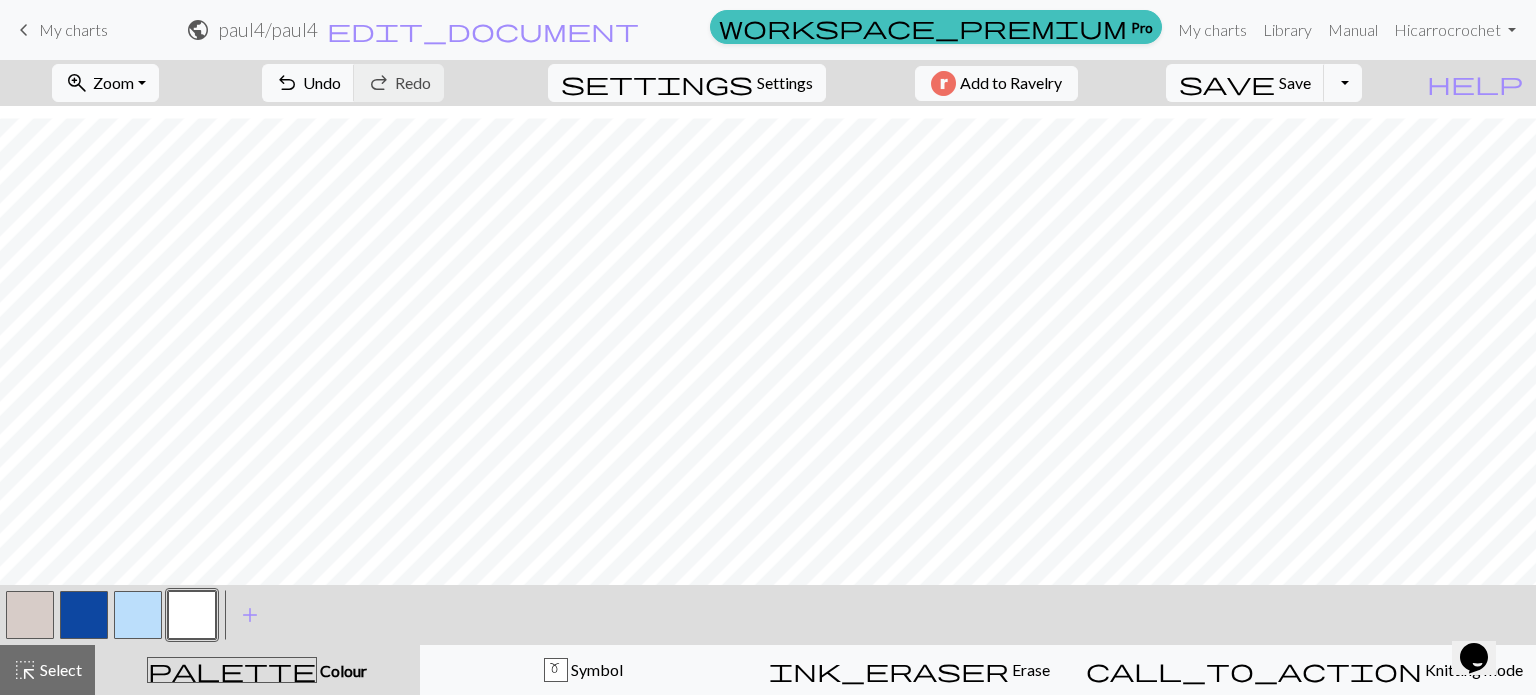 click at bounding box center [84, 615] 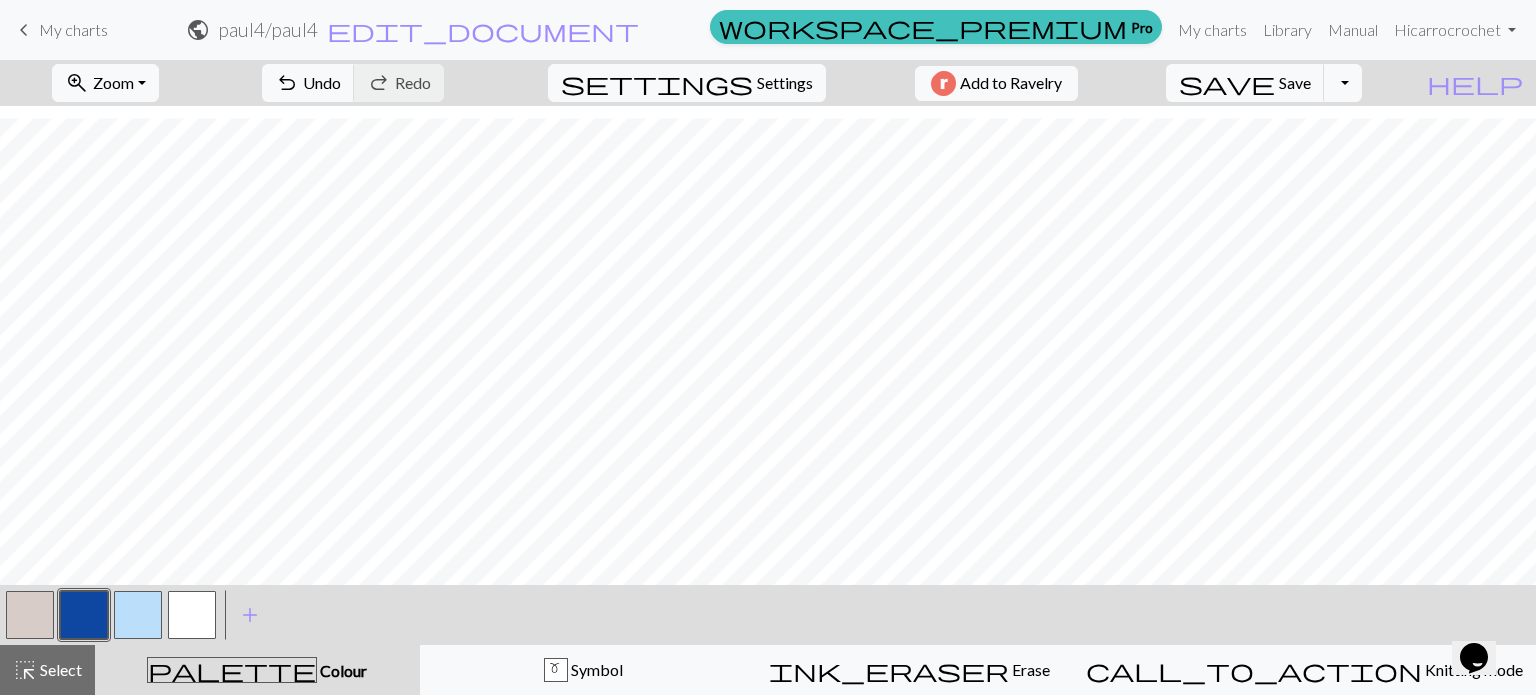 scroll, scrollTop: 681, scrollLeft: 1814, axis: both 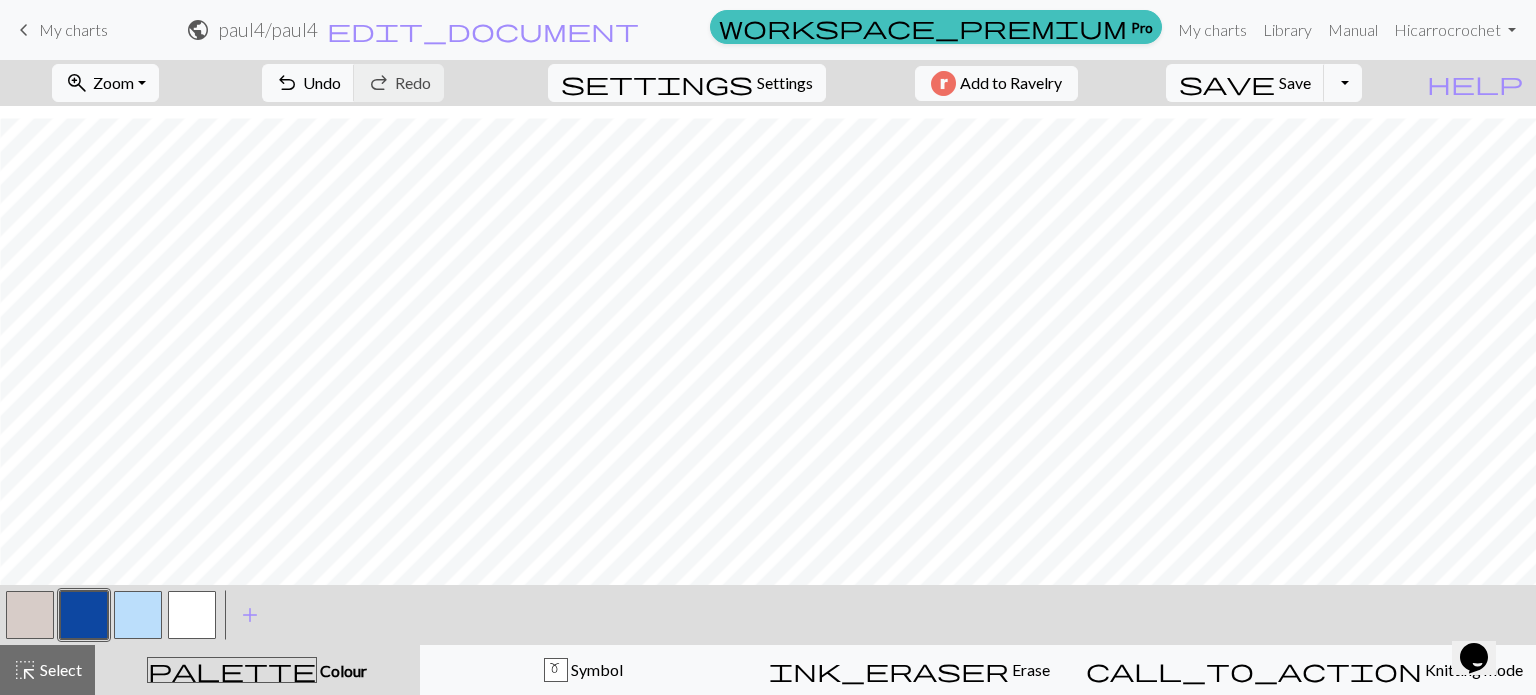 click at bounding box center [138, 615] 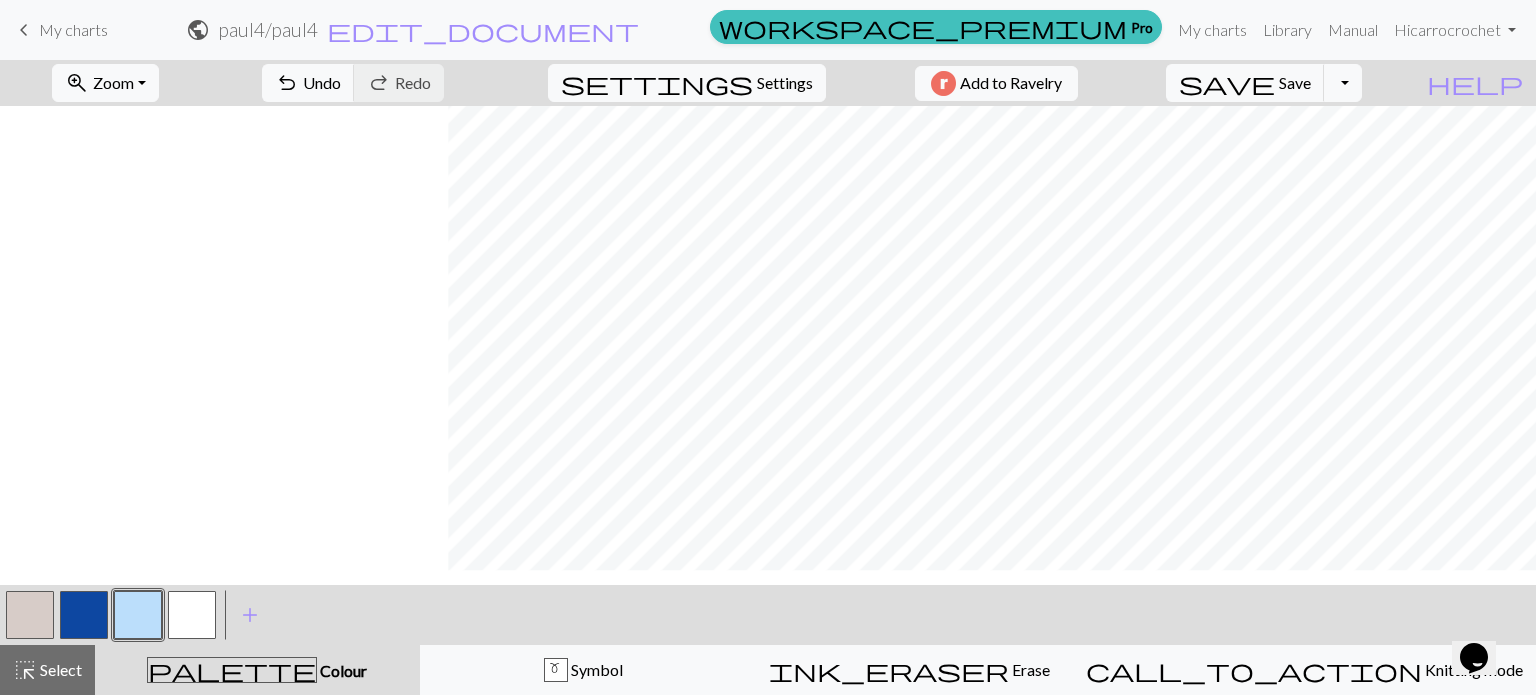 scroll, scrollTop: 579, scrollLeft: 1814, axis: both 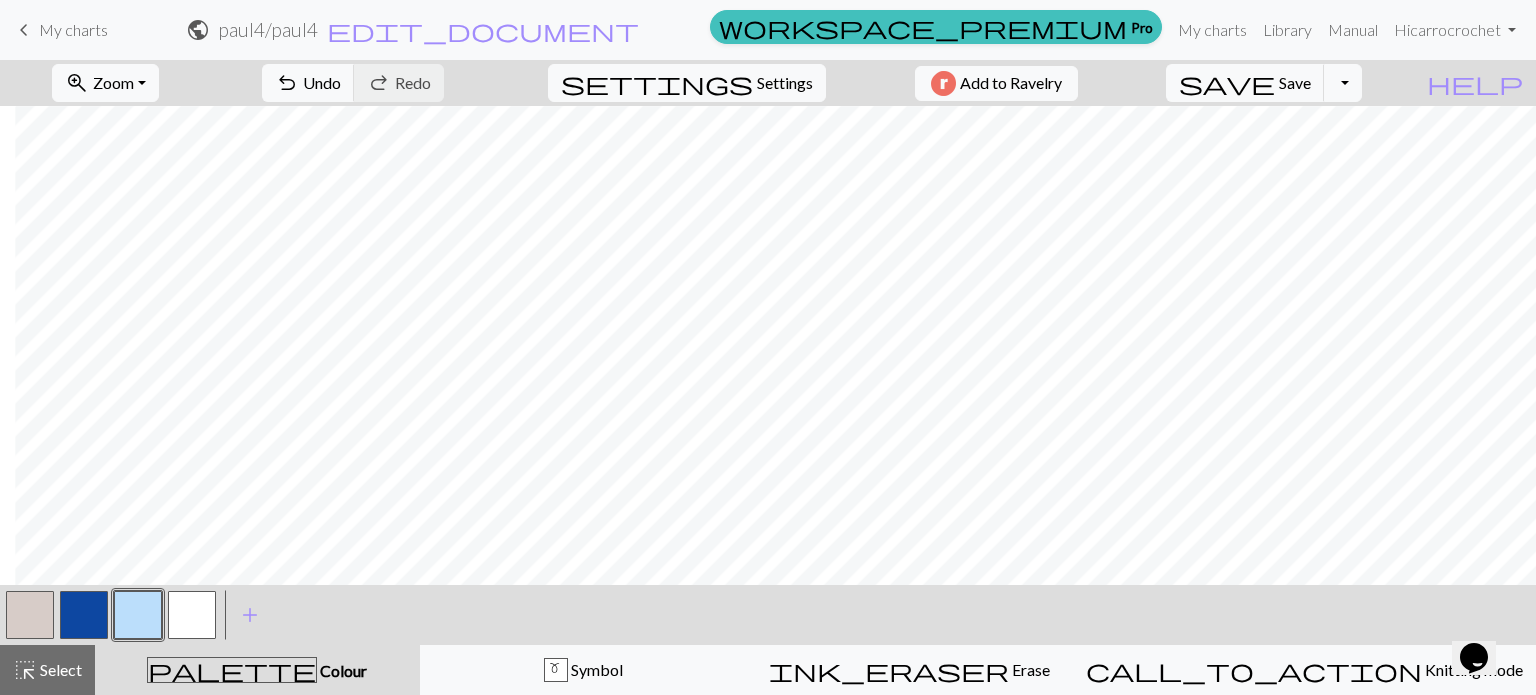 click at bounding box center (84, 615) 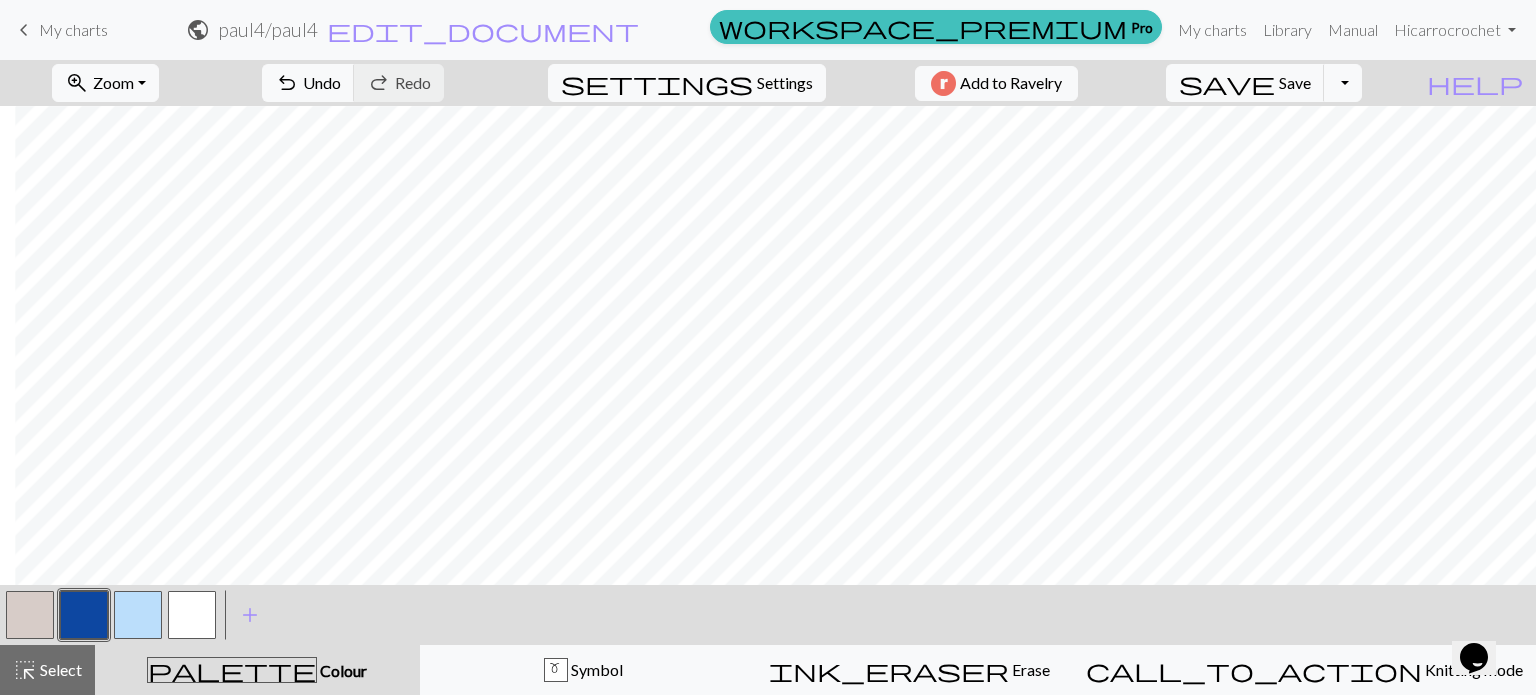 click at bounding box center [30, 615] 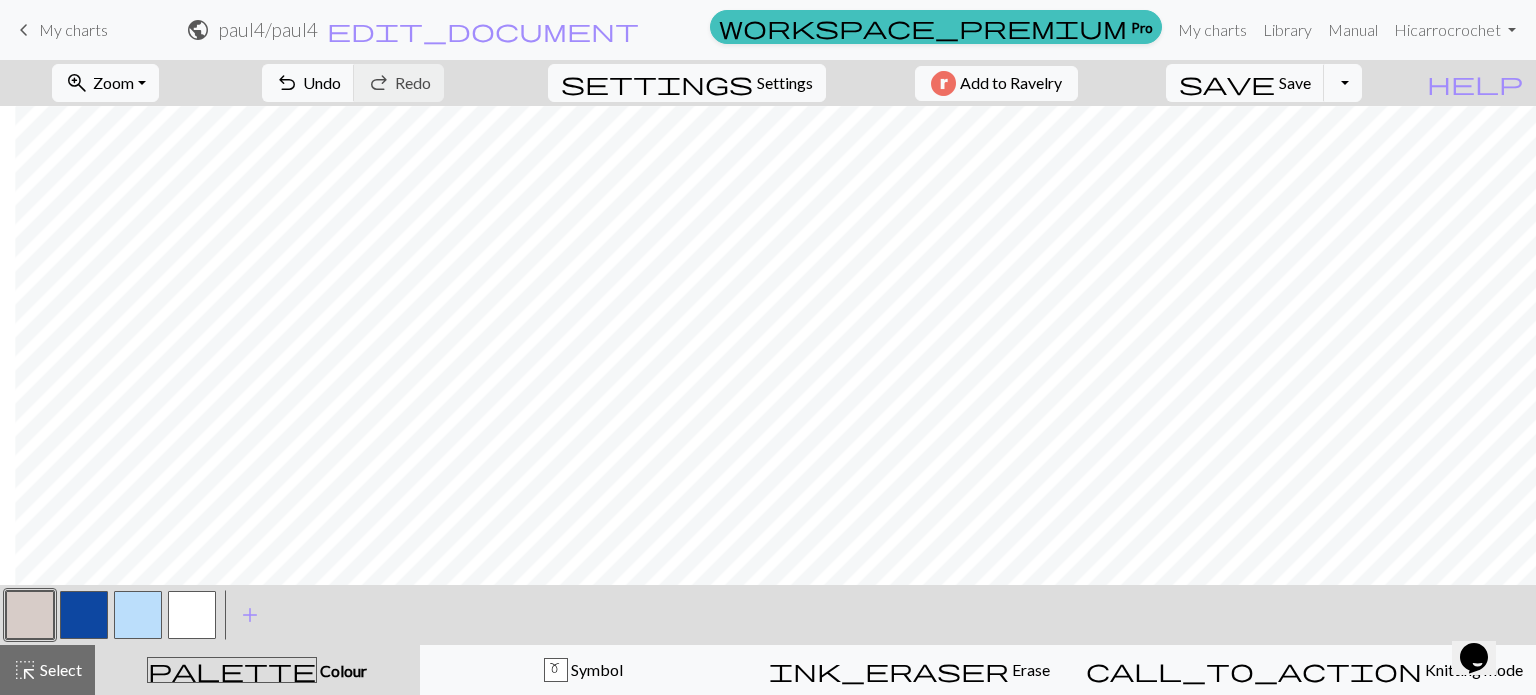 click at bounding box center [84, 615] 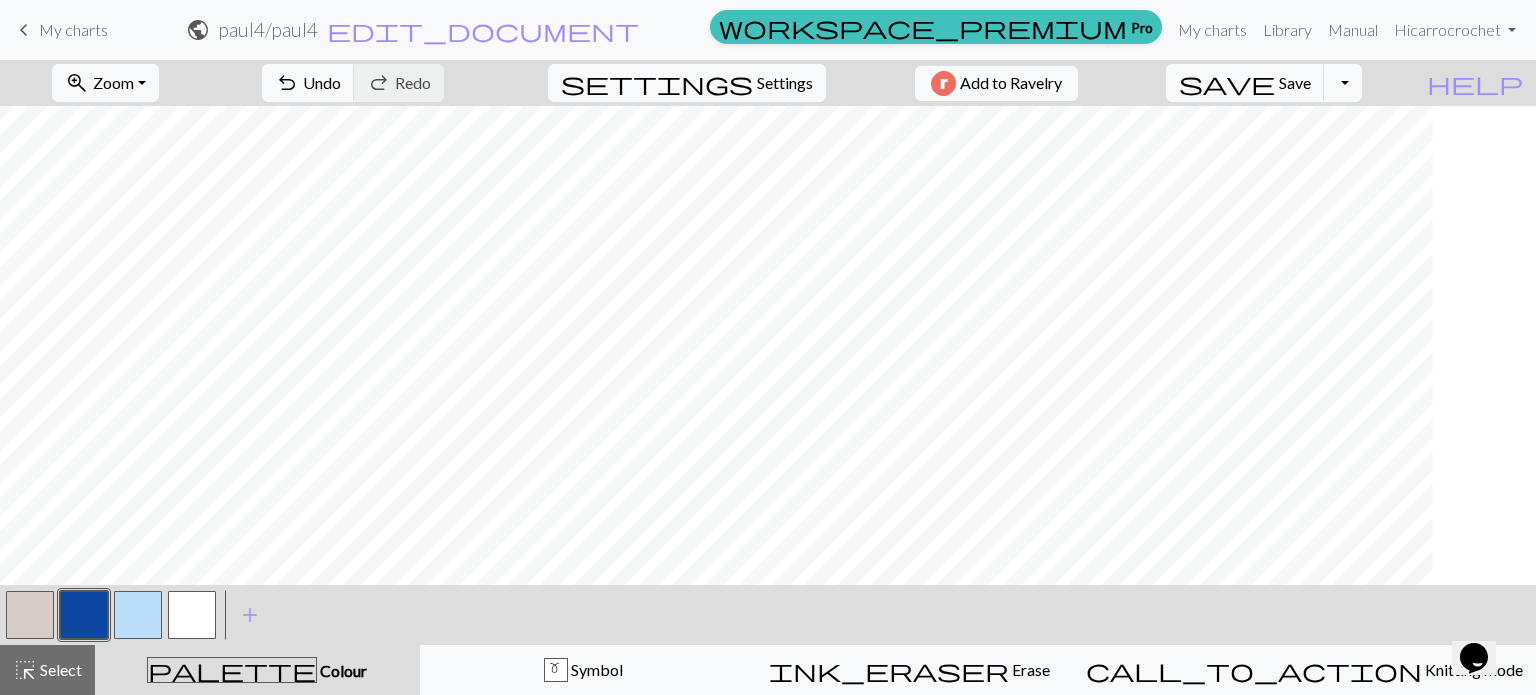 scroll, scrollTop: 579, scrollLeft: 1469, axis: both 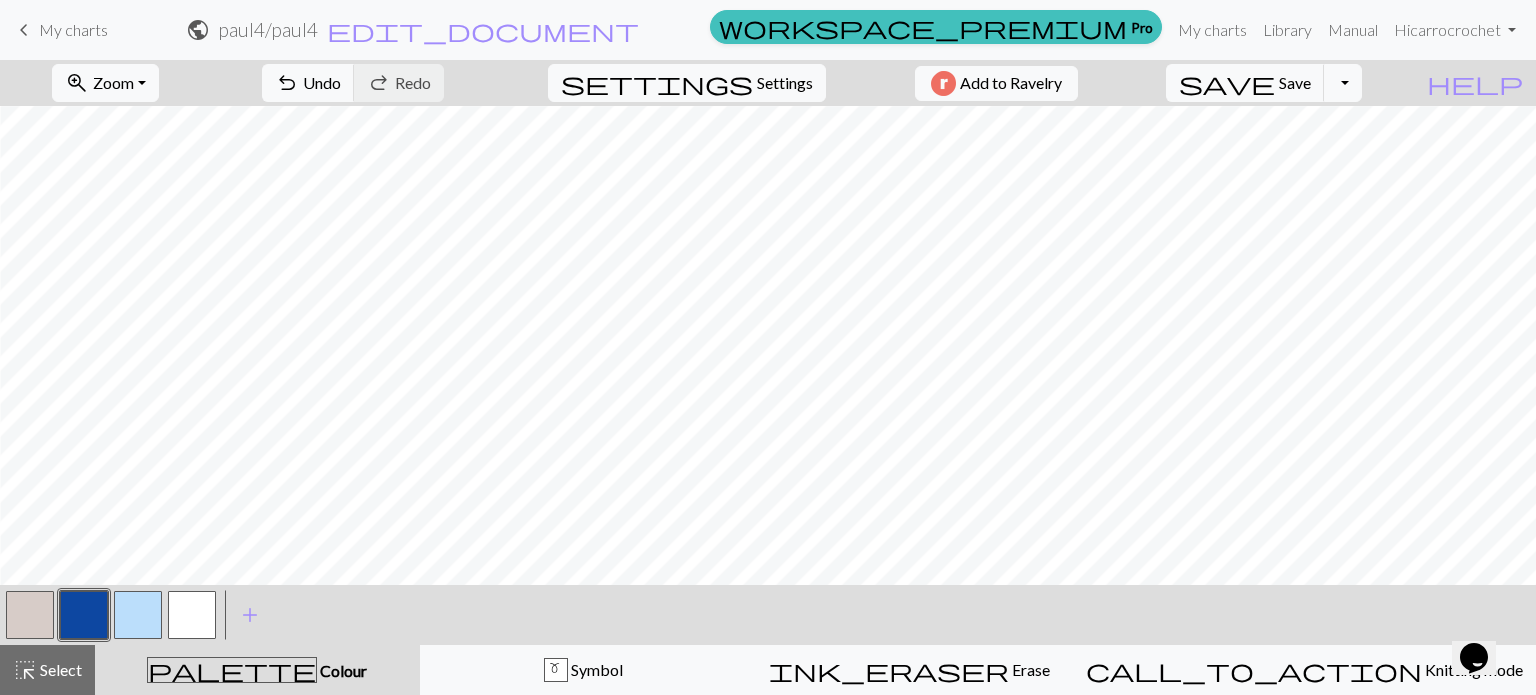 click at bounding box center (30, 615) 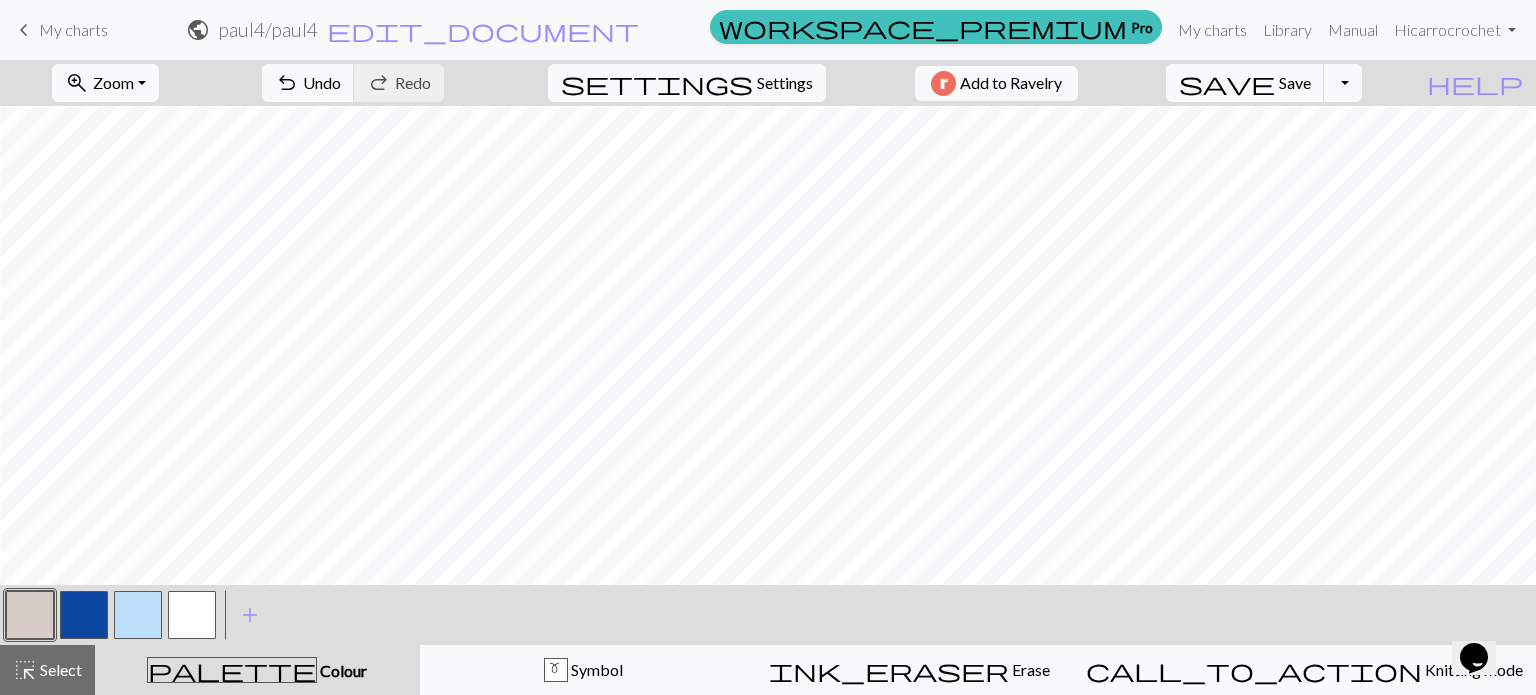 click at bounding box center (84, 615) 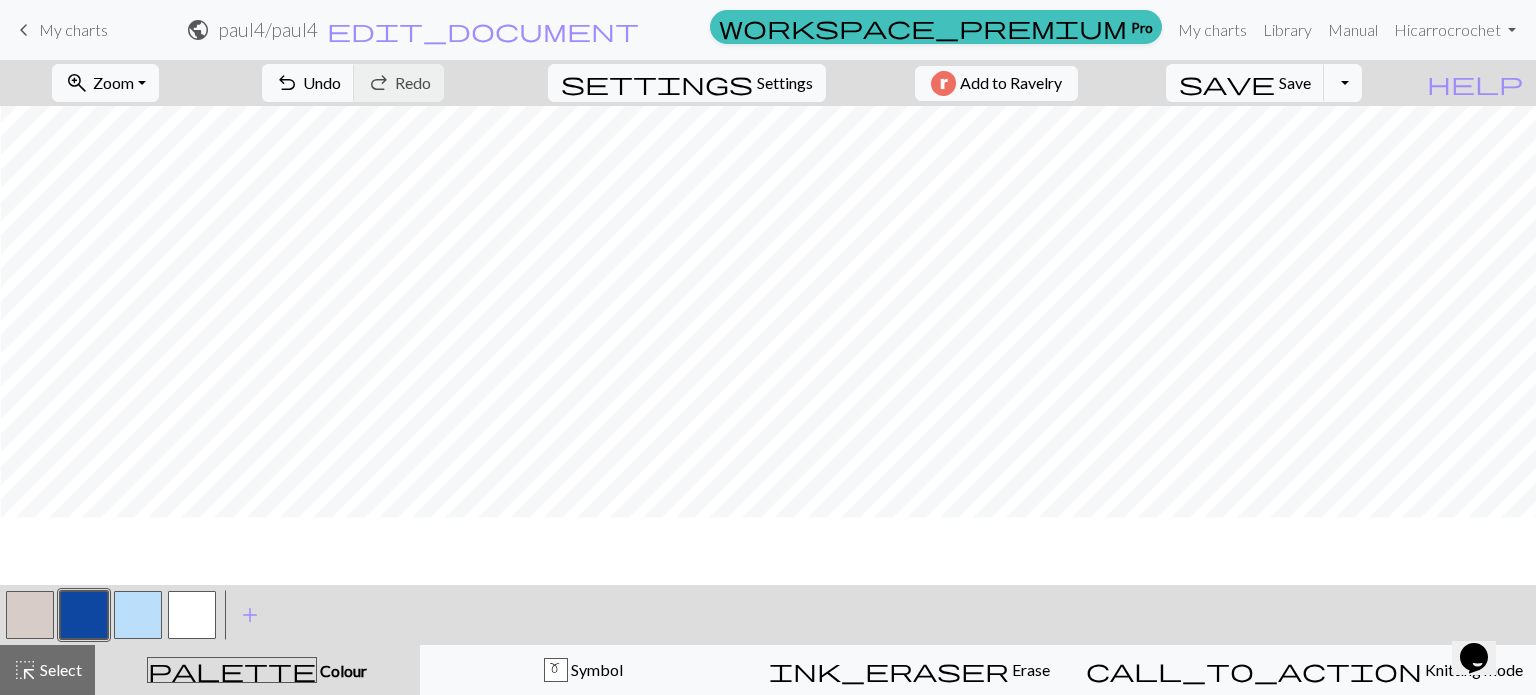 scroll, scrollTop: 510, scrollLeft: 748, axis: both 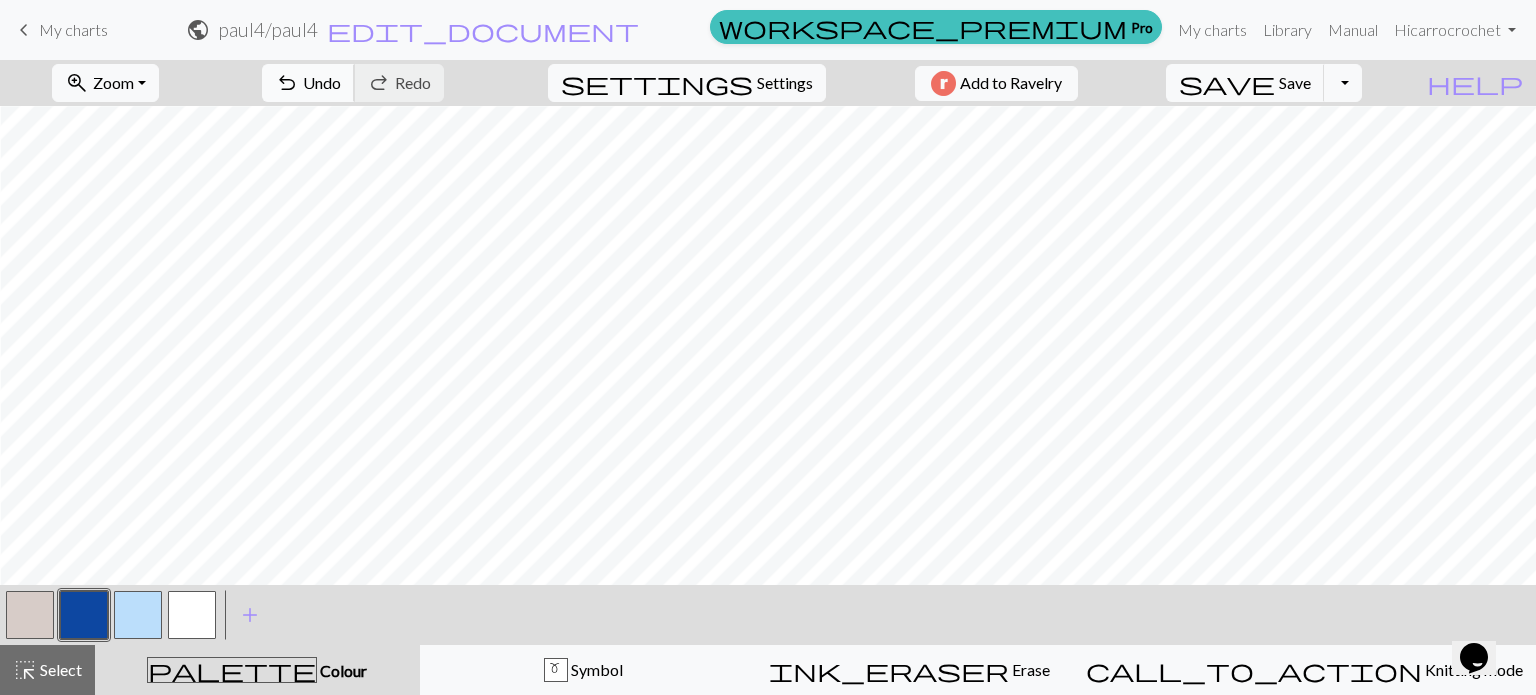 click on "undo" at bounding box center [287, 83] 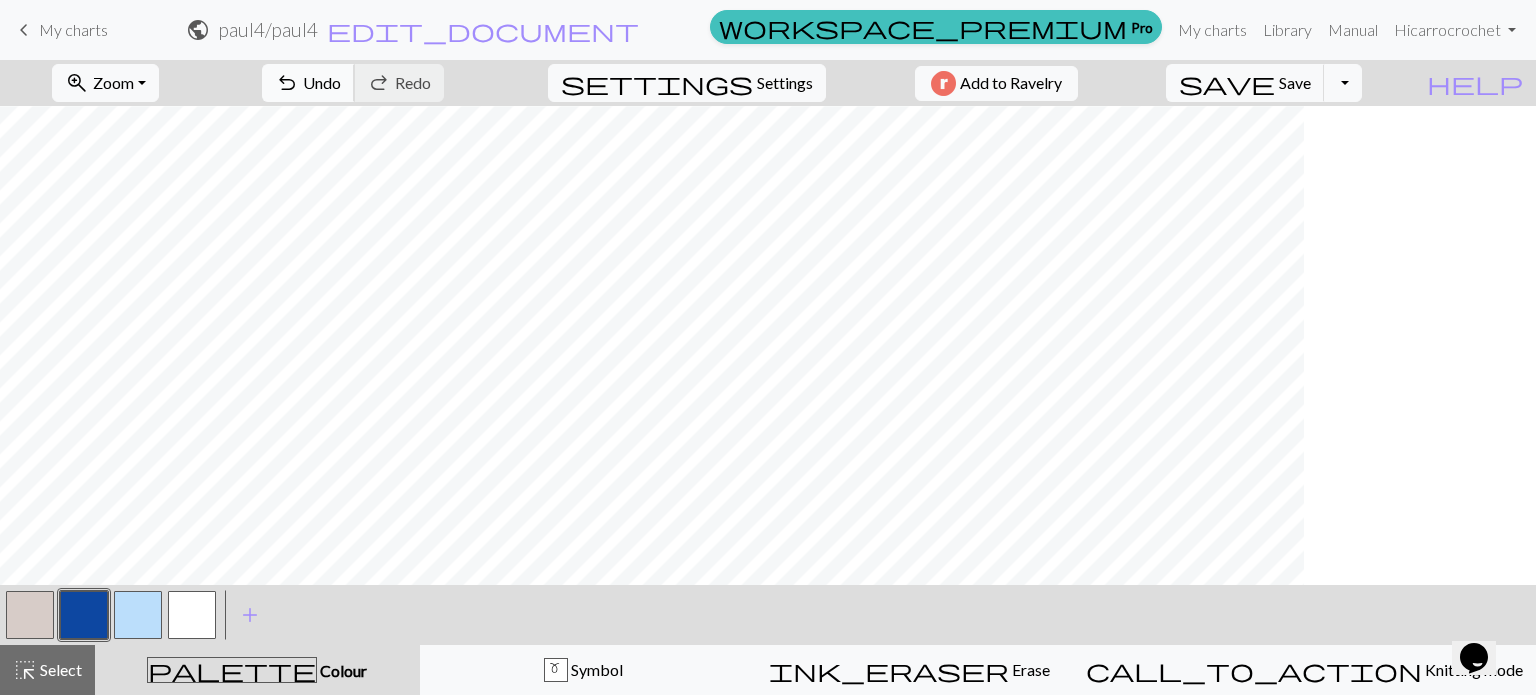 scroll, scrollTop: 510, scrollLeft: 0, axis: vertical 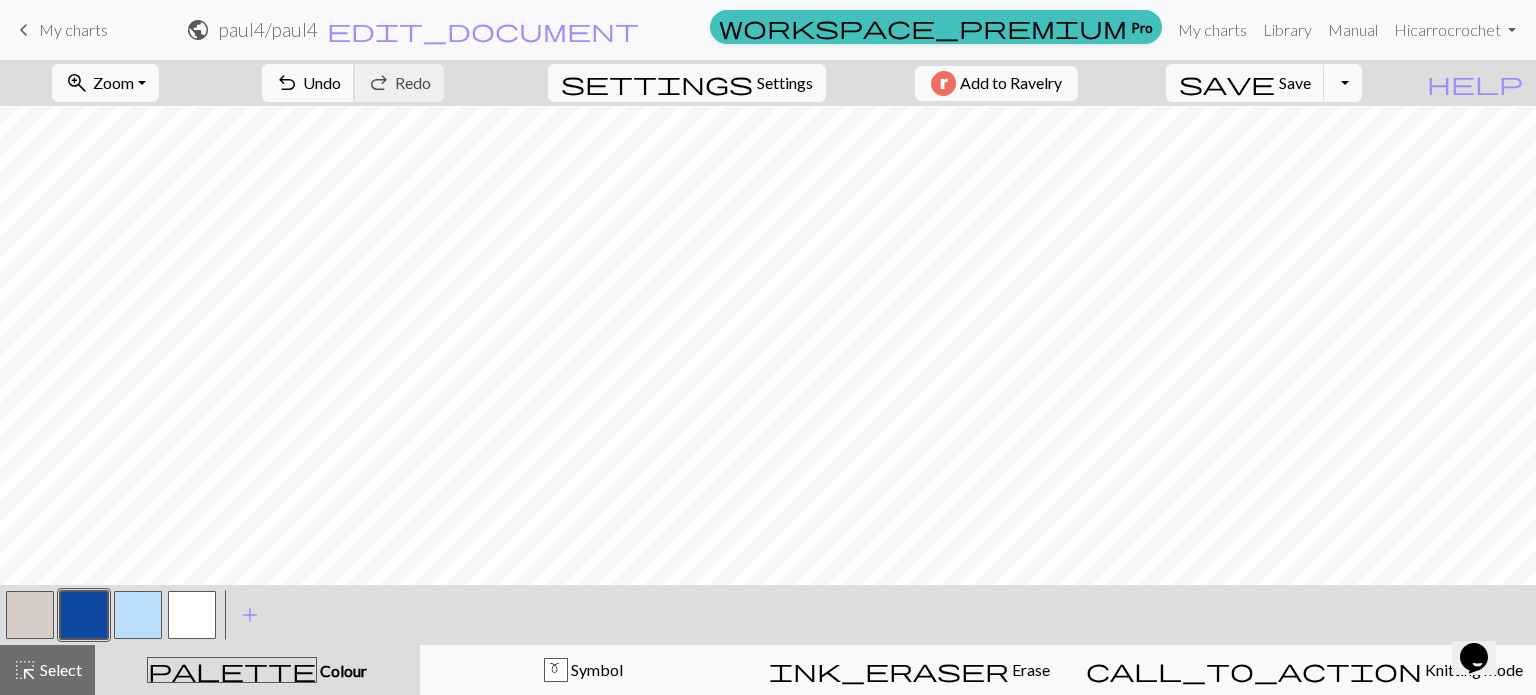 click on "undo" at bounding box center [287, 83] 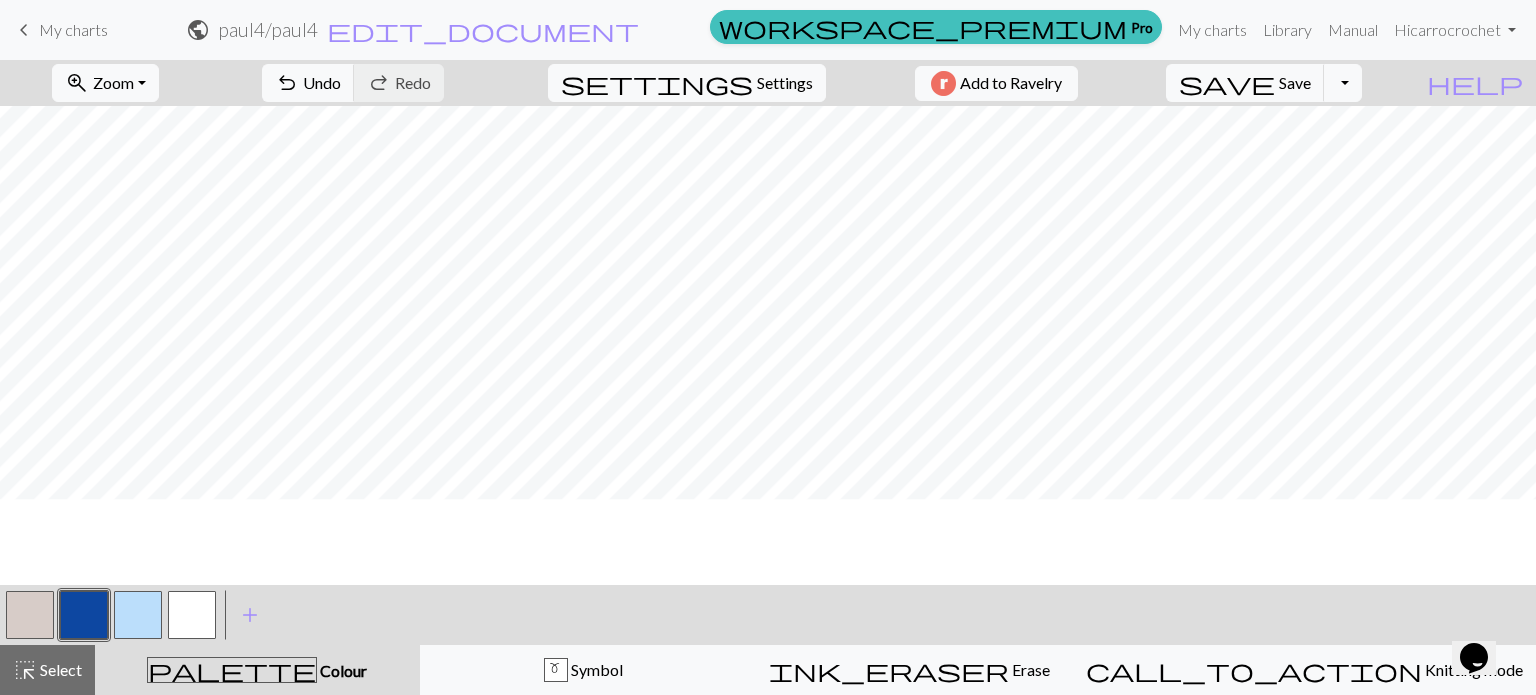 scroll, scrollTop: 423, scrollLeft: 0, axis: vertical 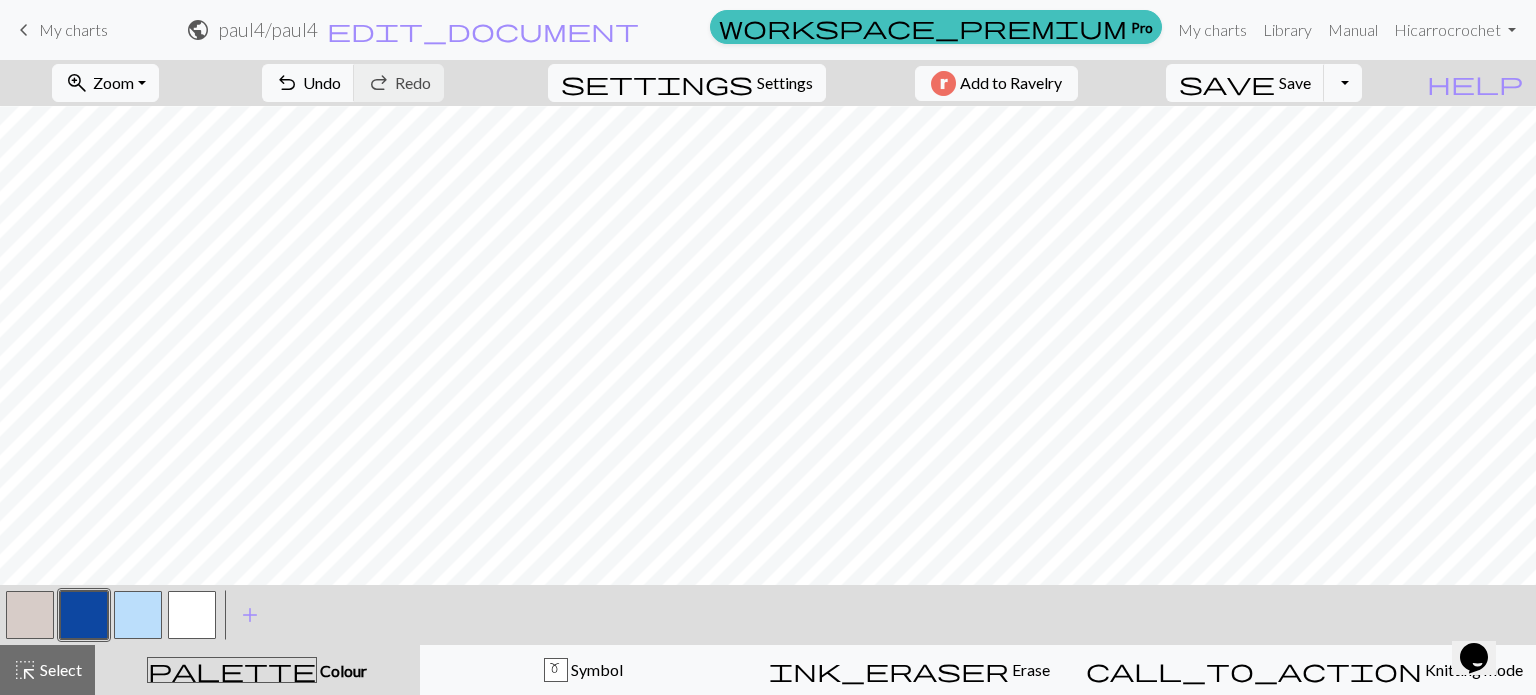 click at bounding box center [30, 615] 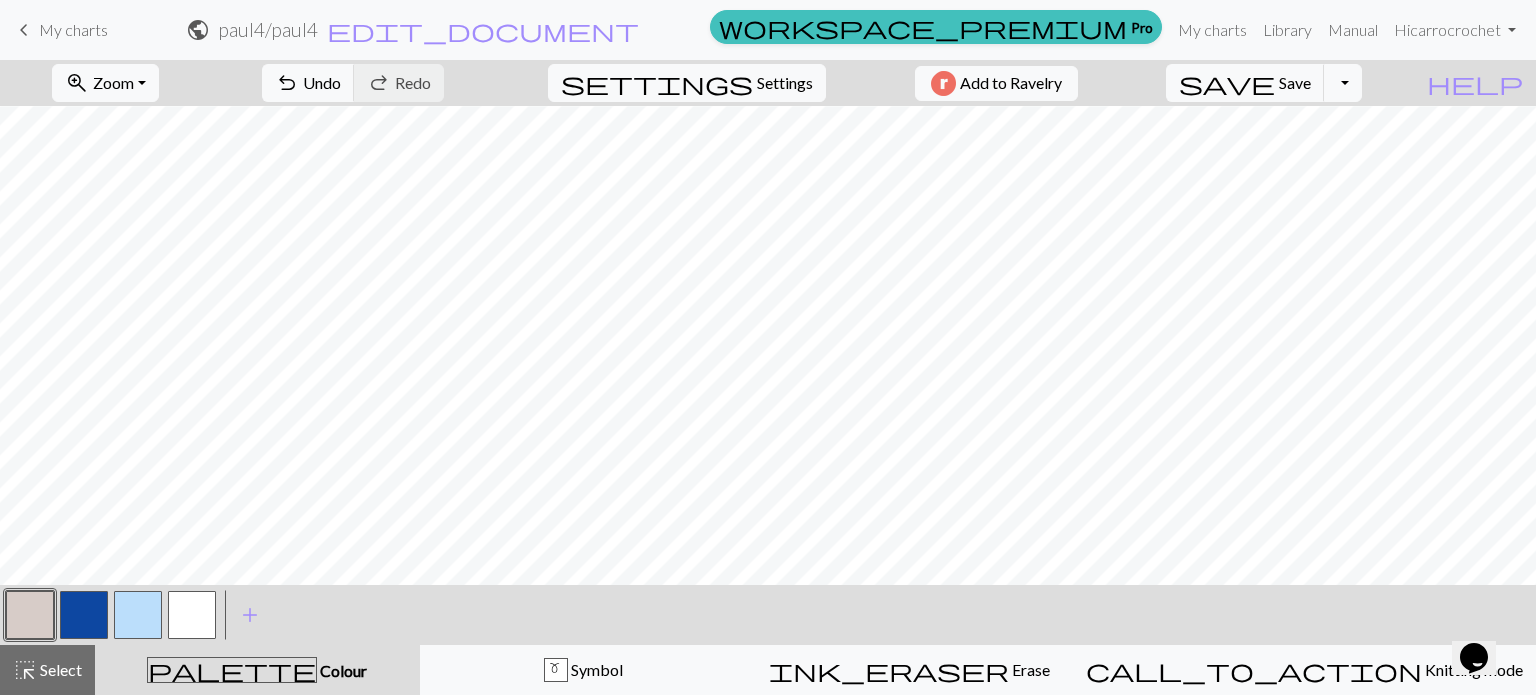 click at bounding box center (84, 615) 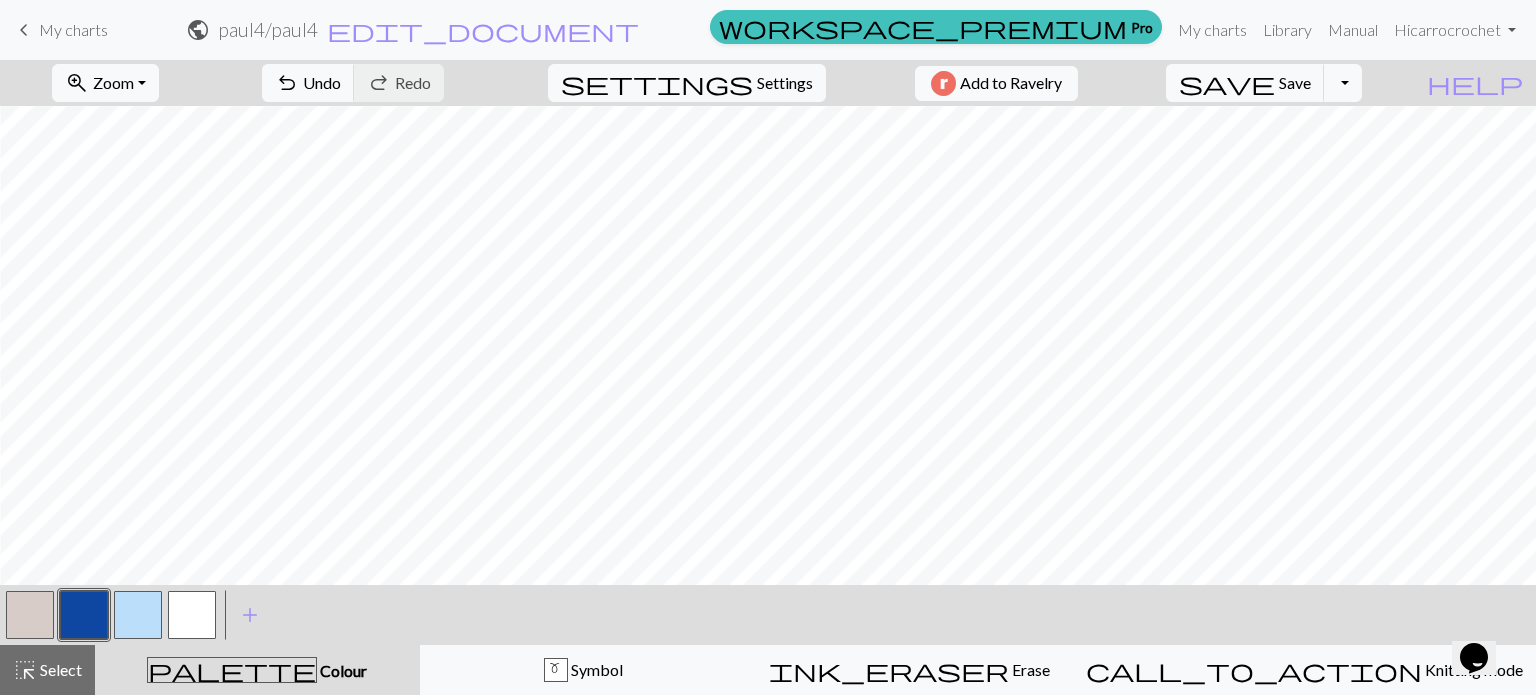 scroll, scrollTop: 366, scrollLeft: 4, axis: both 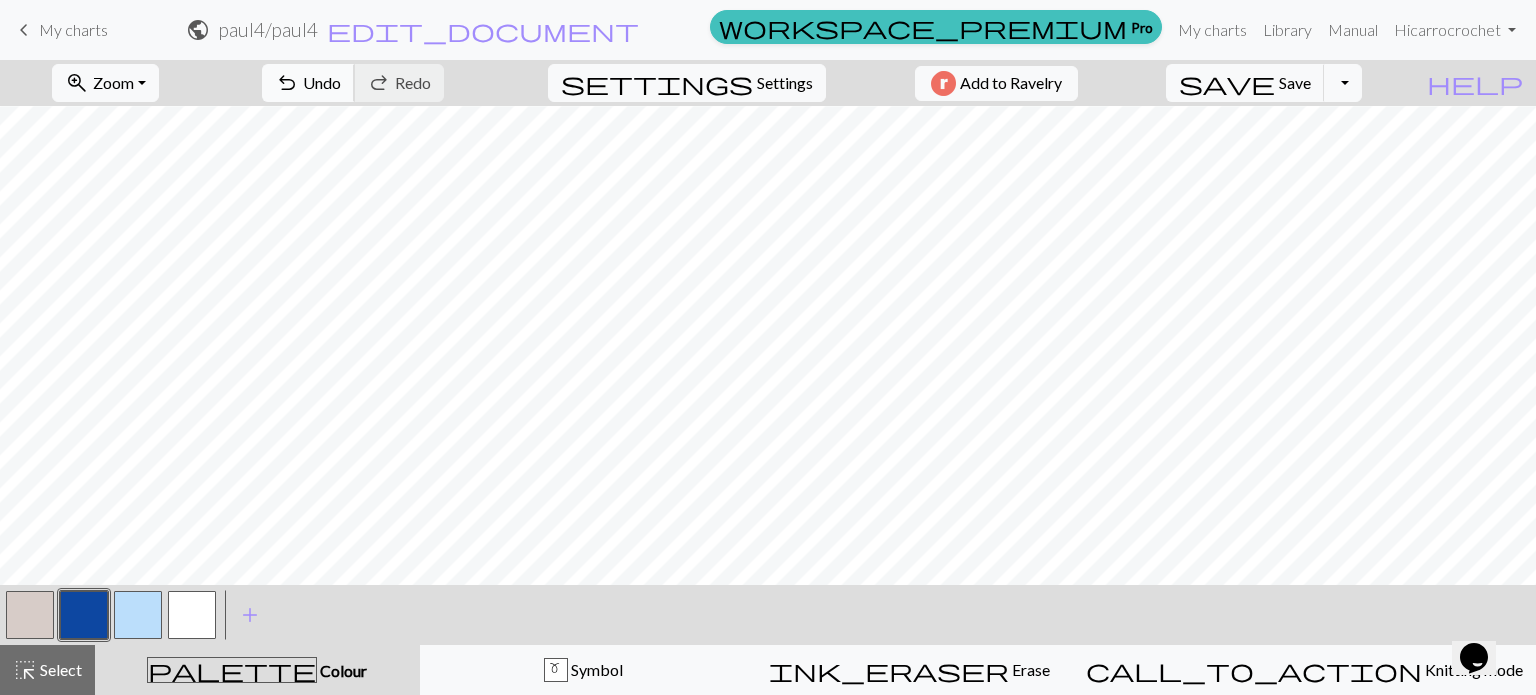click on "Undo" at bounding box center [322, 82] 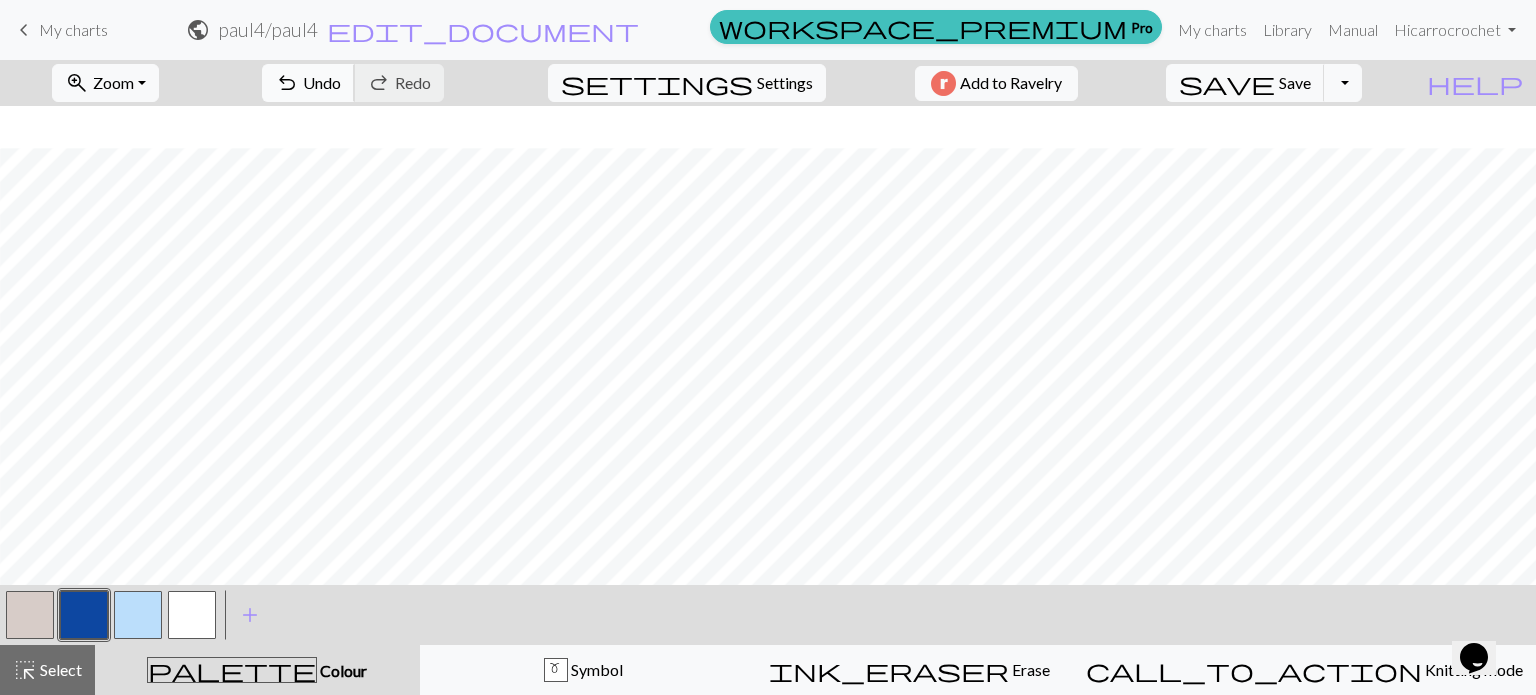 scroll, scrollTop: 218, scrollLeft: 1959, axis: both 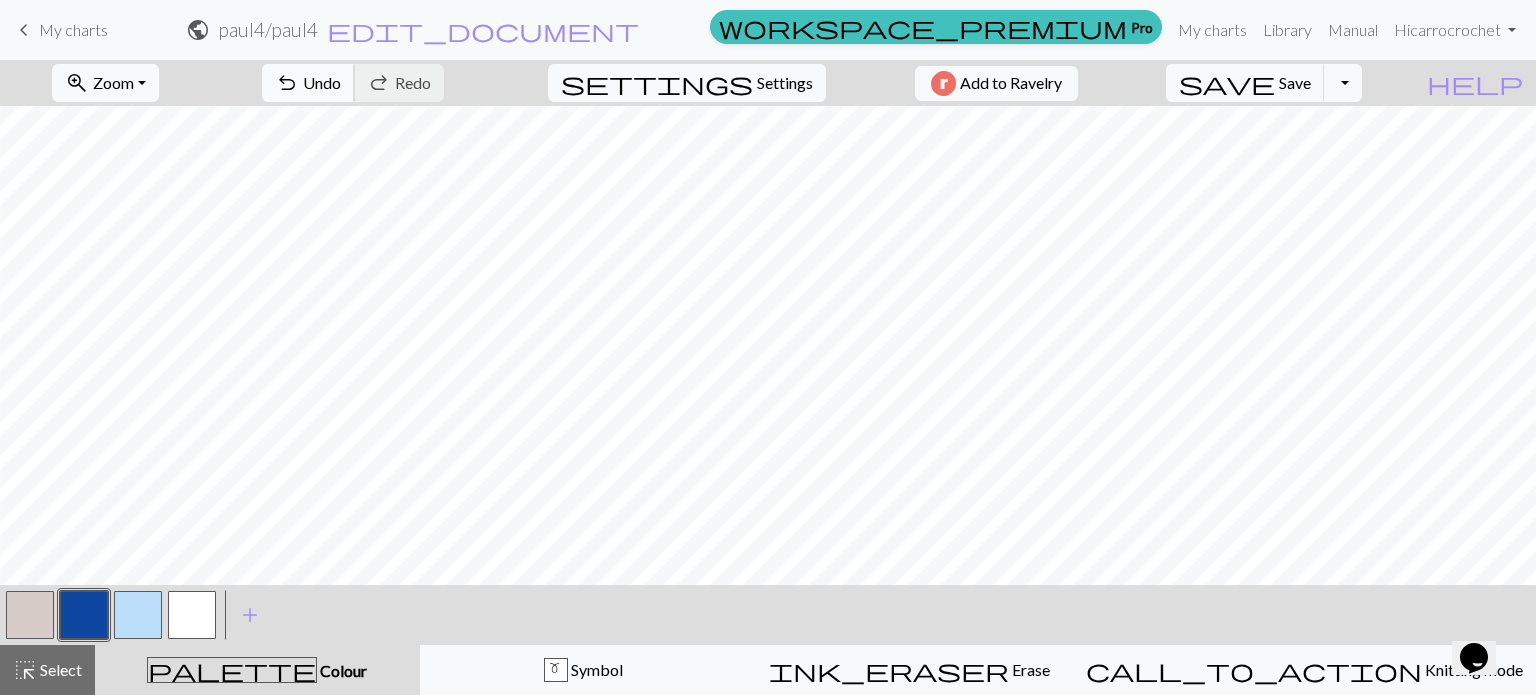 click on "Undo" at bounding box center (322, 82) 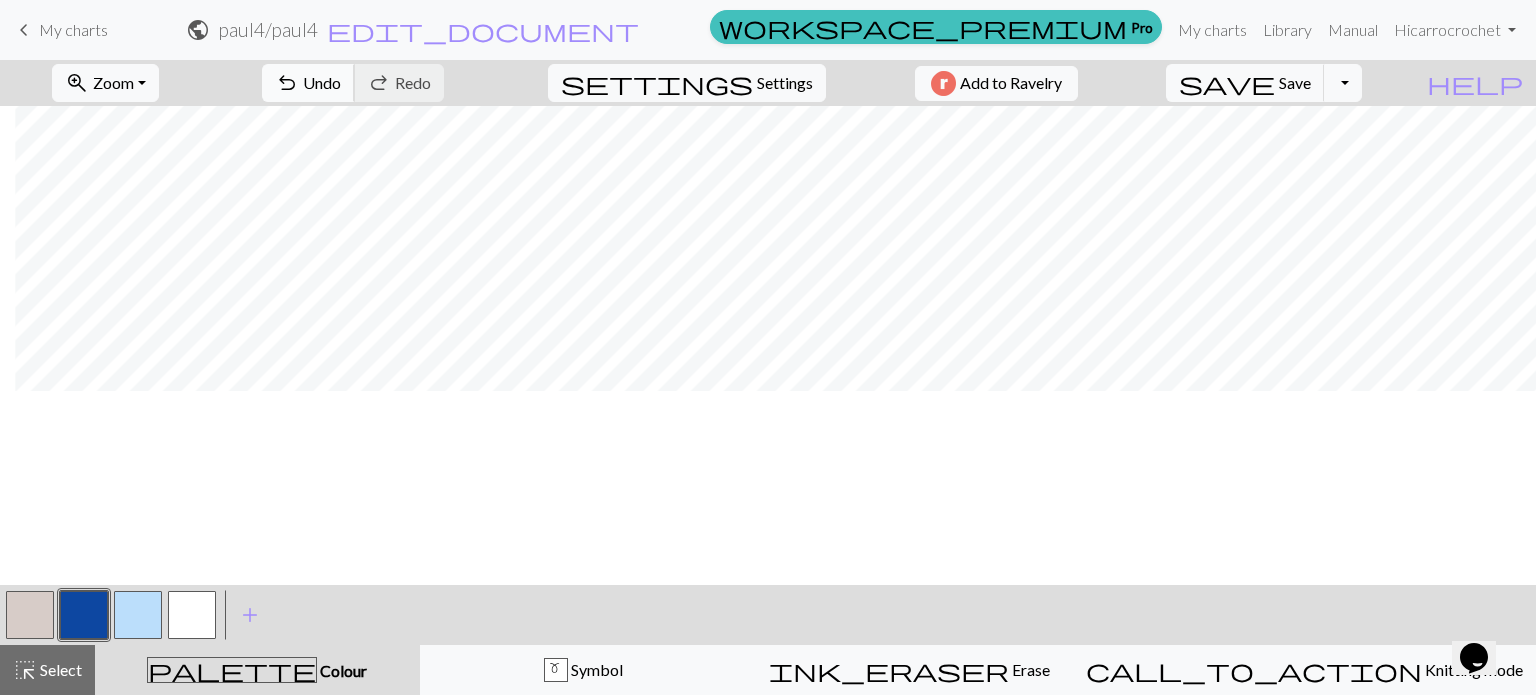 scroll, scrollTop: 148, scrollLeft: 2166, axis: both 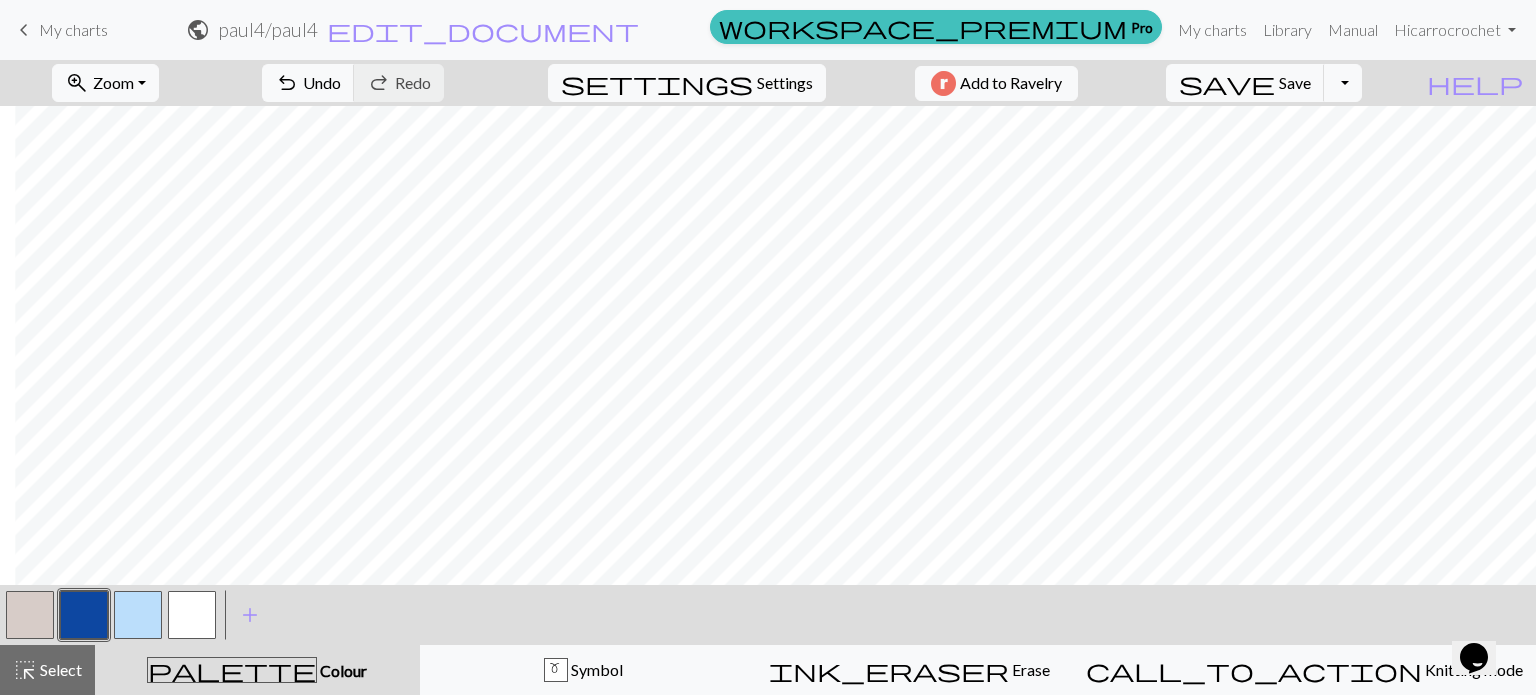 click at bounding box center [138, 615] 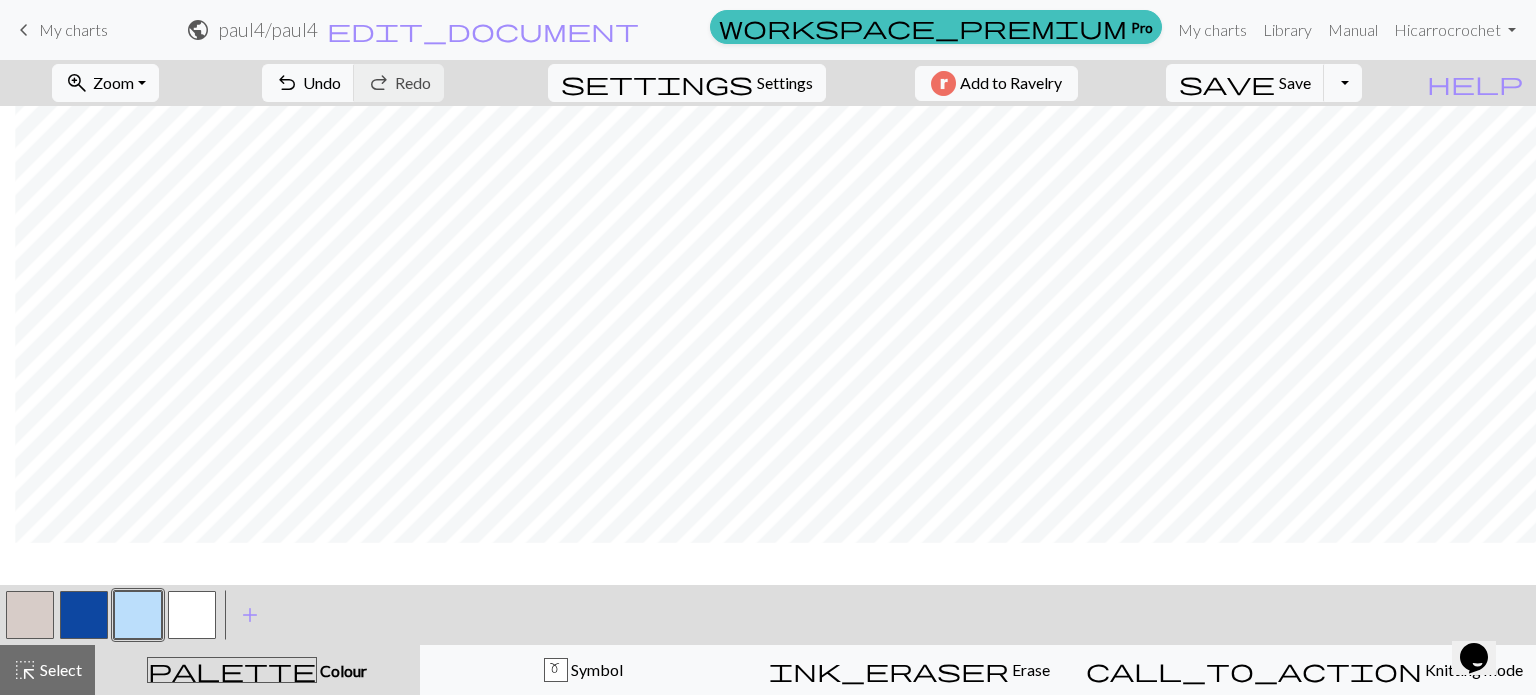 scroll, scrollTop: 104, scrollLeft: 2166, axis: both 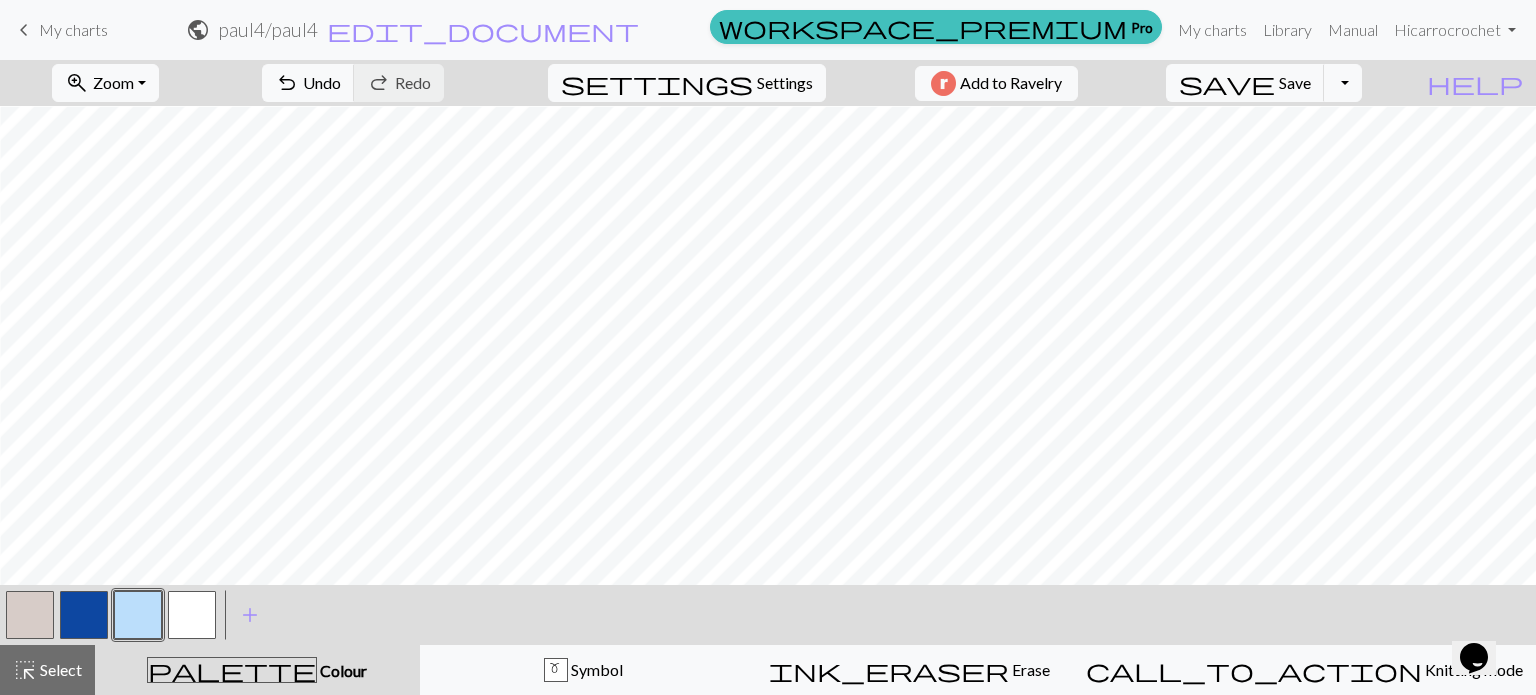 click at bounding box center (84, 615) 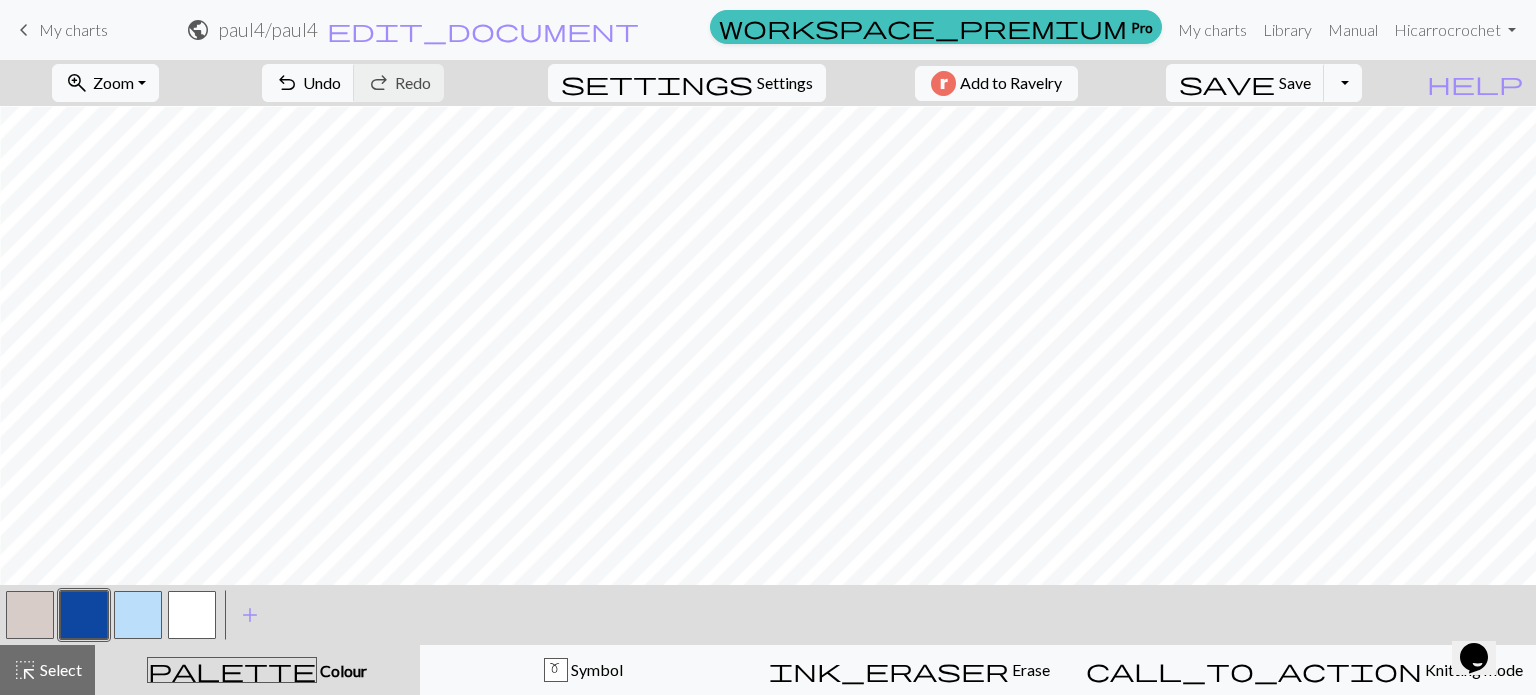 click at bounding box center [138, 615] 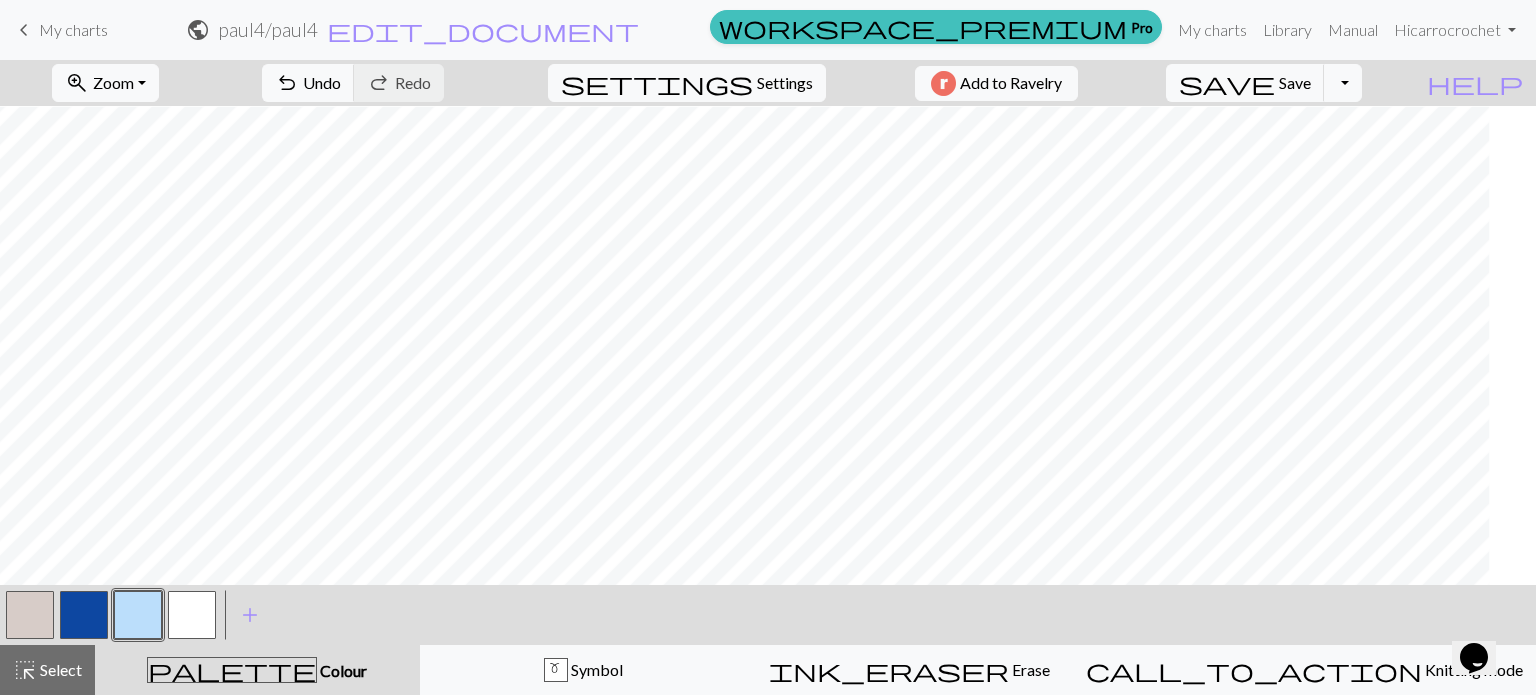 scroll, scrollTop: 104, scrollLeft: 149, axis: both 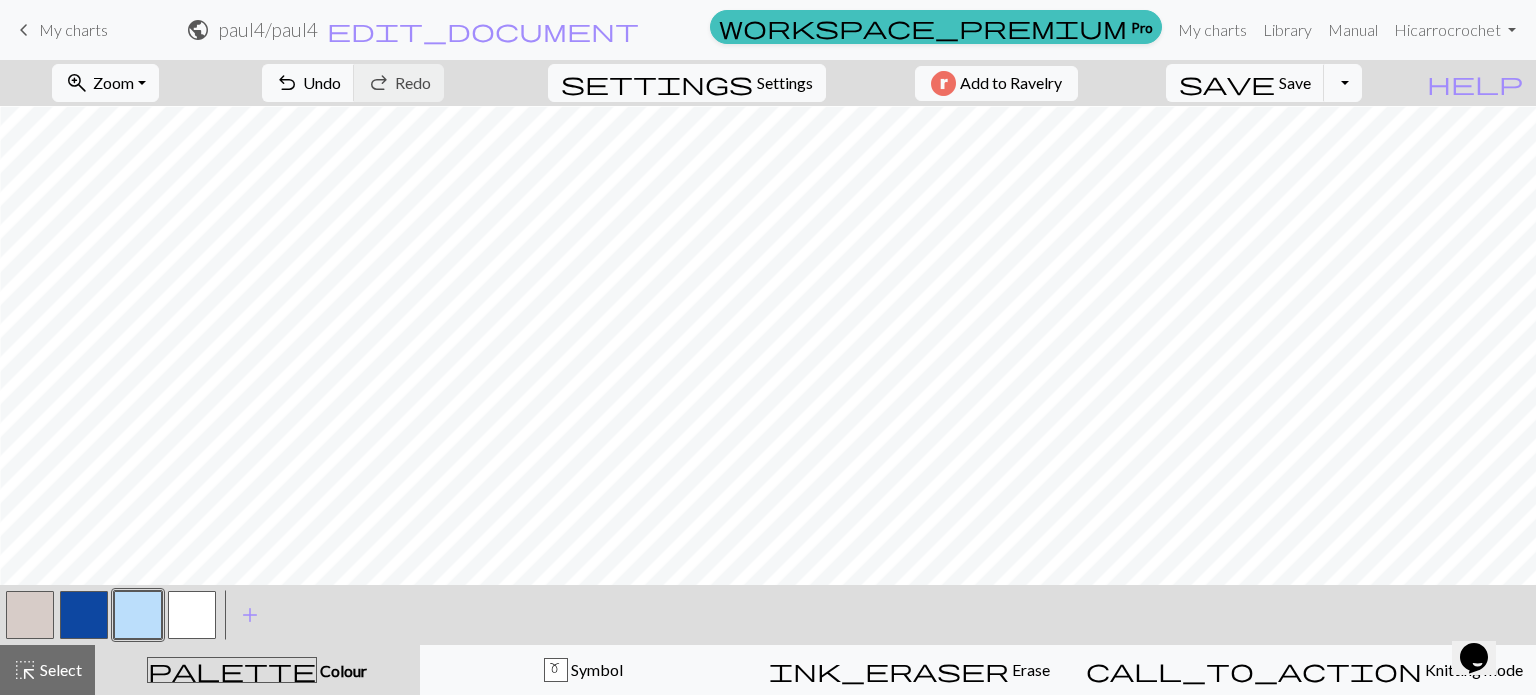 click at bounding box center [30, 615] 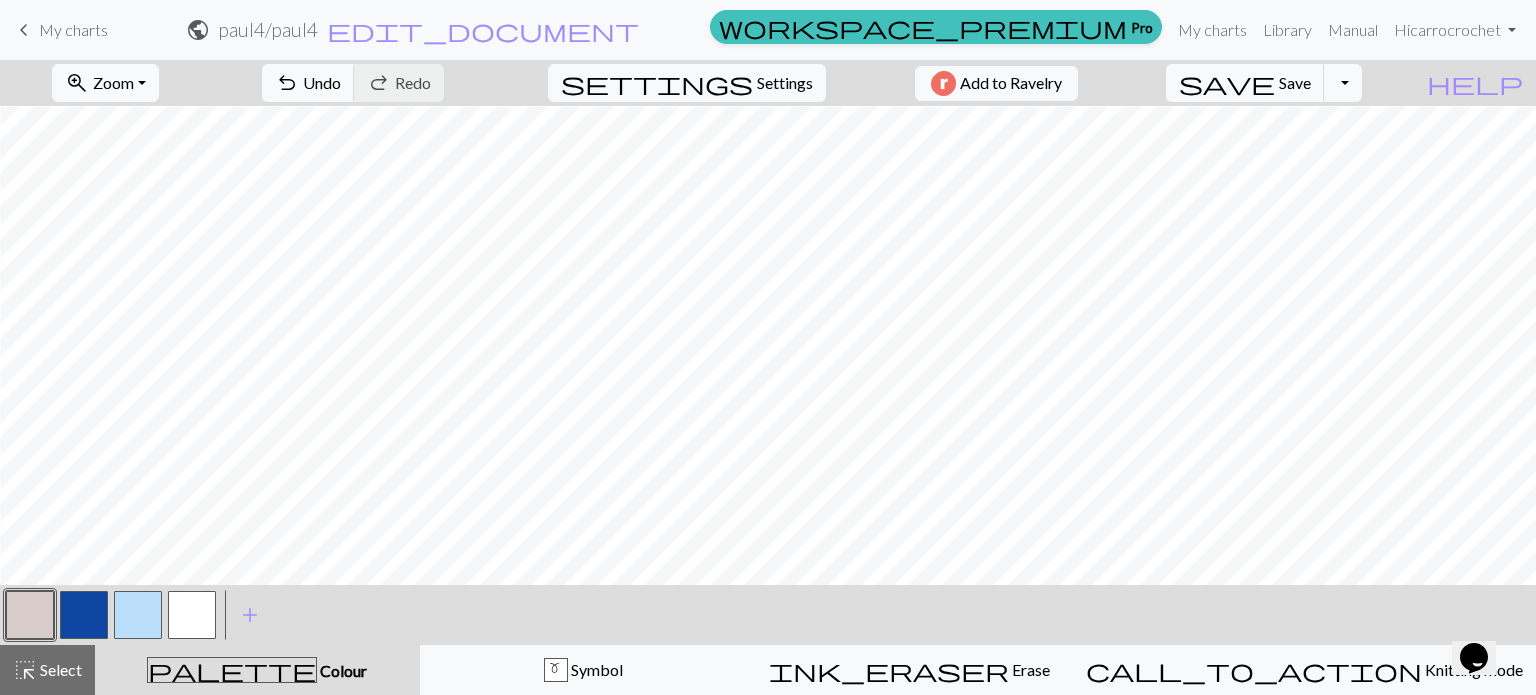 click at bounding box center [138, 615] 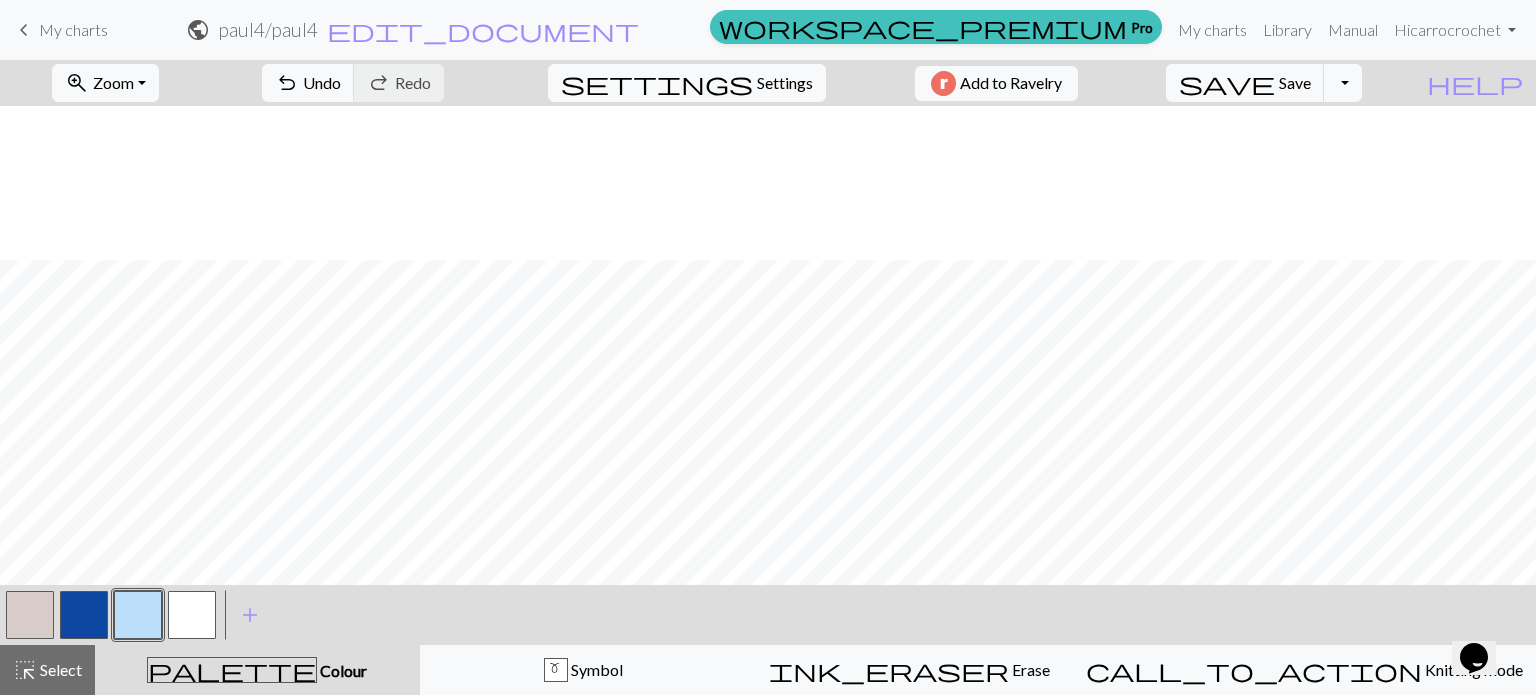 scroll, scrollTop: 258, scrollLeft: 0, axis: vertical 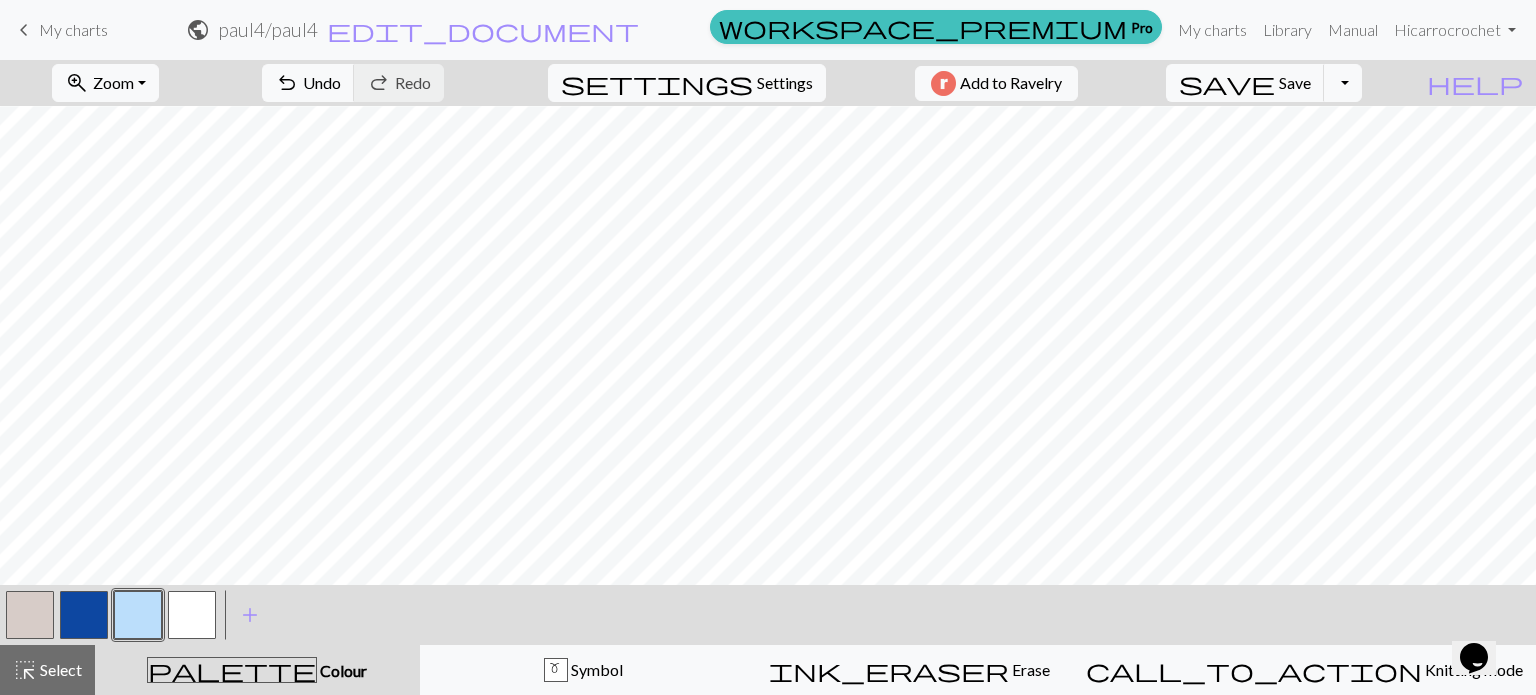 click at bounding box center (84, 615) 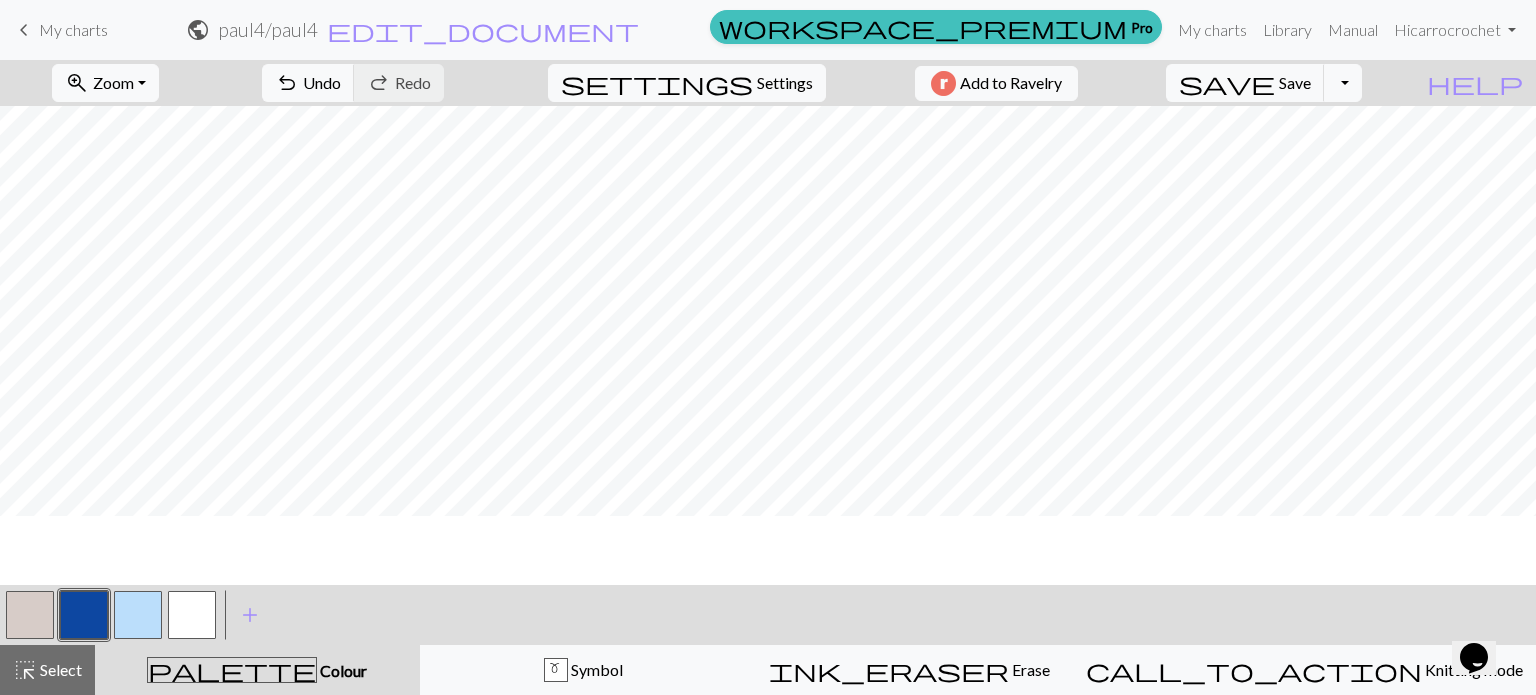 scroll, scrollTop: 188, scrollLeft: 0, axis: vertical 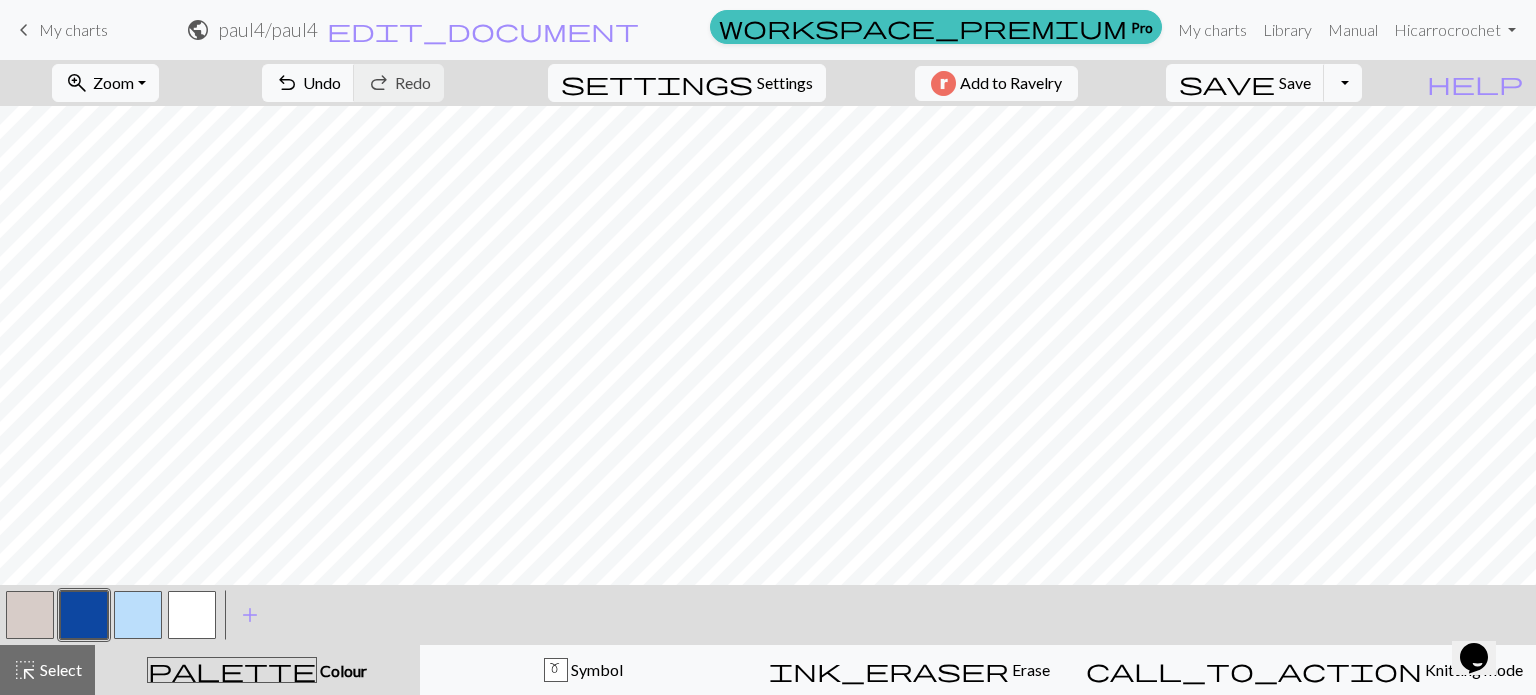 click at bounding box center [30, 615] 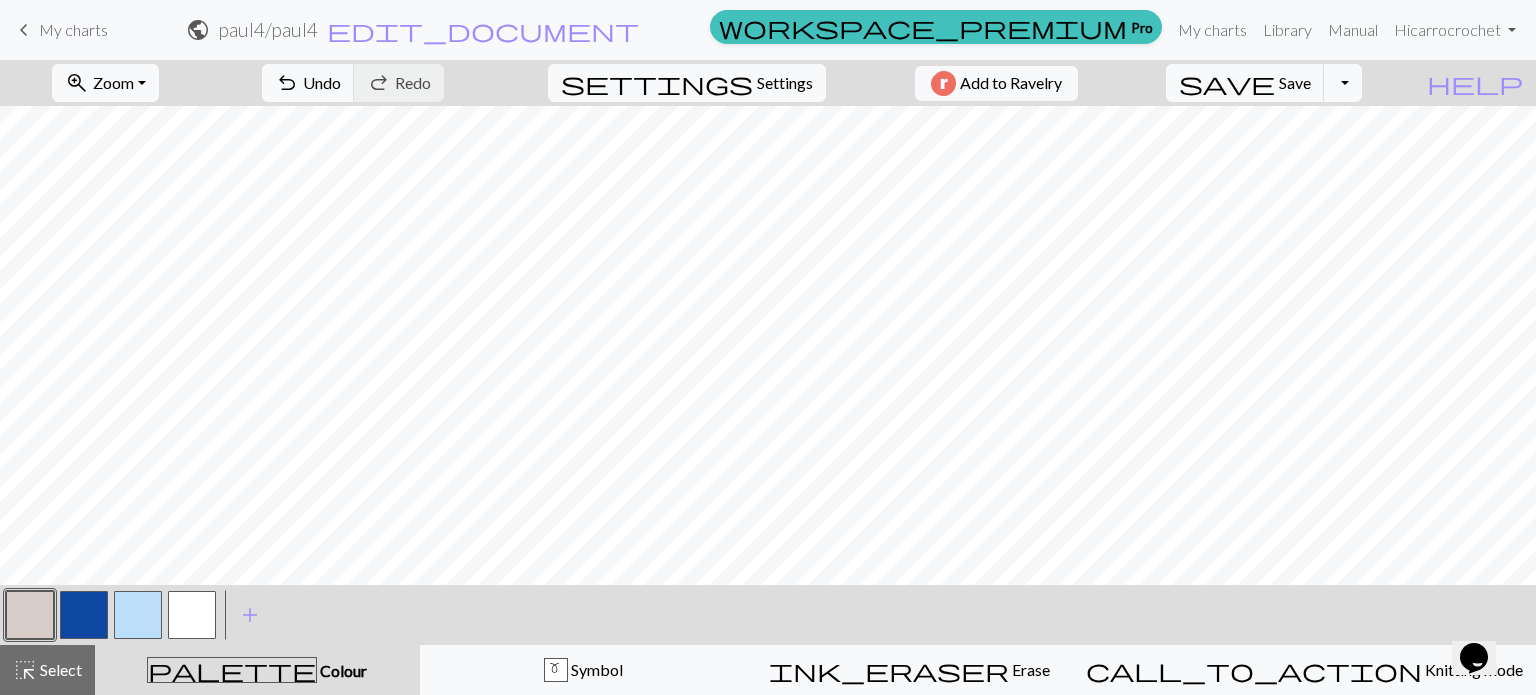 click at bounding box center [84, 615] 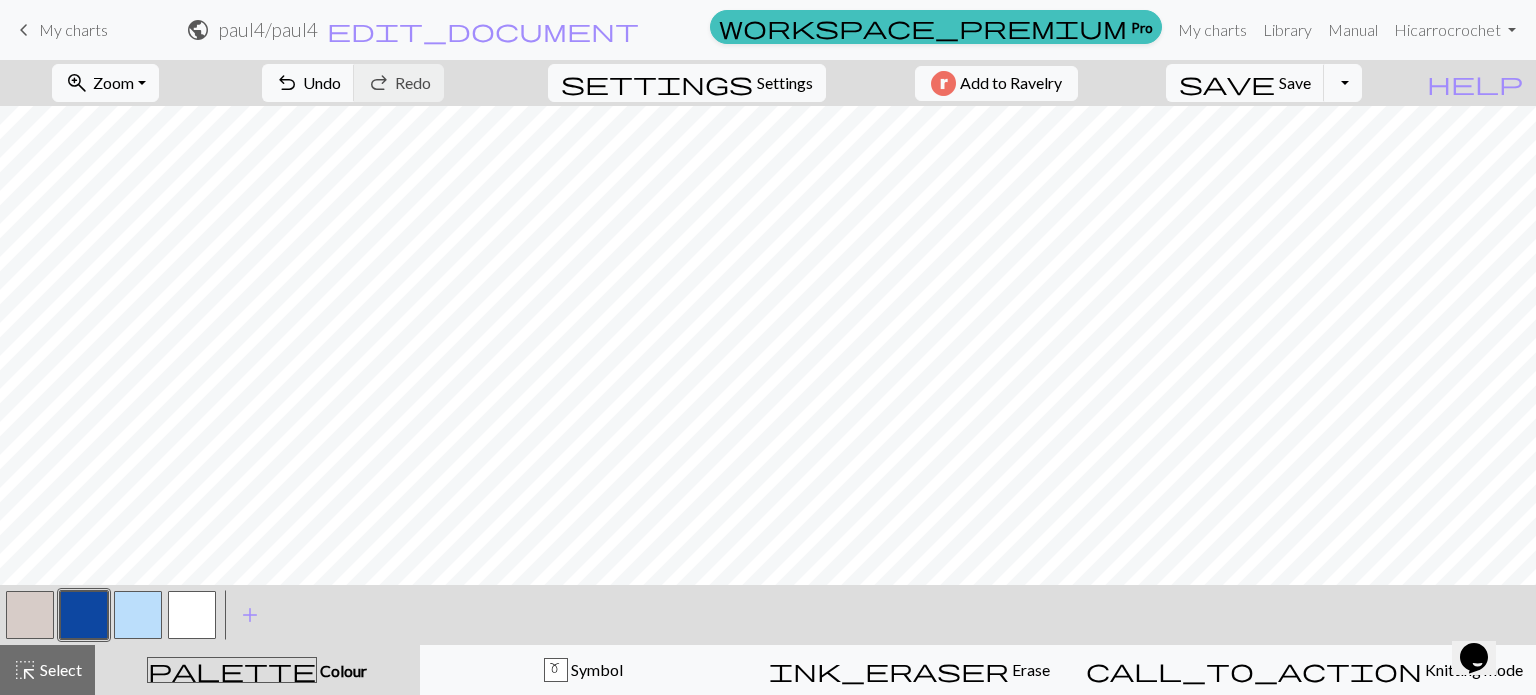 click at bounding box center (138, 615) 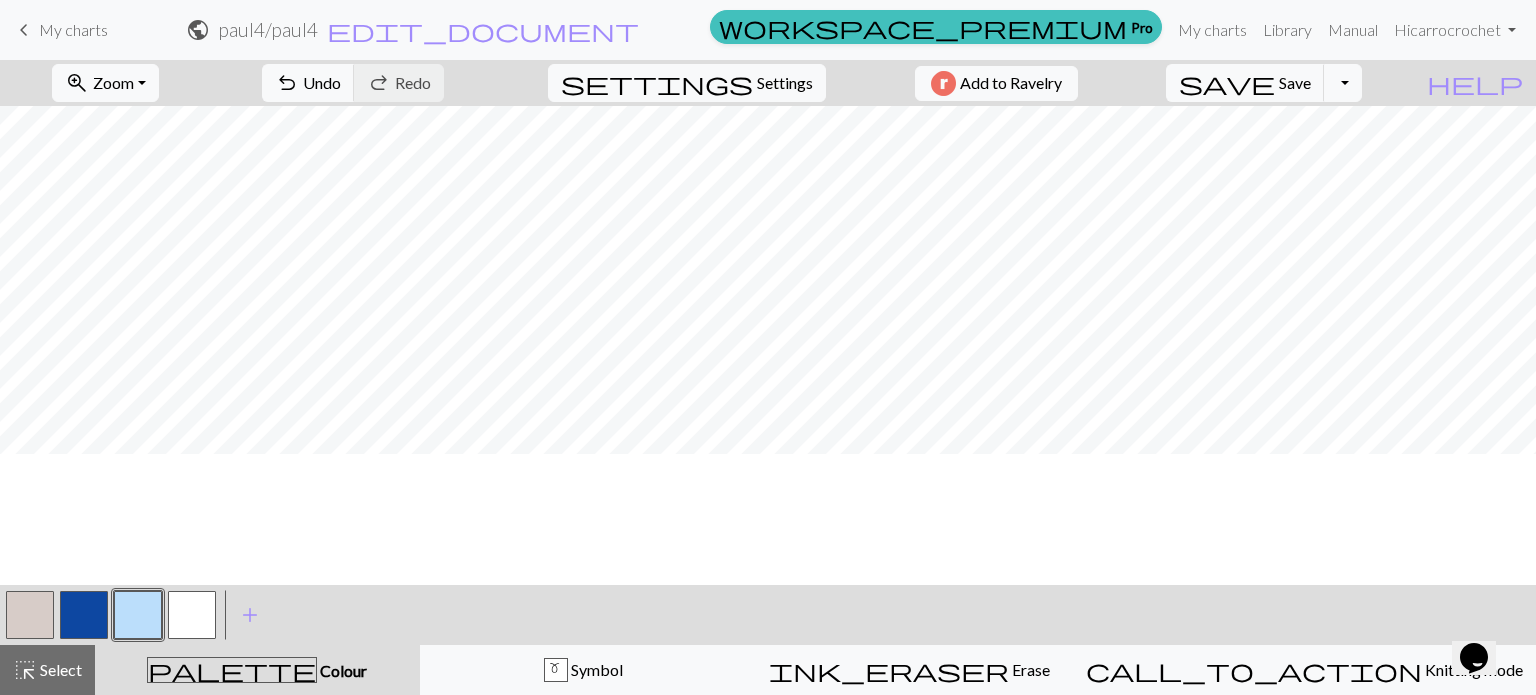 scroll, scrollTop: 0, scrollLeft: 0, axis: both 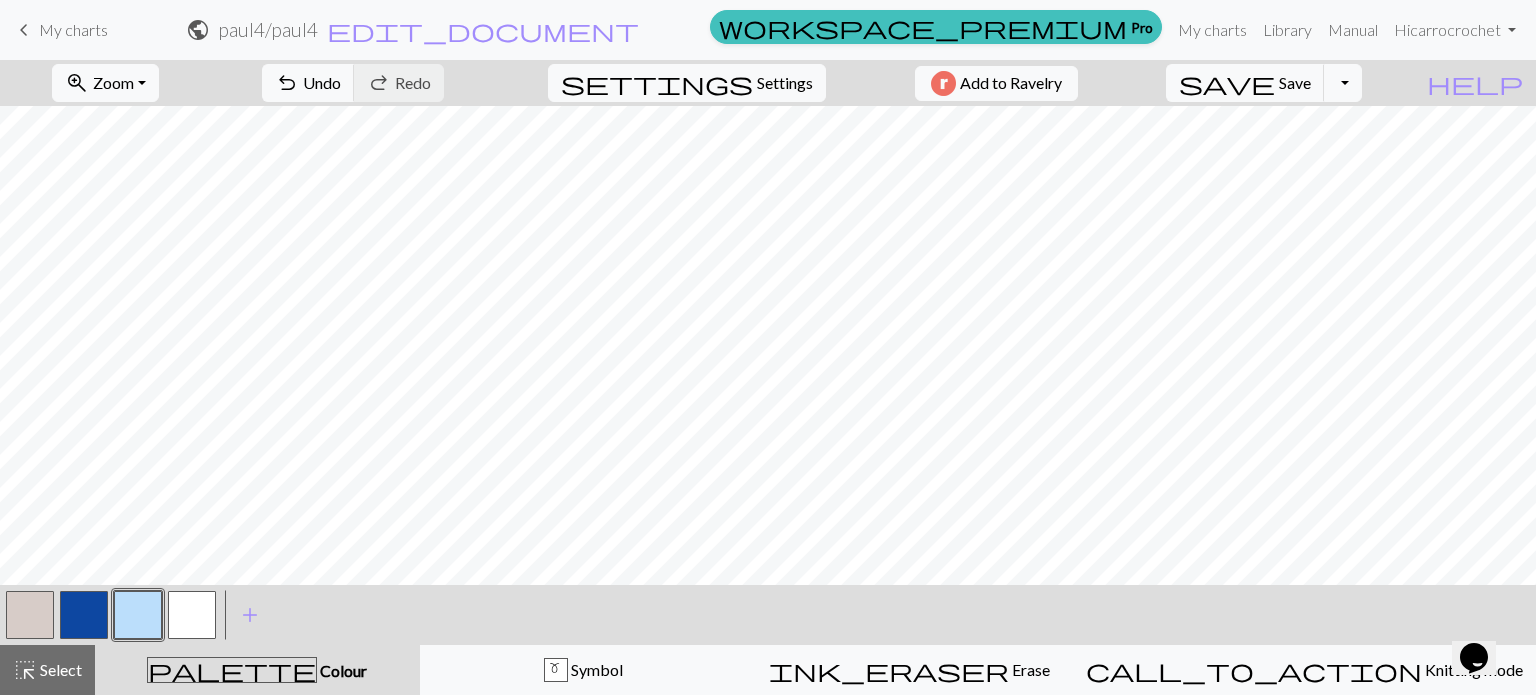 click at bounding box center [30, 615] 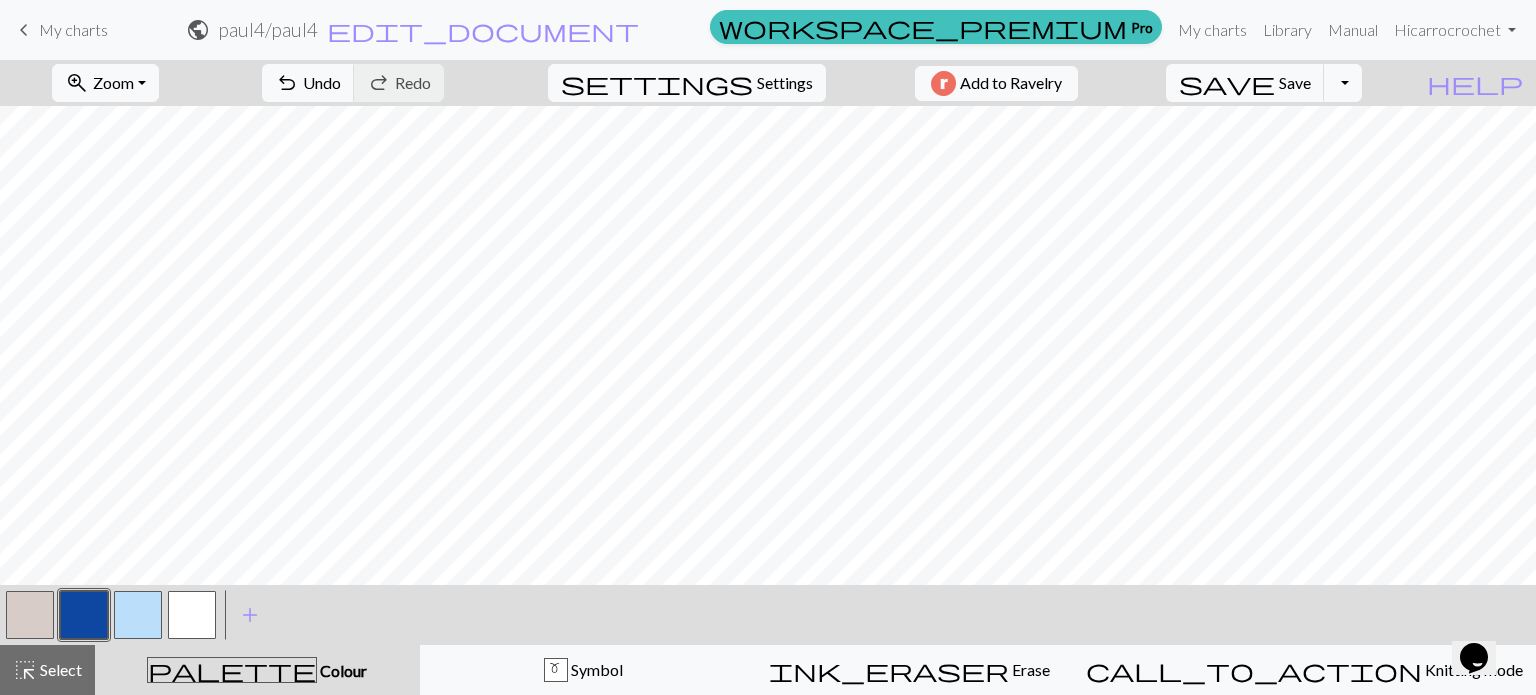 click at bounding box center [30, 615] 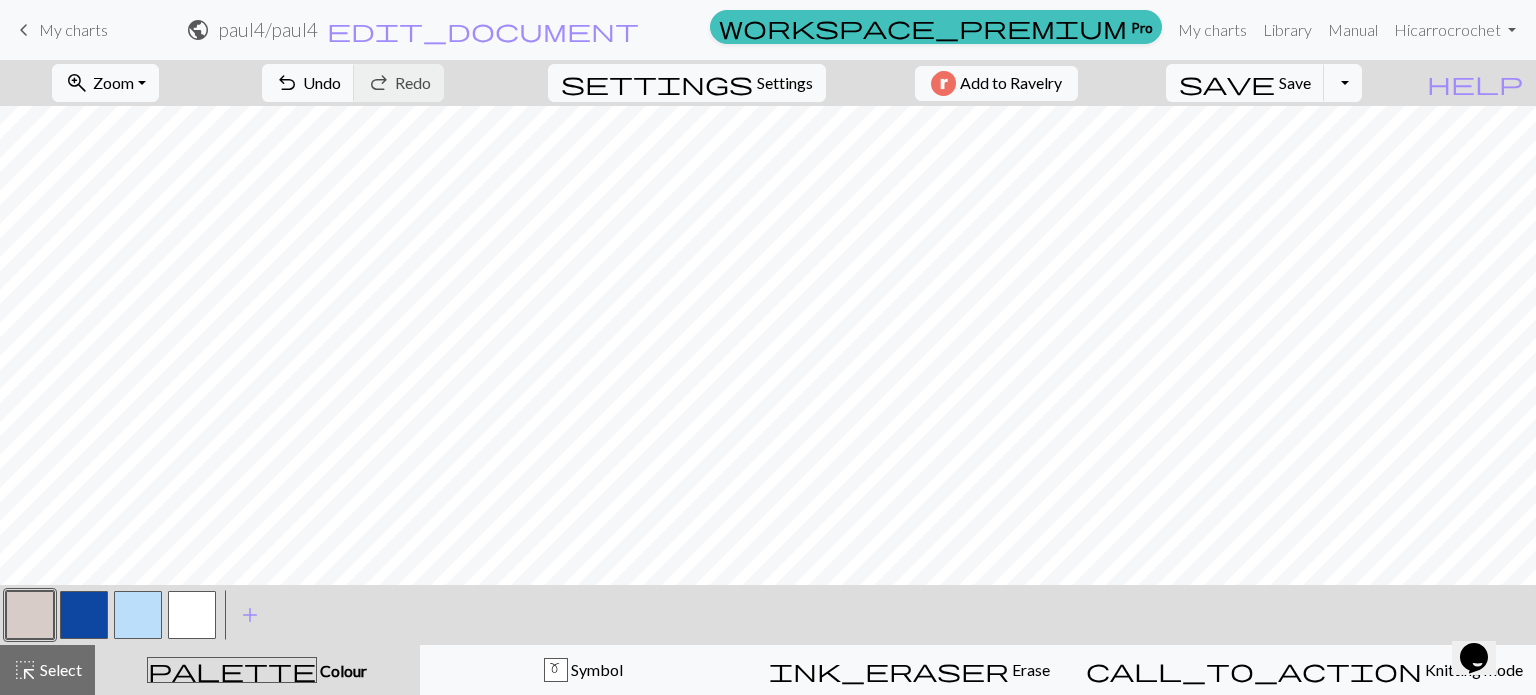 click at bounding box center (84, 615) 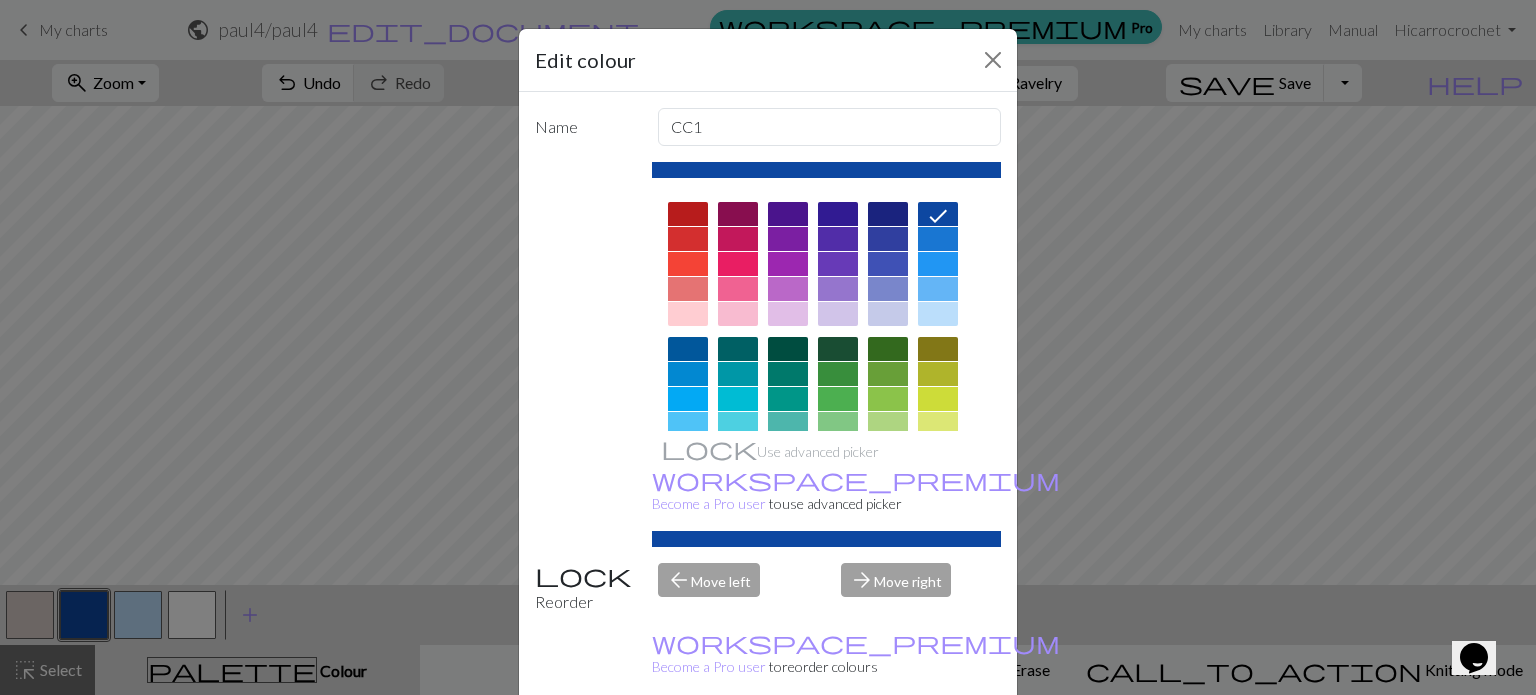 click on "Edit colour Name CC1 Use advanced picker workspace_premium Become a Pro user   to  use advanced picker Reorder arrow_back Move left arrow_forward Move right workspace_premium Become a Pro user   to  reorder colours Delete Done Cancel" at bounding box center [768, 347] 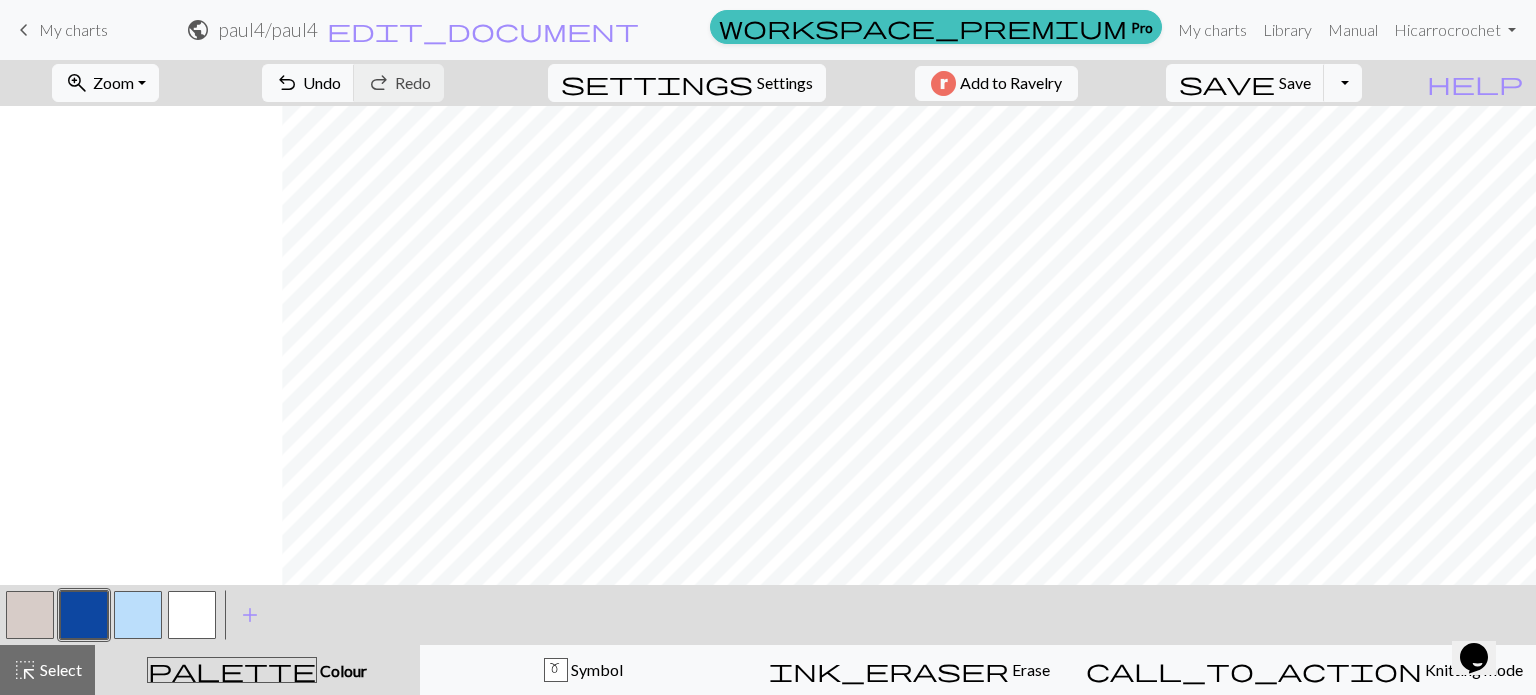 scroll, scrollTop: 0, scrollLeft: 2166, axis: horizontal 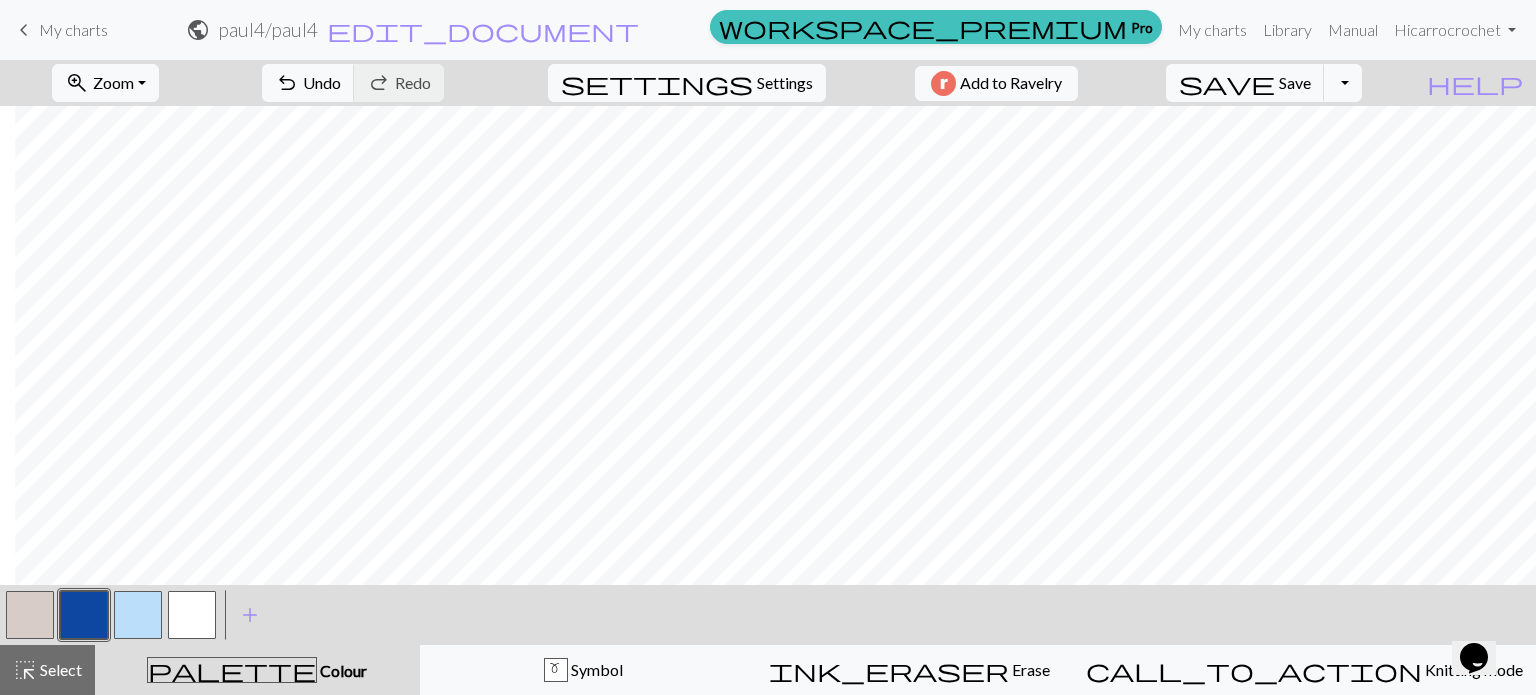 click at bounding box center (138, 615) 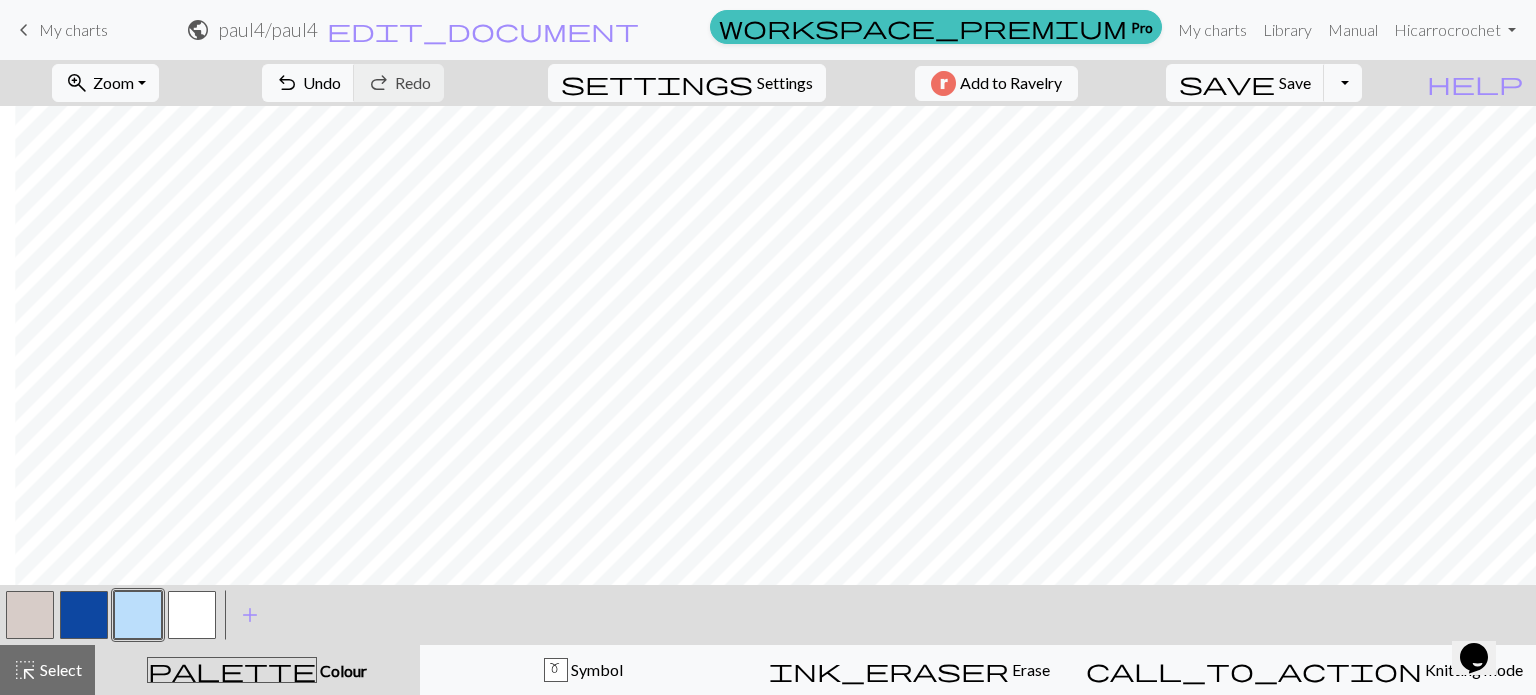 click at bounding box center [30, 615] 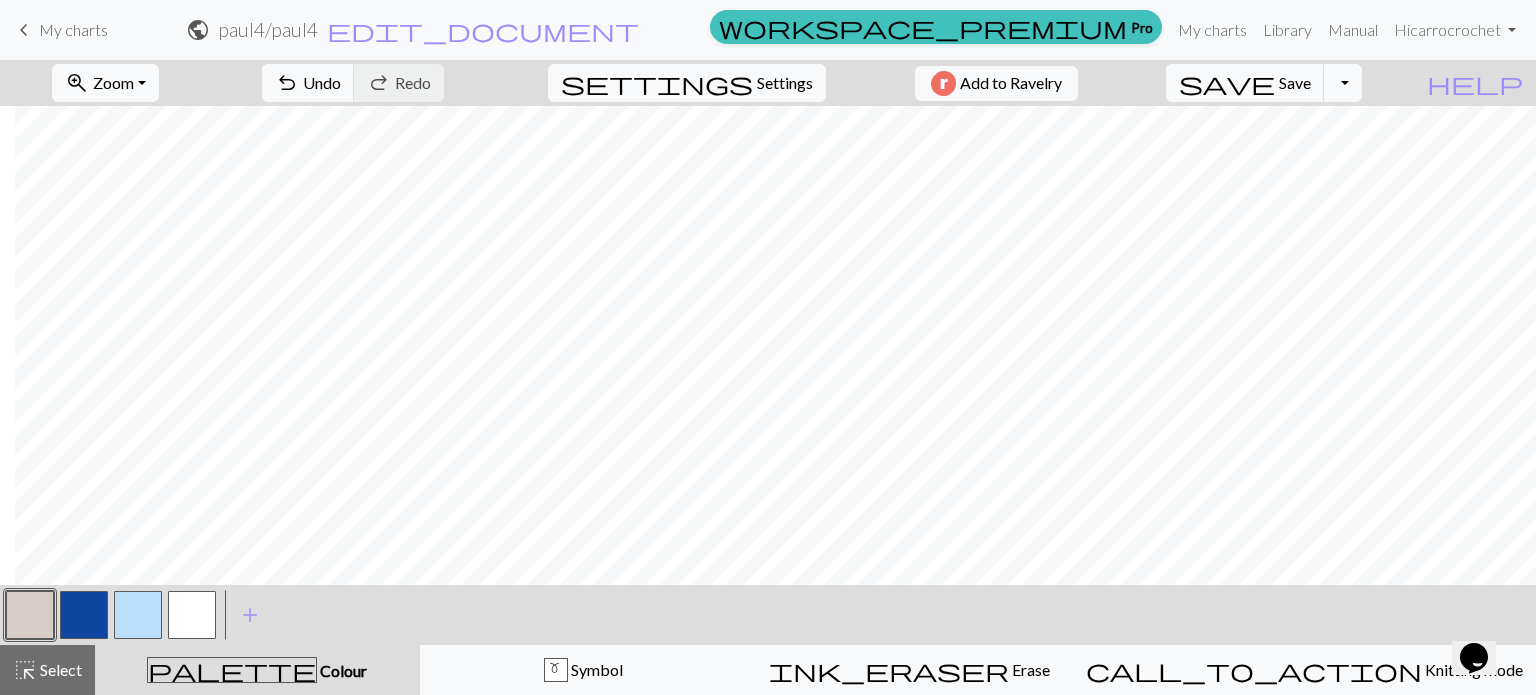 scroll, scrollTop: 0, scrollLeft: 2166, axis: horizontal 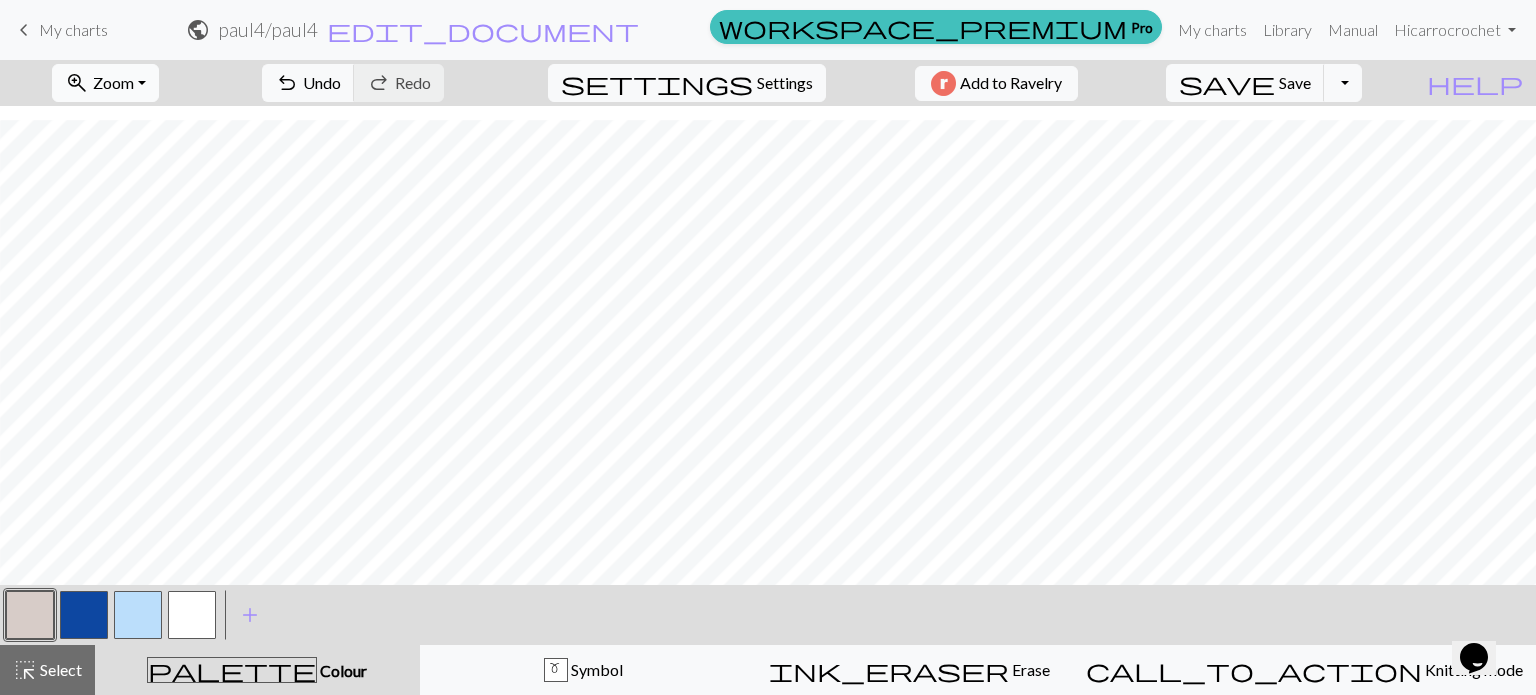 click on "zoom_in Zoom Zoom" at bounding box center [105, 83] 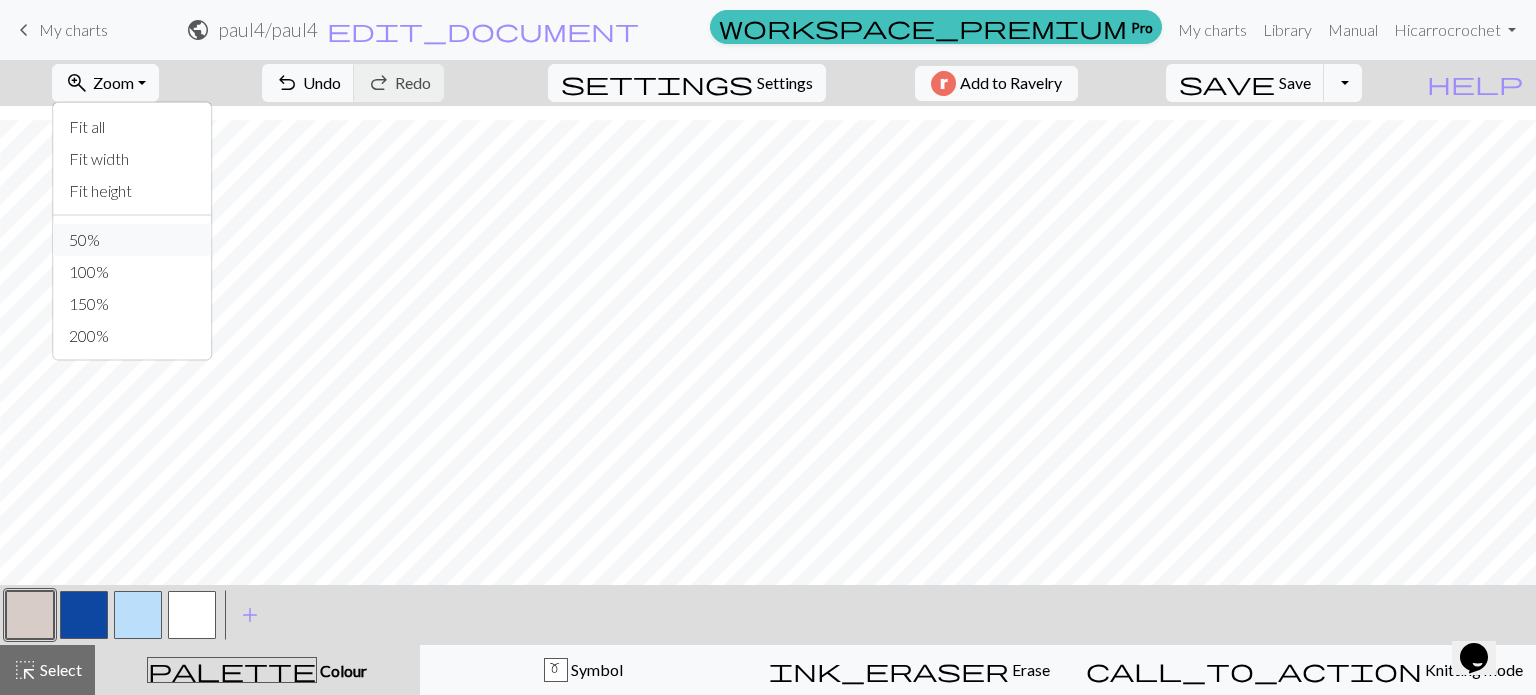 click on "50%" at bounding box center (132, 240) 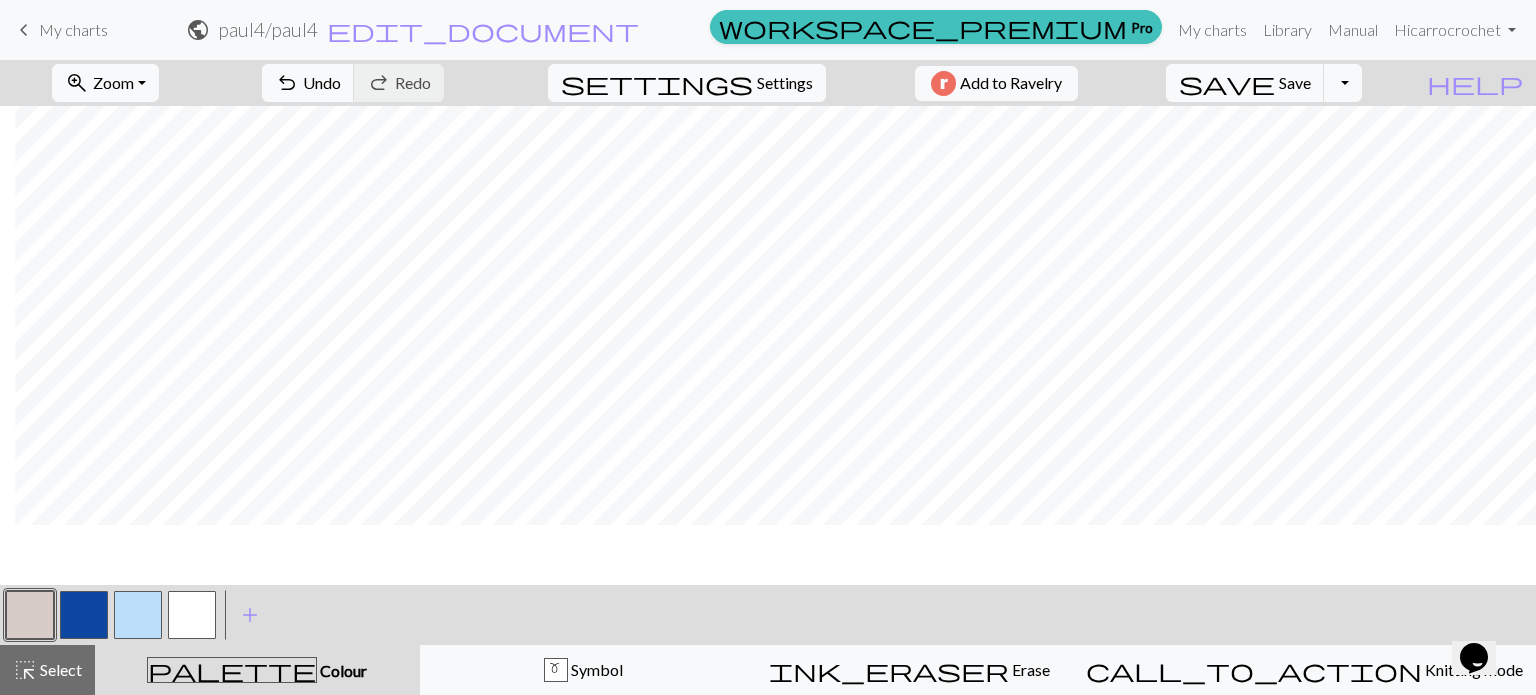 scroll, scrollTop: 0, scrollLeft: 15, axis: horizontal 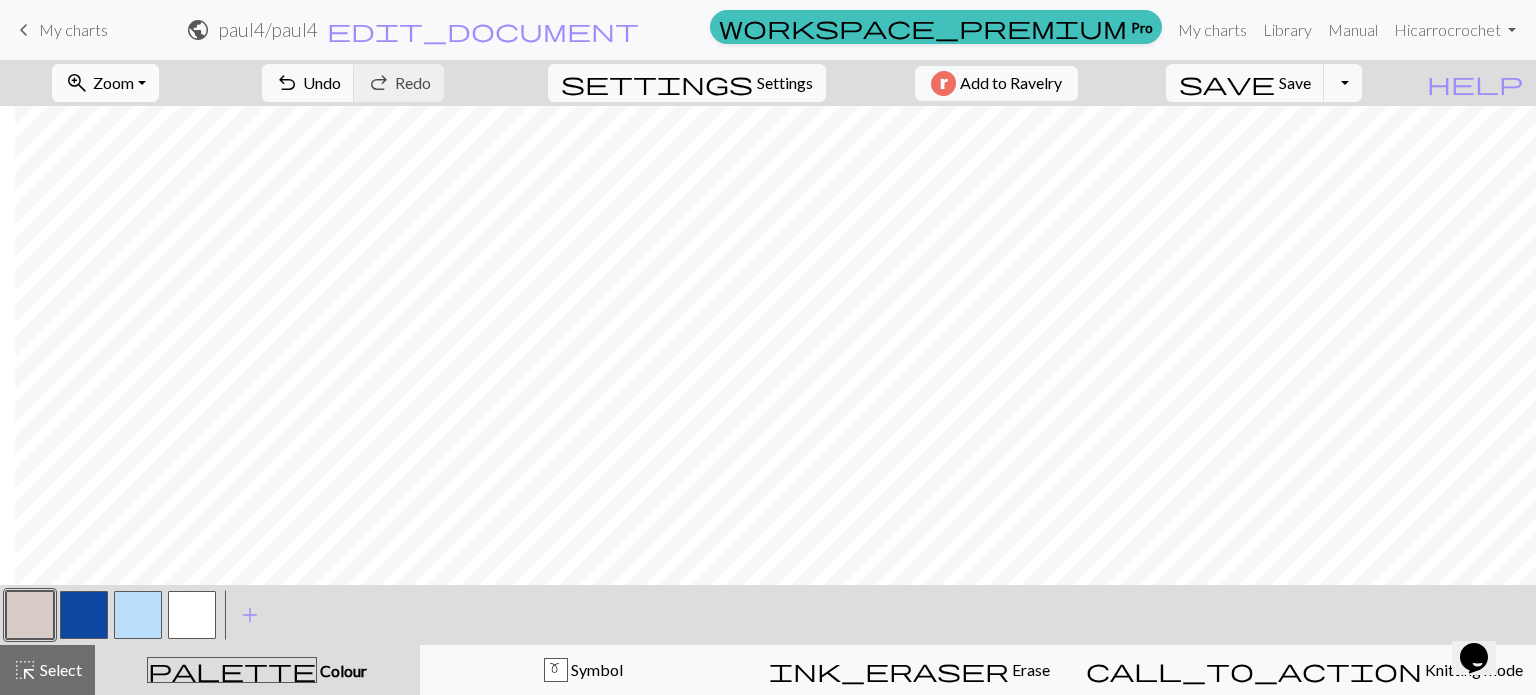 click on "Zoom" at bounding box center (113, 82) 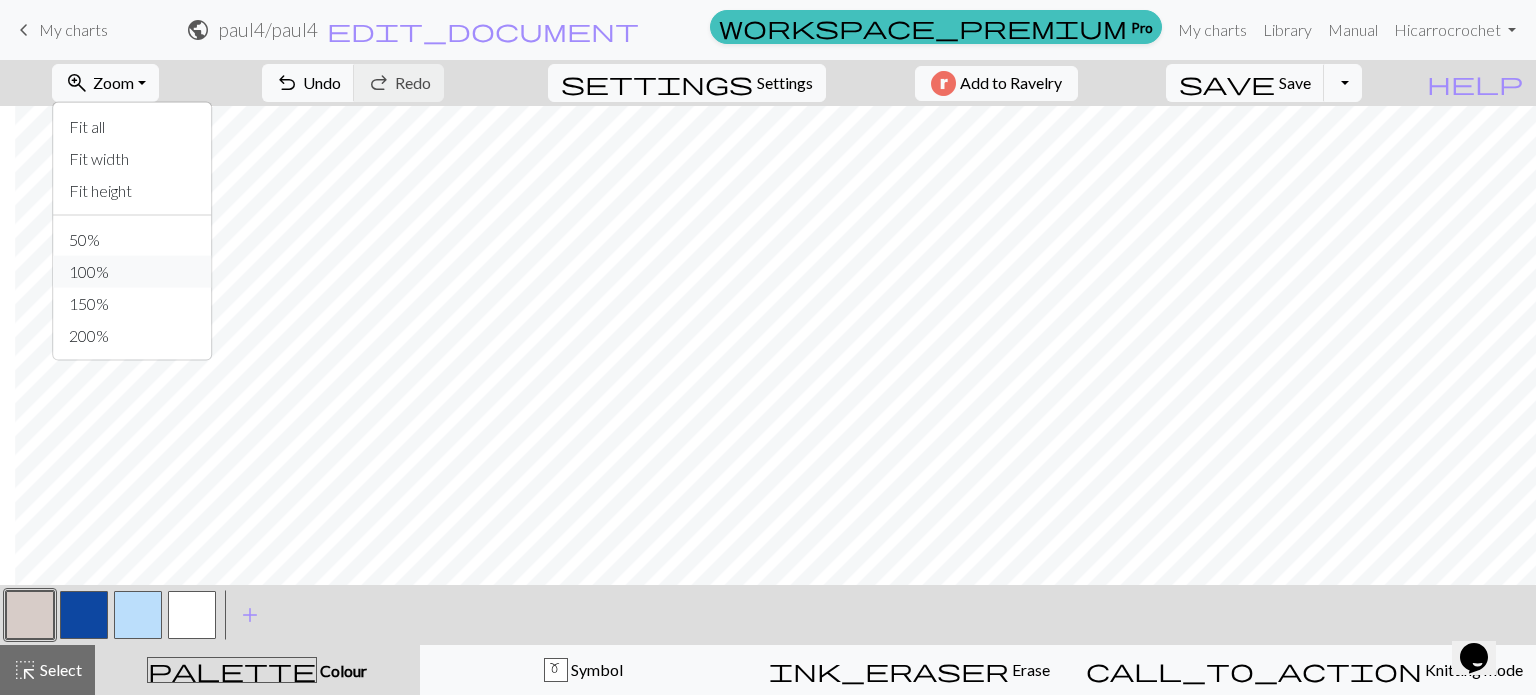 click on "100%" at bounding box center [132, 272] 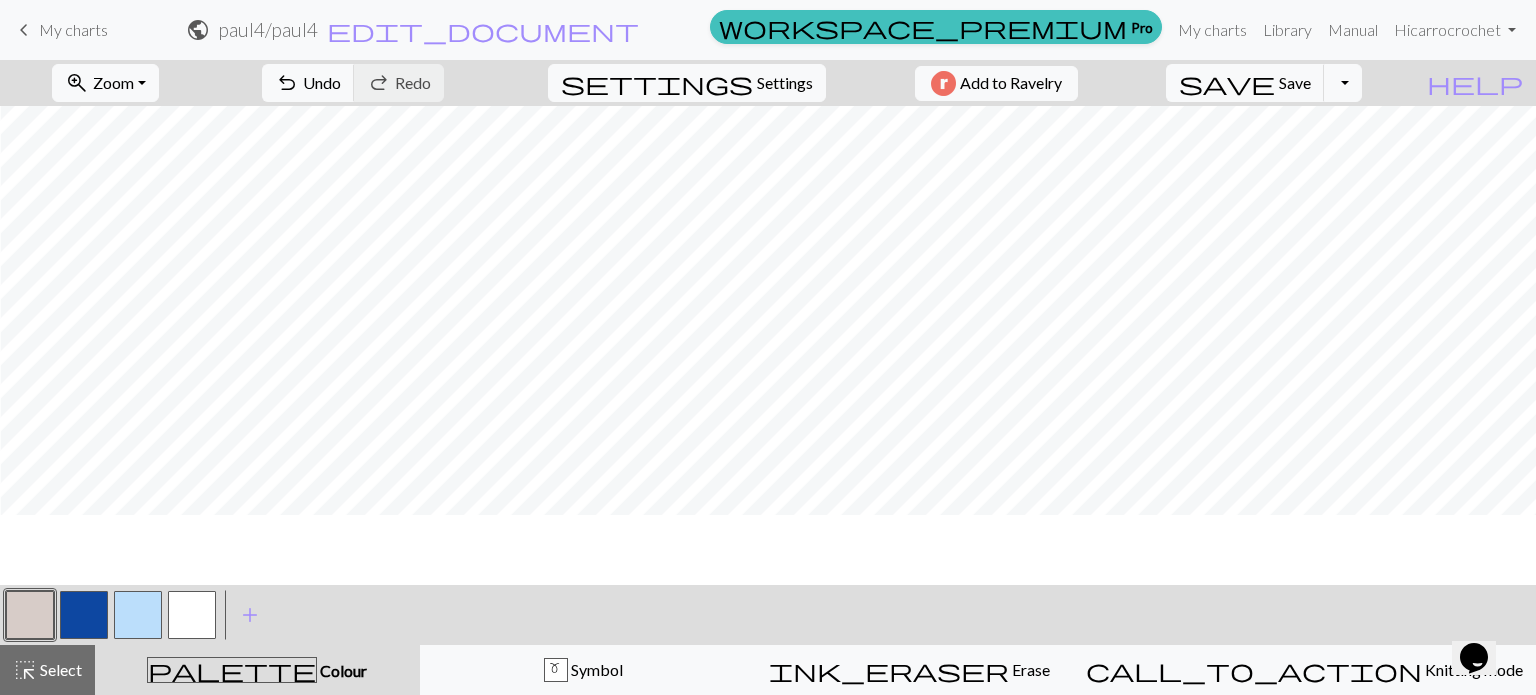 scroll, scrollTop: 0, scrollLeft: 0, axis: both 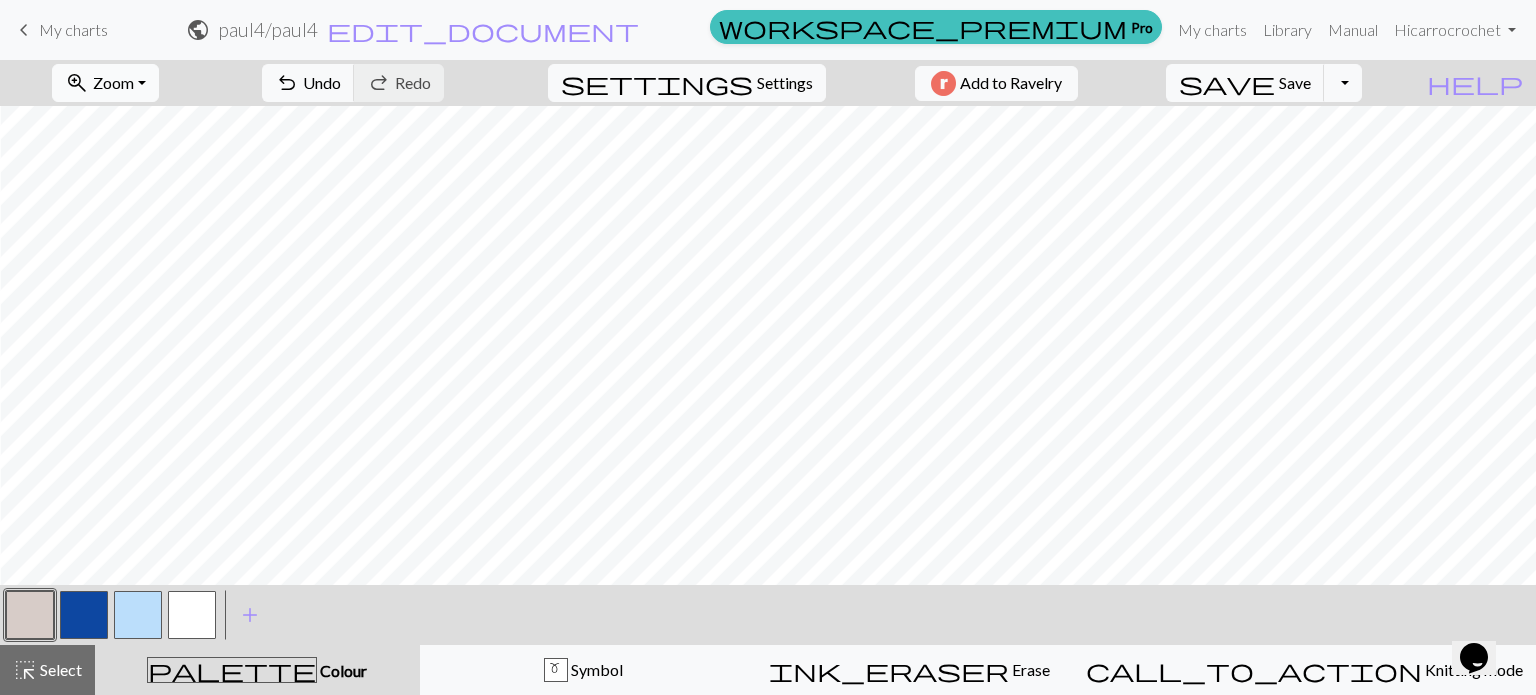 click on "zoom_in Zoom Zoom" at bounding box center [105, 83] 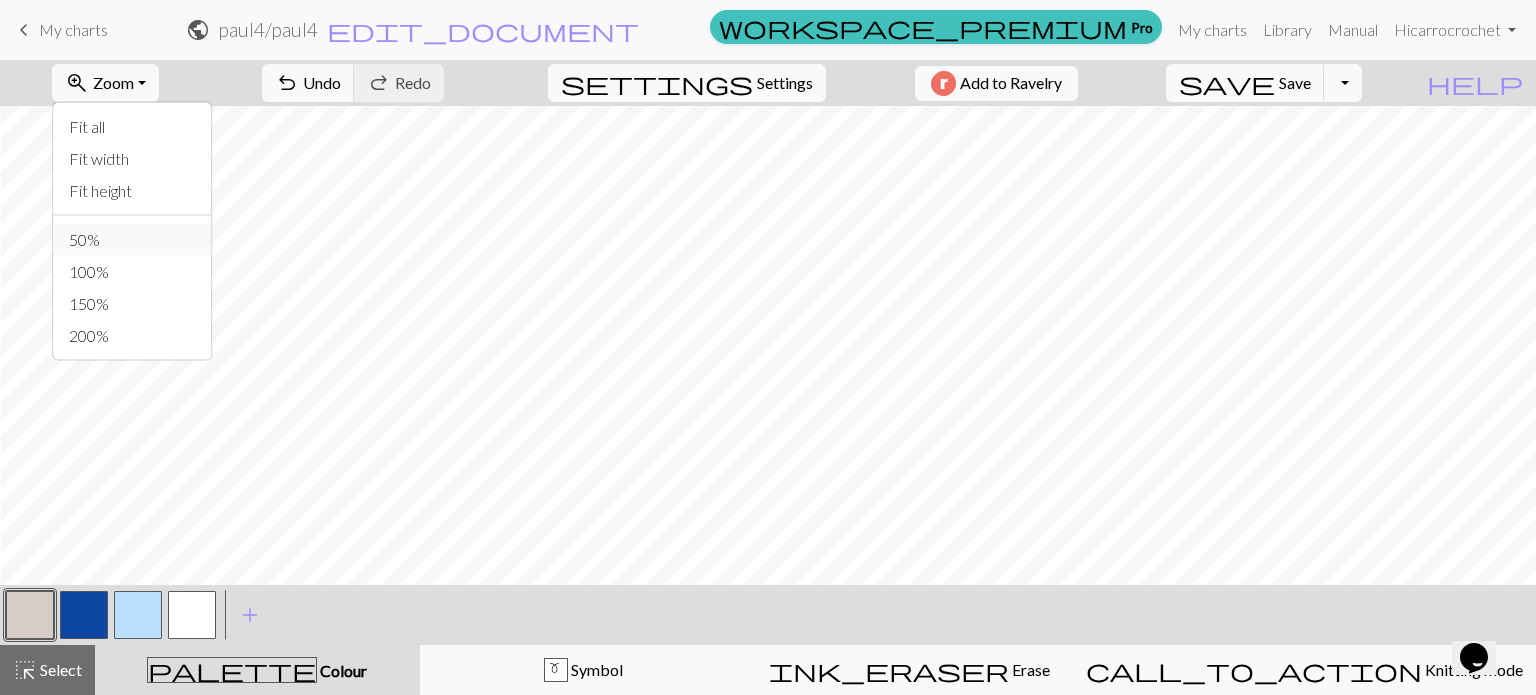 click on "50%" at bounding box center (132, 240) 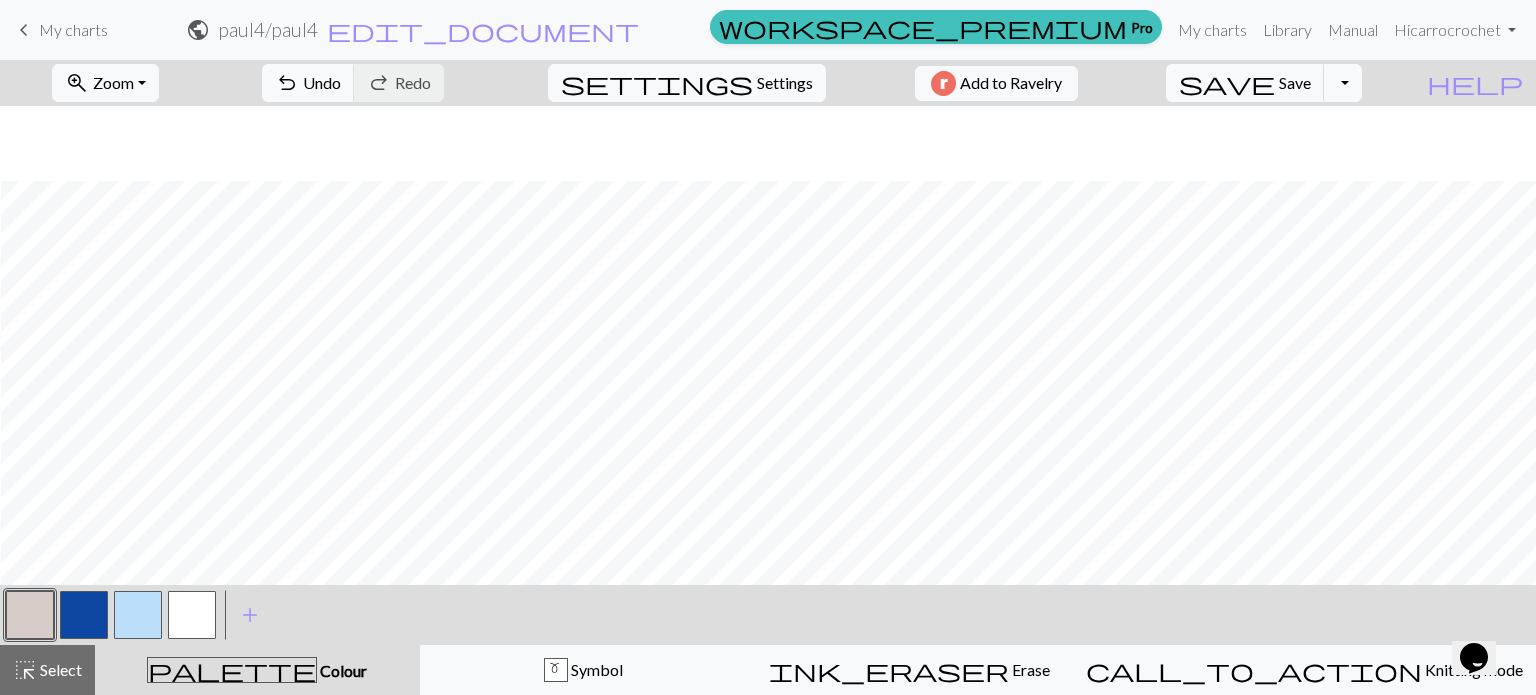 scroll, scrollTop: 75, scrollLeft: 0, axis: vertical 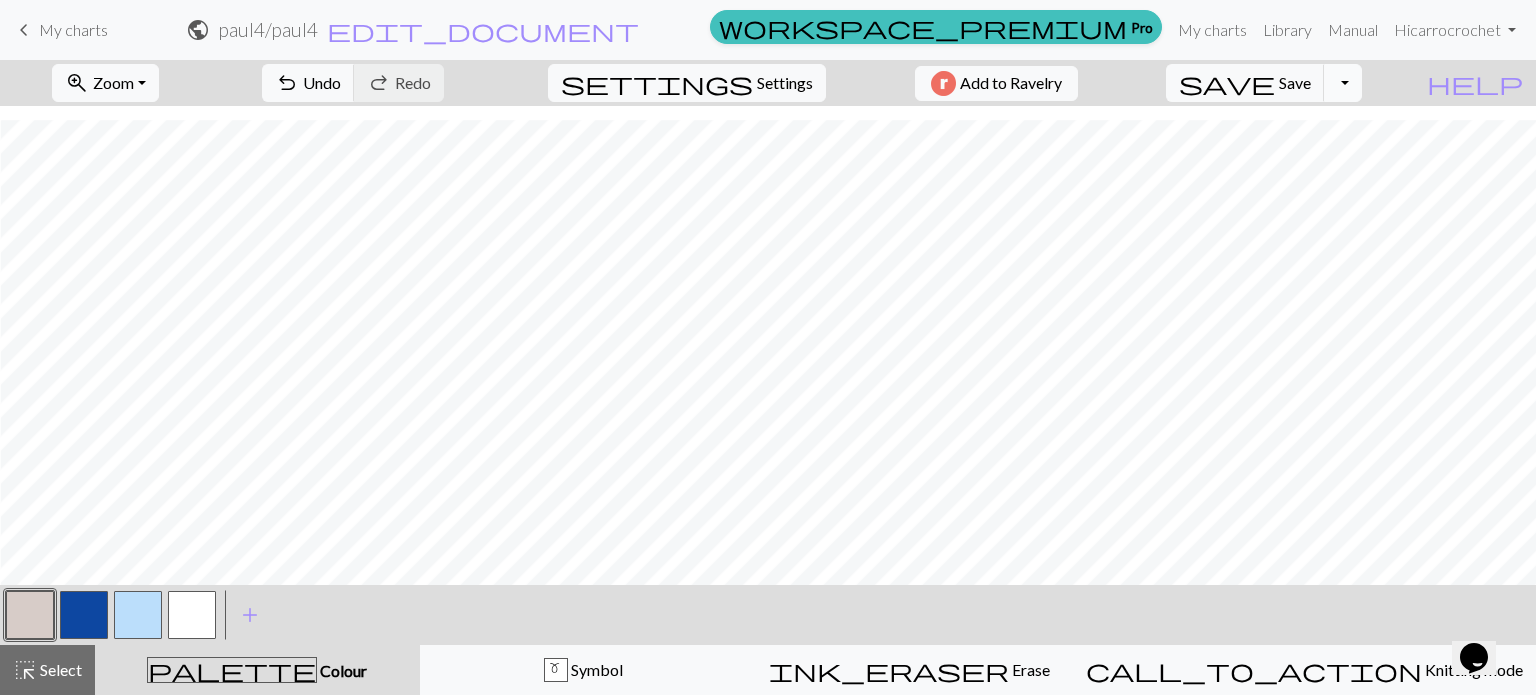 click on "Toggle Dropdown" at bounding box center [1343, 83] 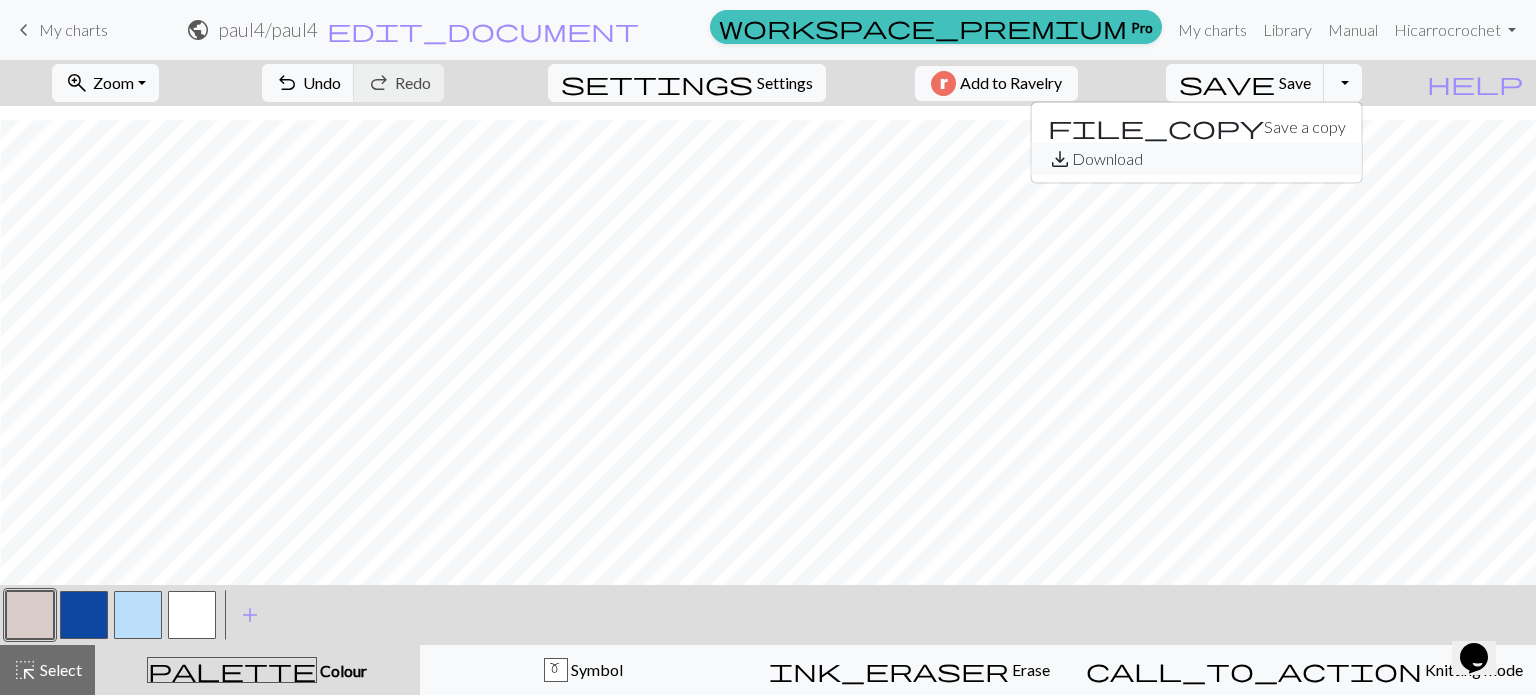 click on "save_alt  Download" at bounding box center (1197, 159) 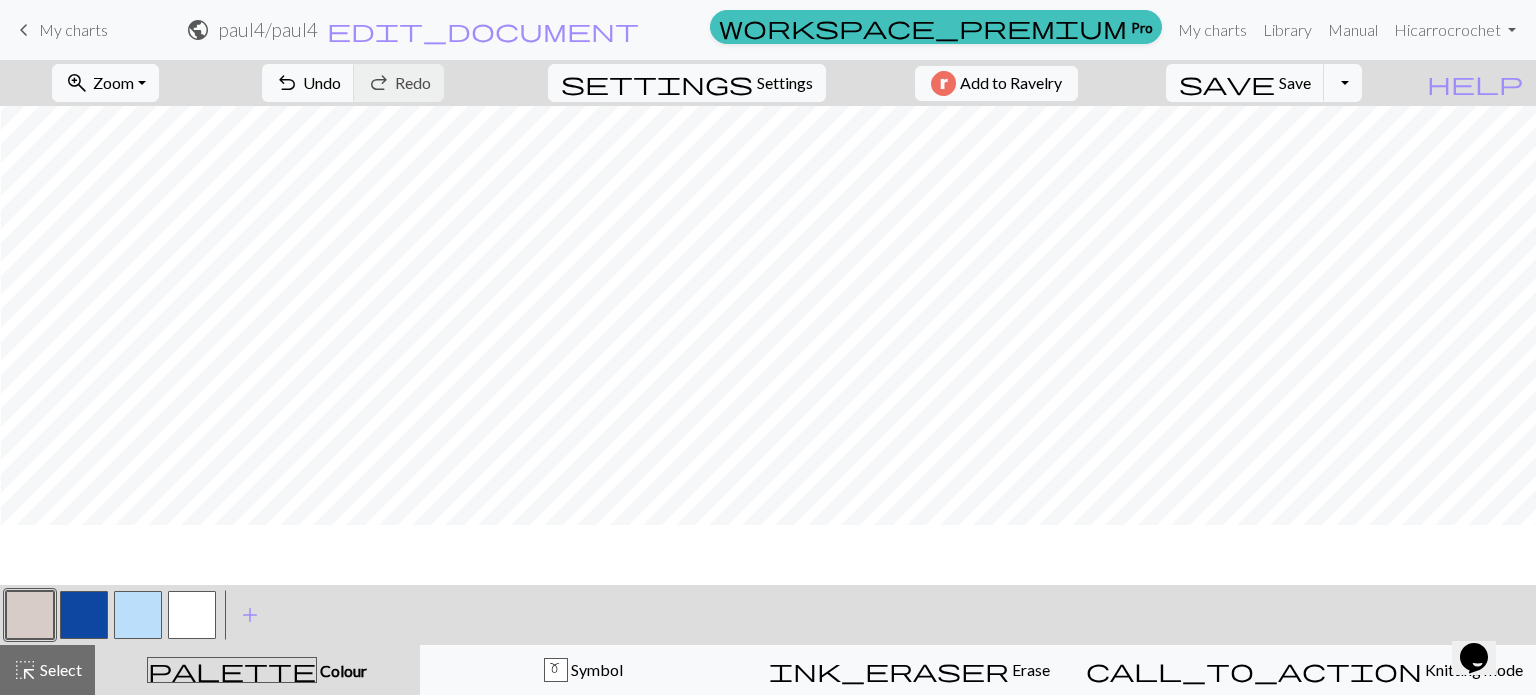 scroll, scrollTop: 0, scrollLeft: 0, axis: both 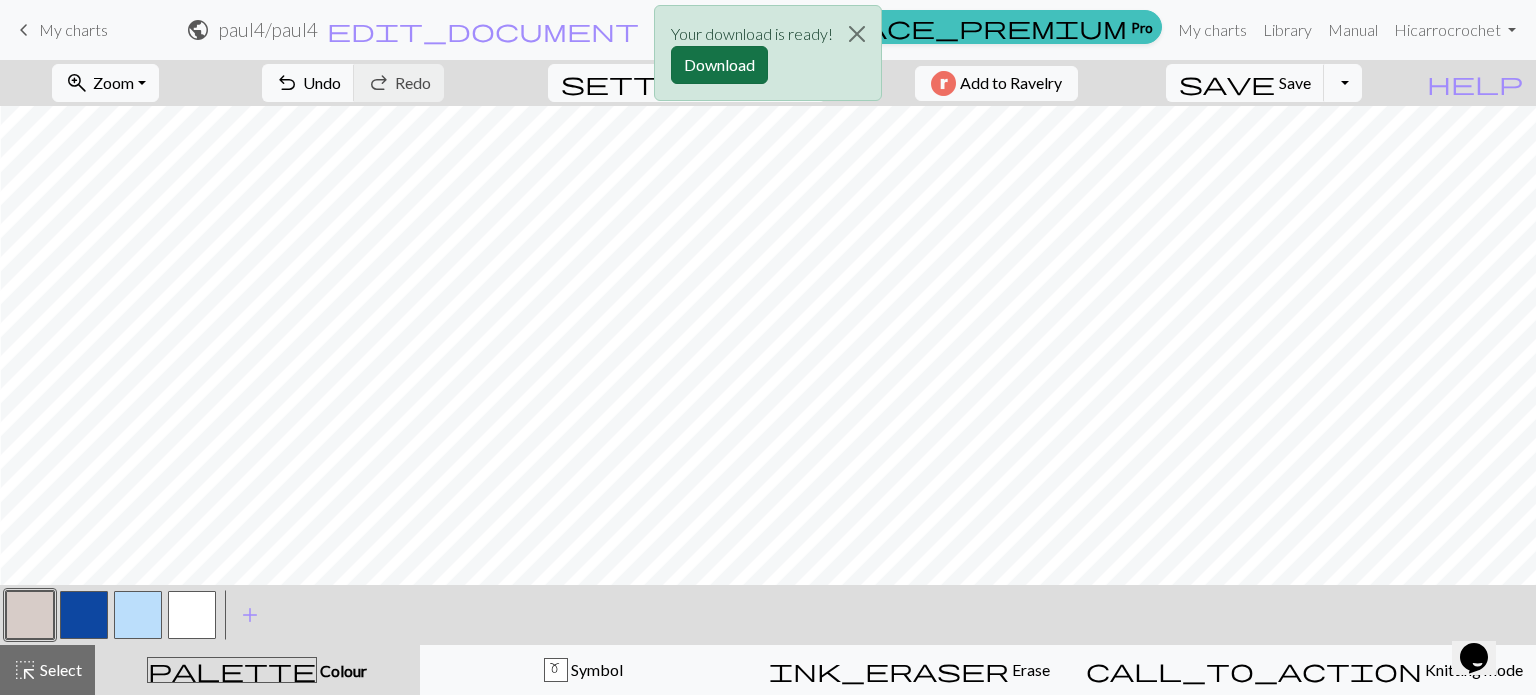 click on "Download" at bounding box center (719, 65) 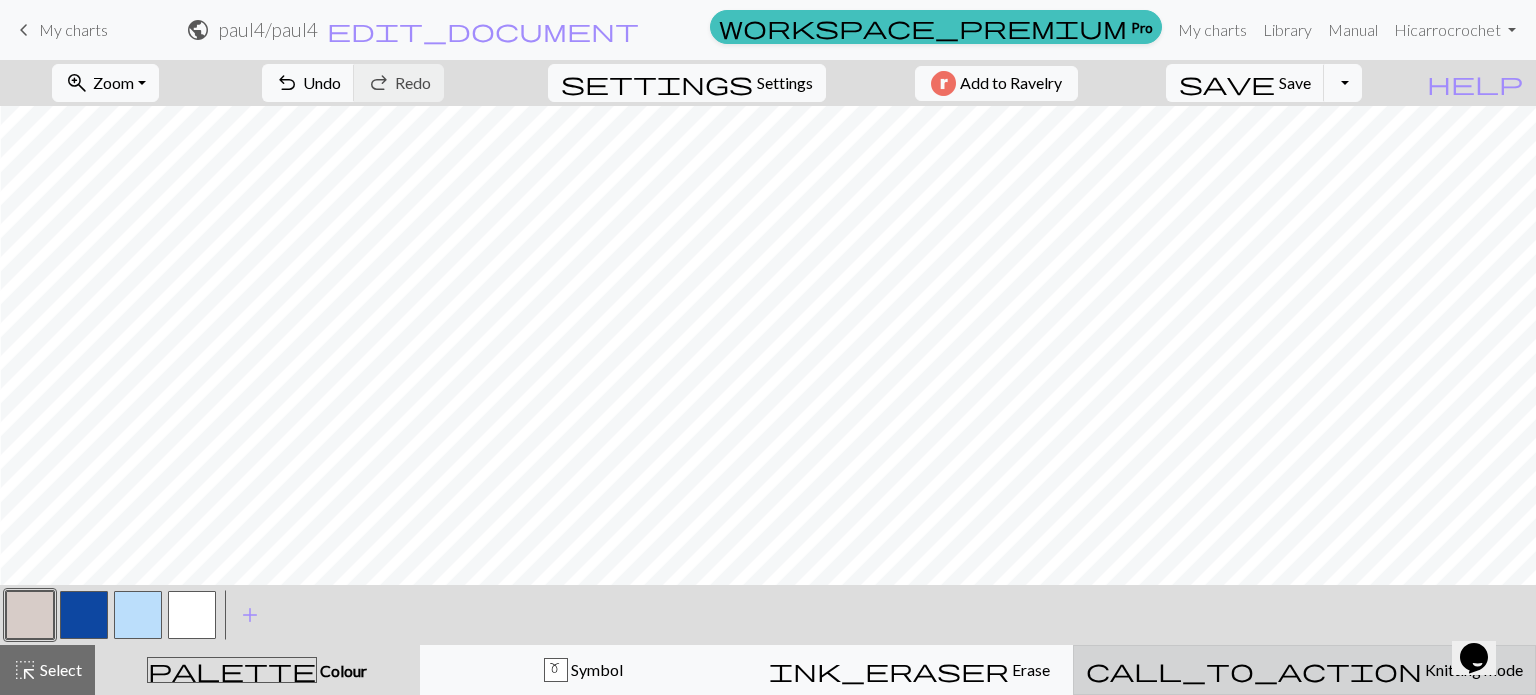 click on "Knitting mode" at bounding box center (1472, 669) 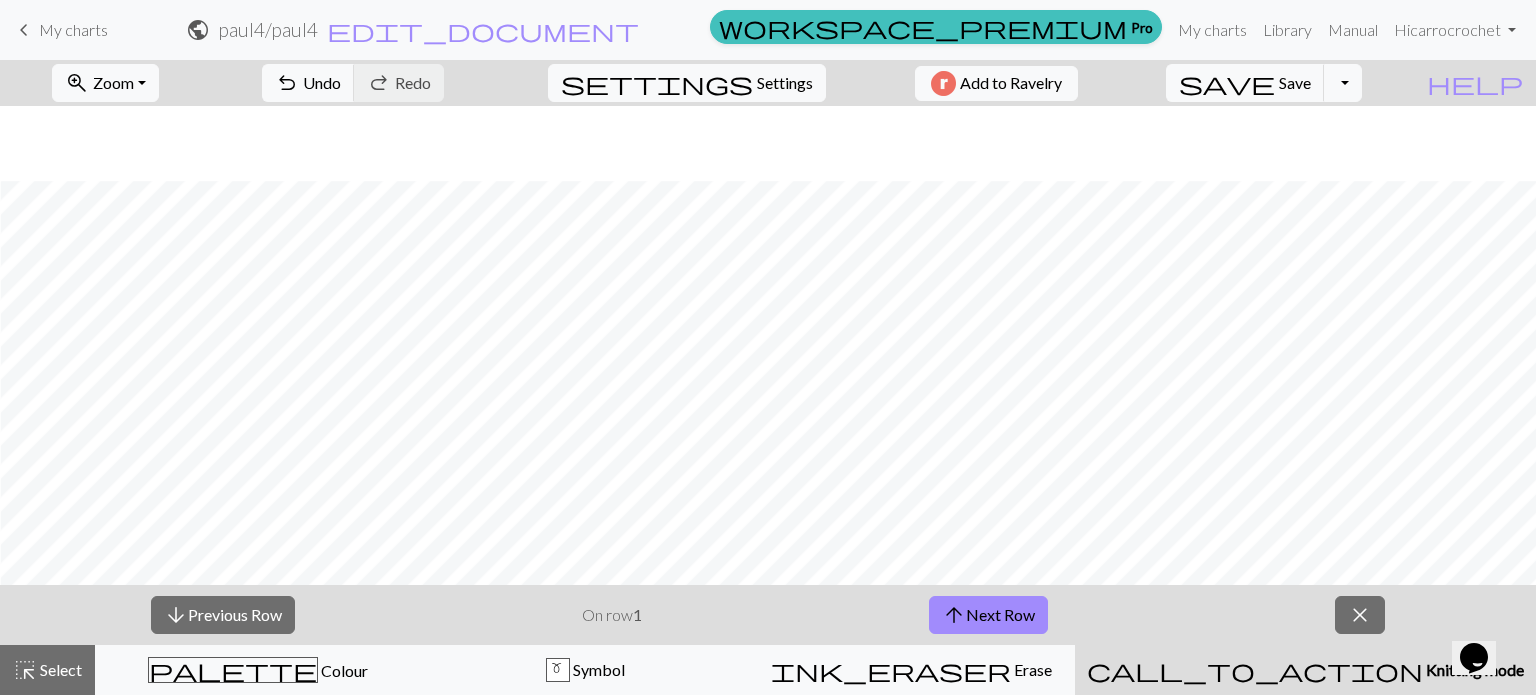 scroll, scrollTop: 75, scrollLeft: 0, axis: vertical 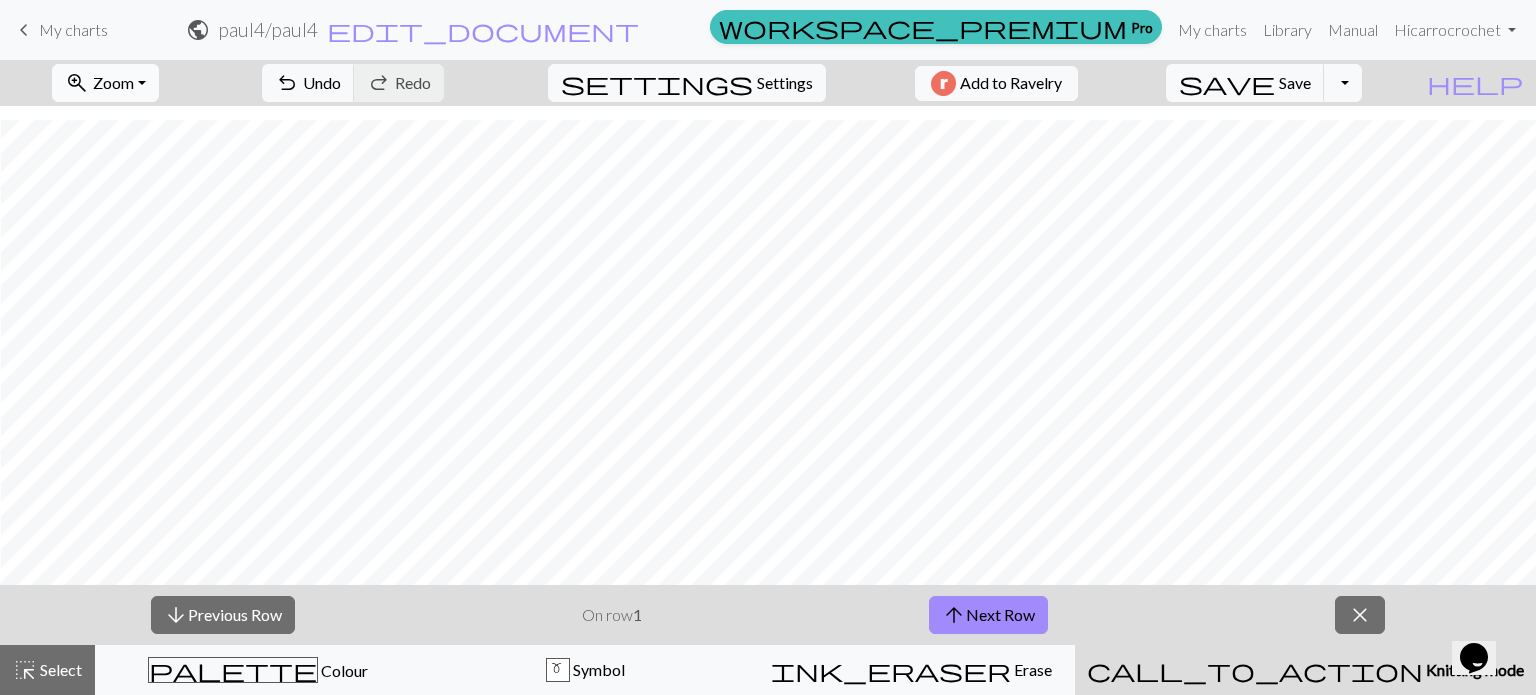 click on "Zoom" at bounding box center [113, 82] 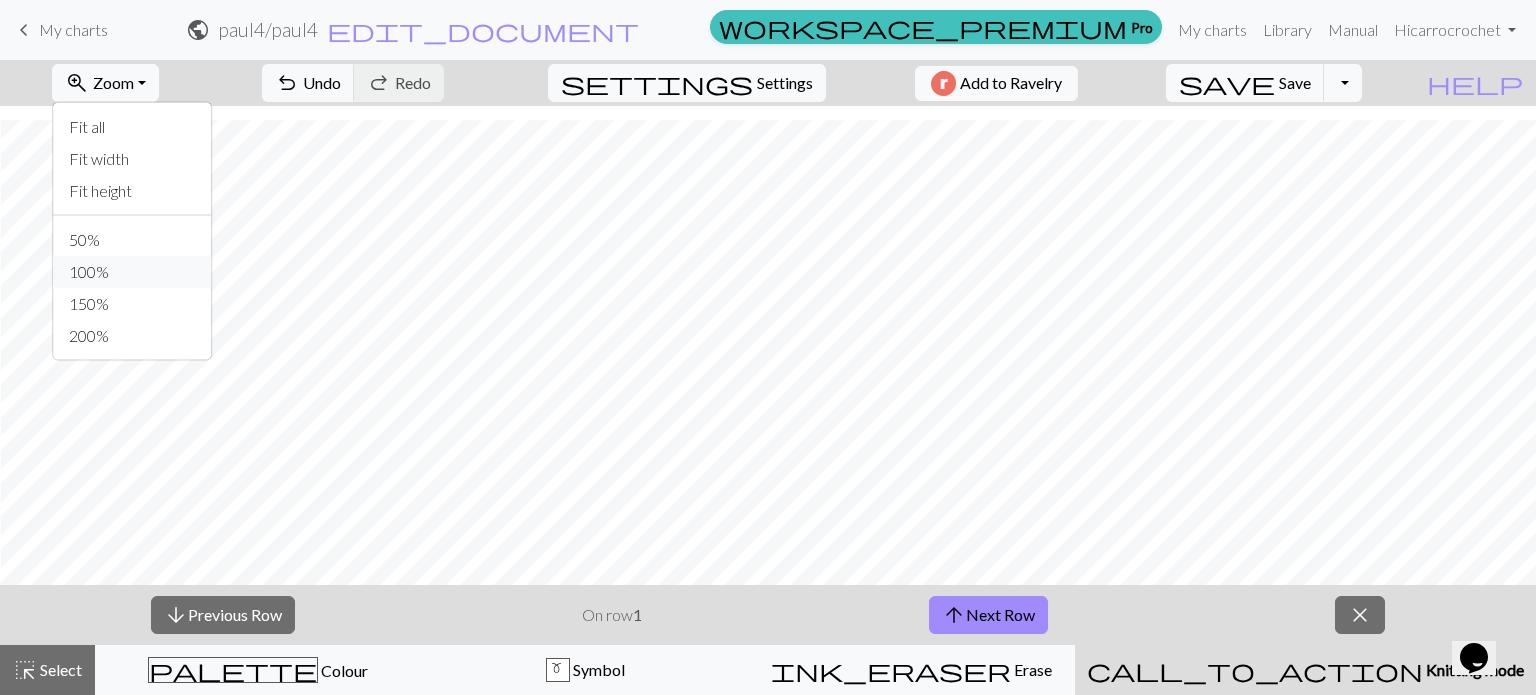 click on "100%" at bounding box center [132, 272] 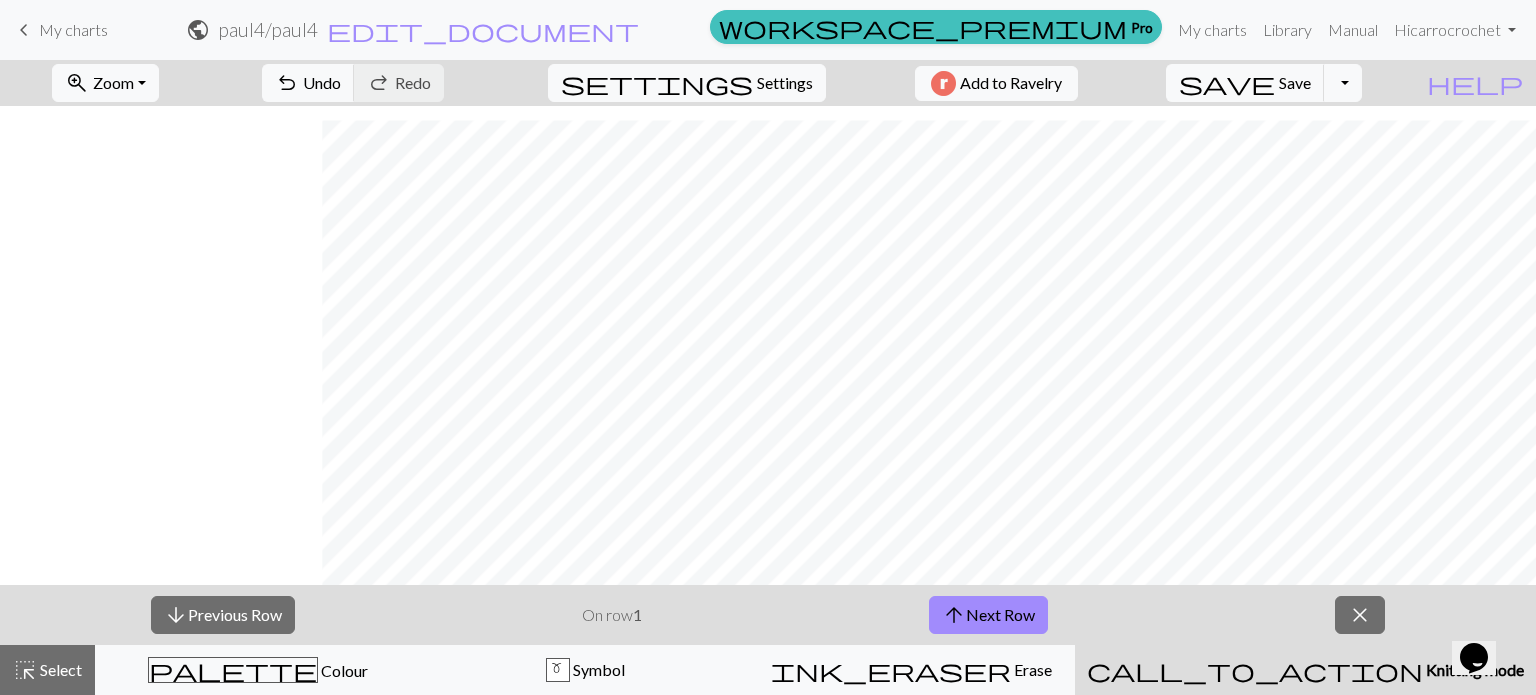 scroll, scrollTop: 565, scrollLeft: 1462, axis: both 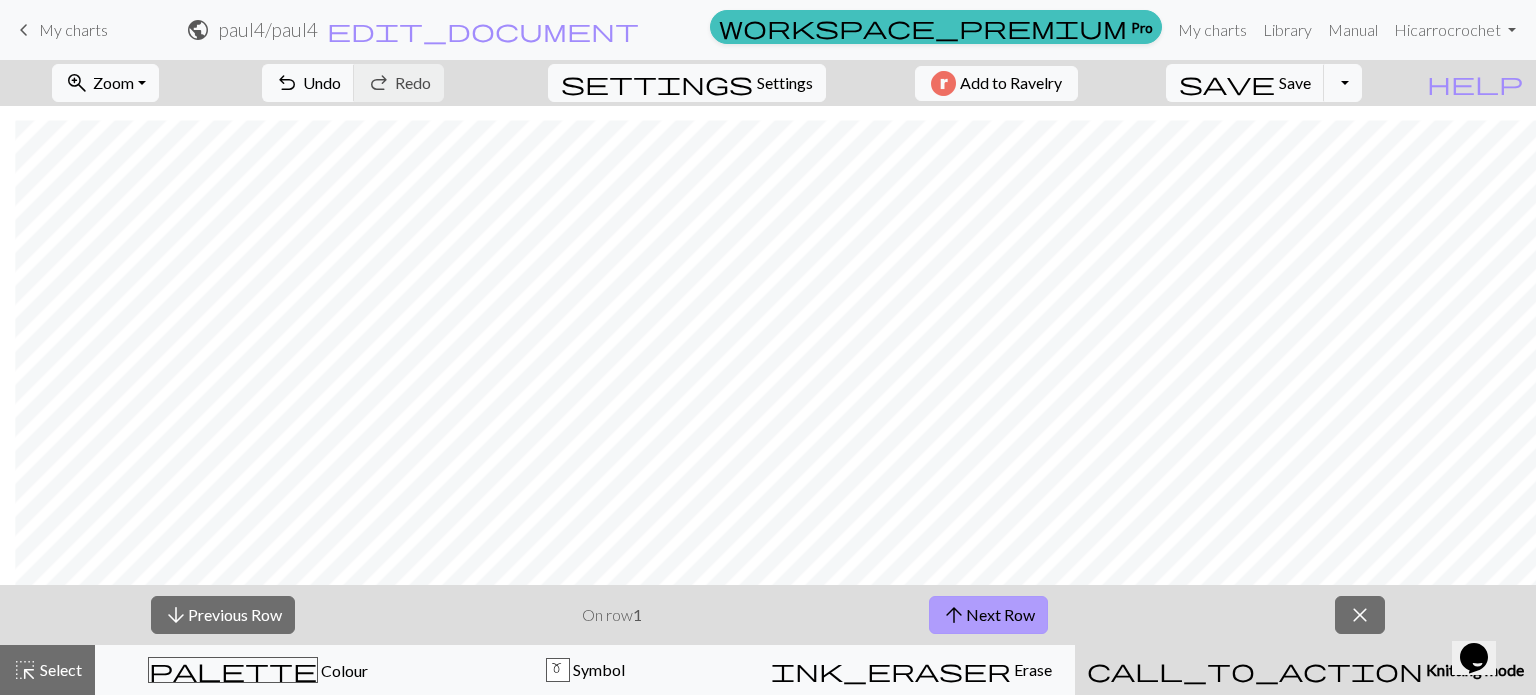 click on "arrow_upward  Next Row" at bounding box center (988, 615) 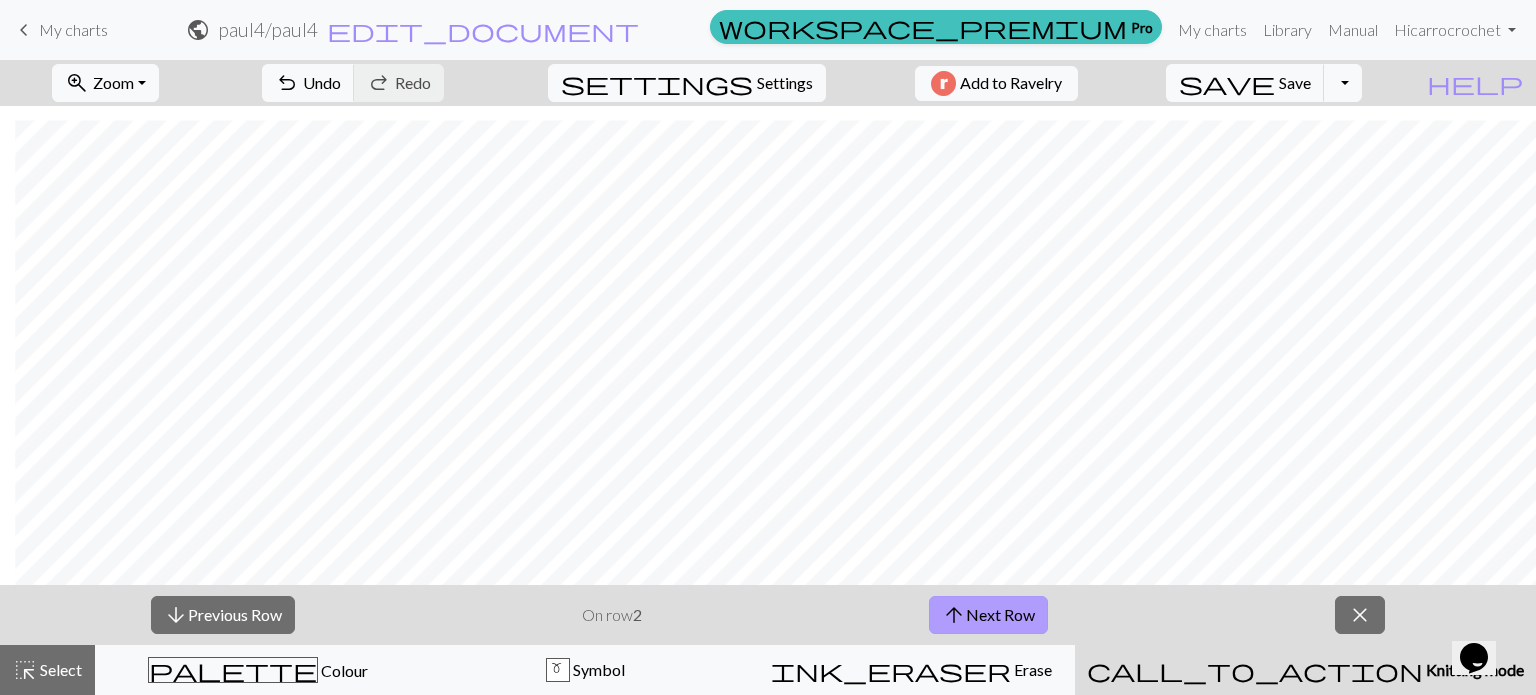 click on "arrow_upward  Next Row" at bounding box center [988, 615] 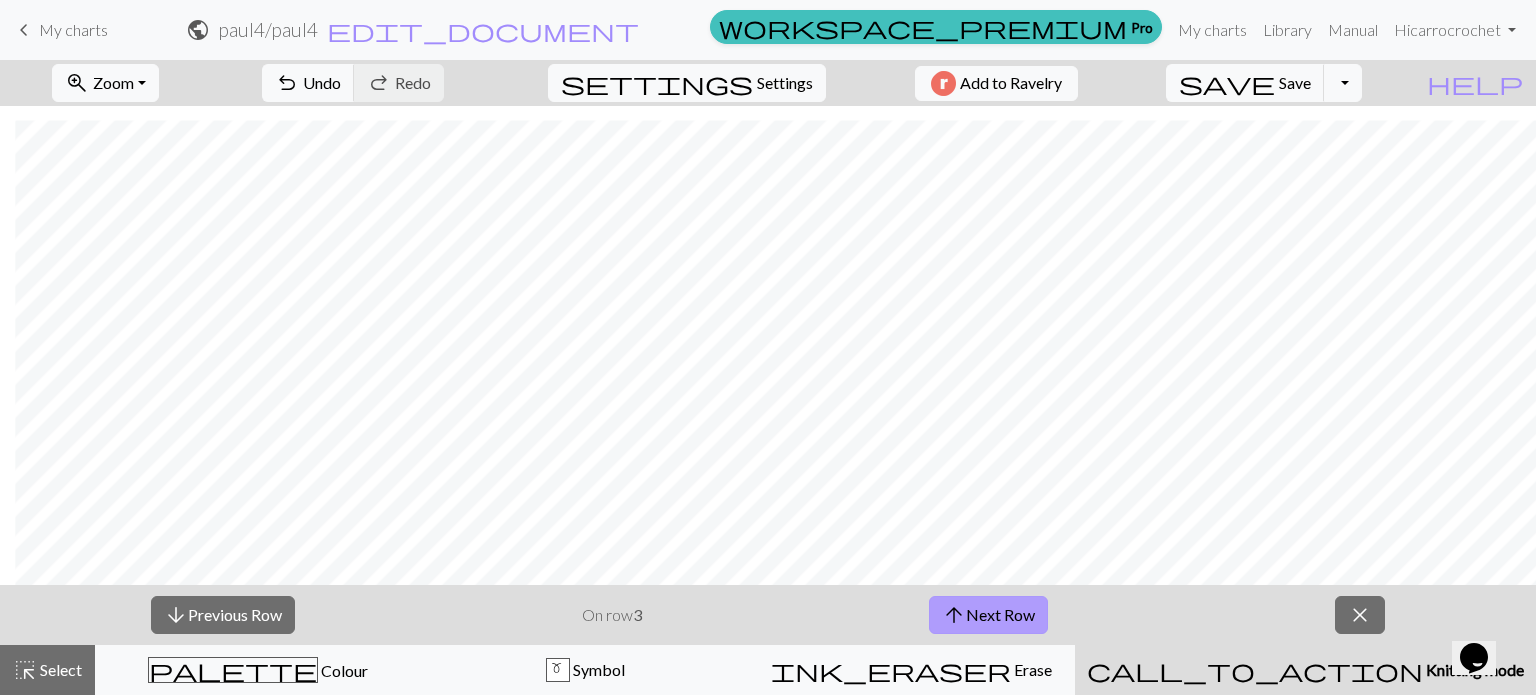 click on "arrow_upward  Next Row" at bounding box center [988, 615] 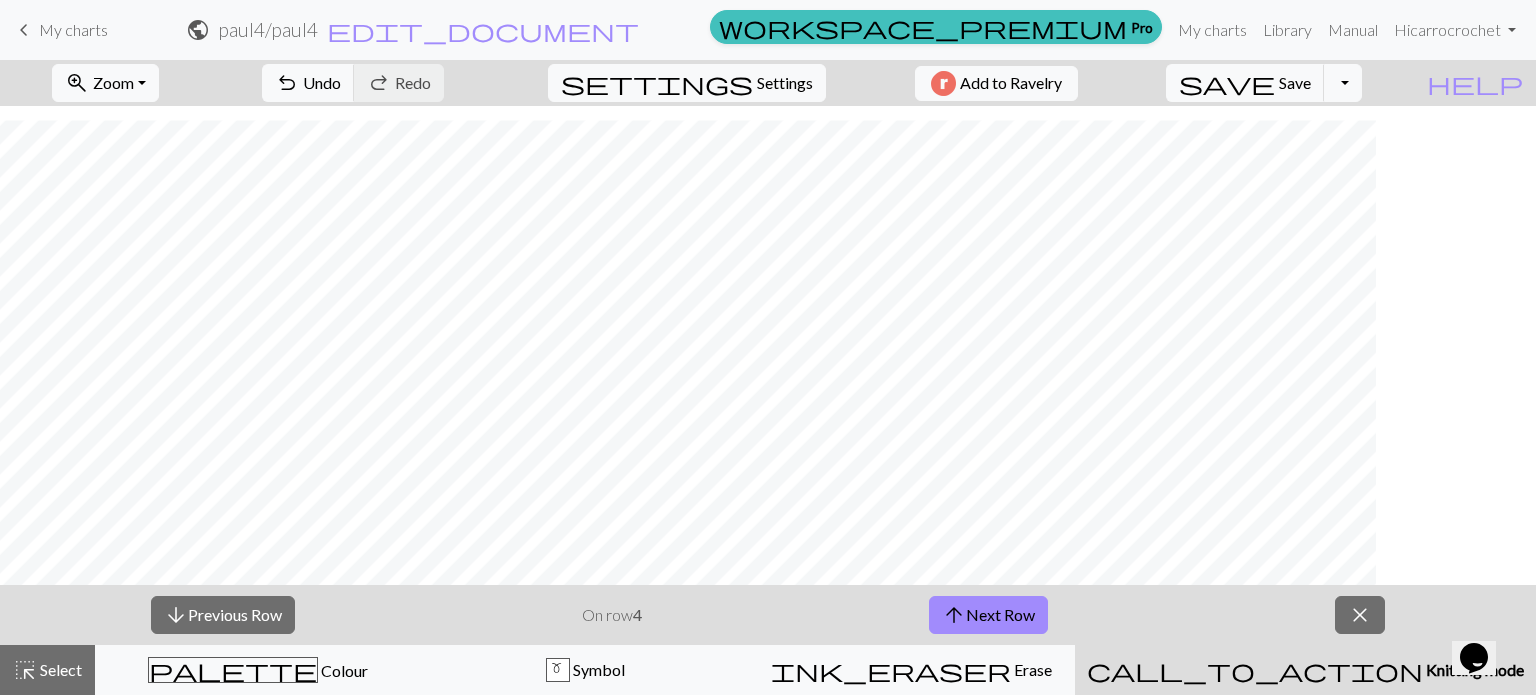 scroll, scrollTop: 565, scrollLeft: 0, axis: vertical 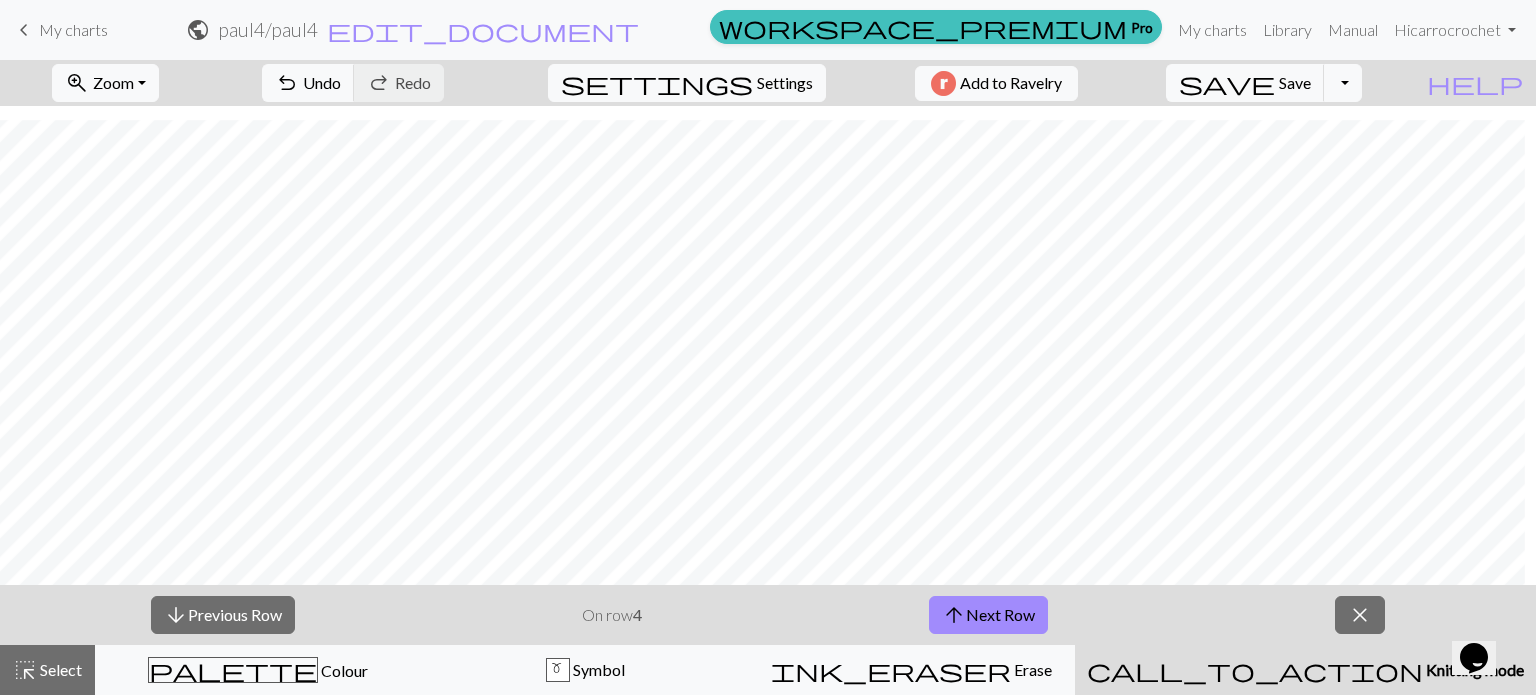 drag, startPoint x: 694, startPoint y: 585, endPoint x: 962, endPoint y: 587, distance: 268.00748 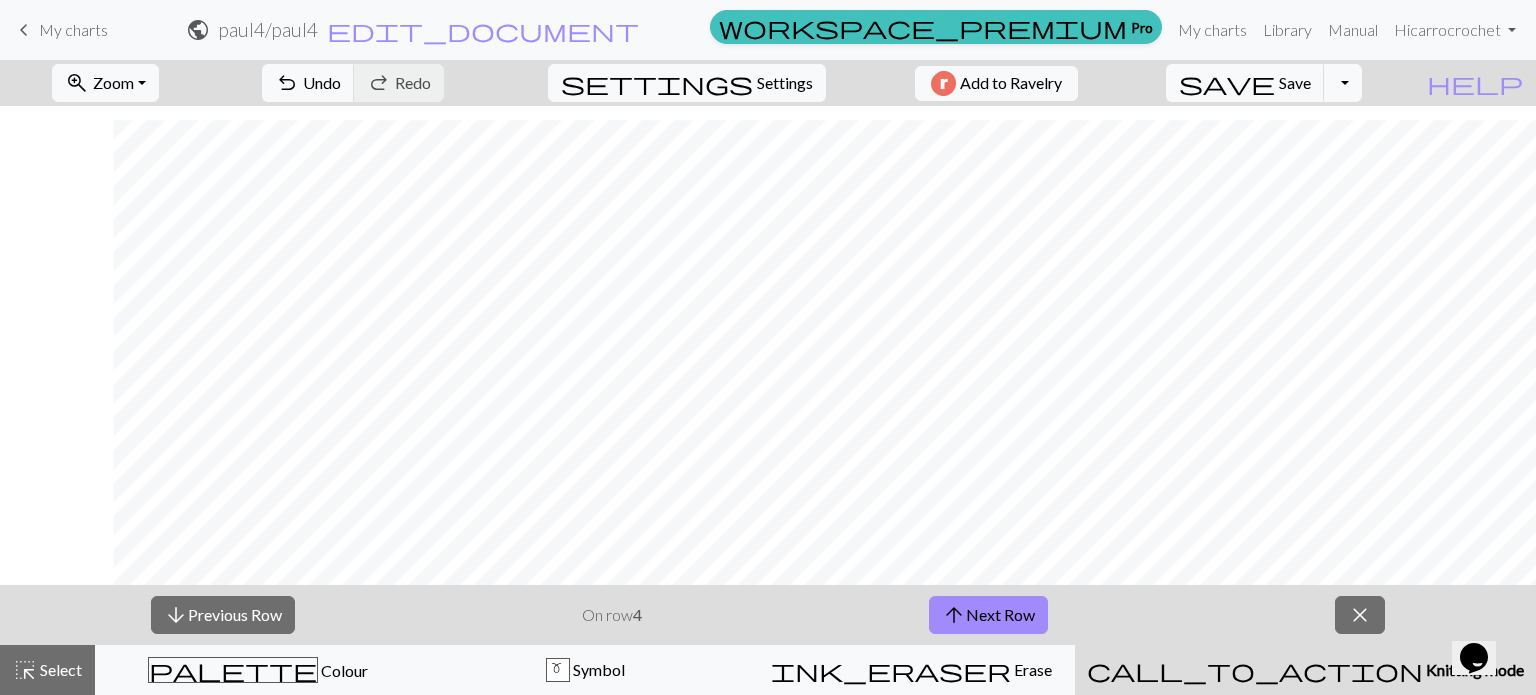 scroll, scrollTop: 947, scrollLeft: 1973, axis: both 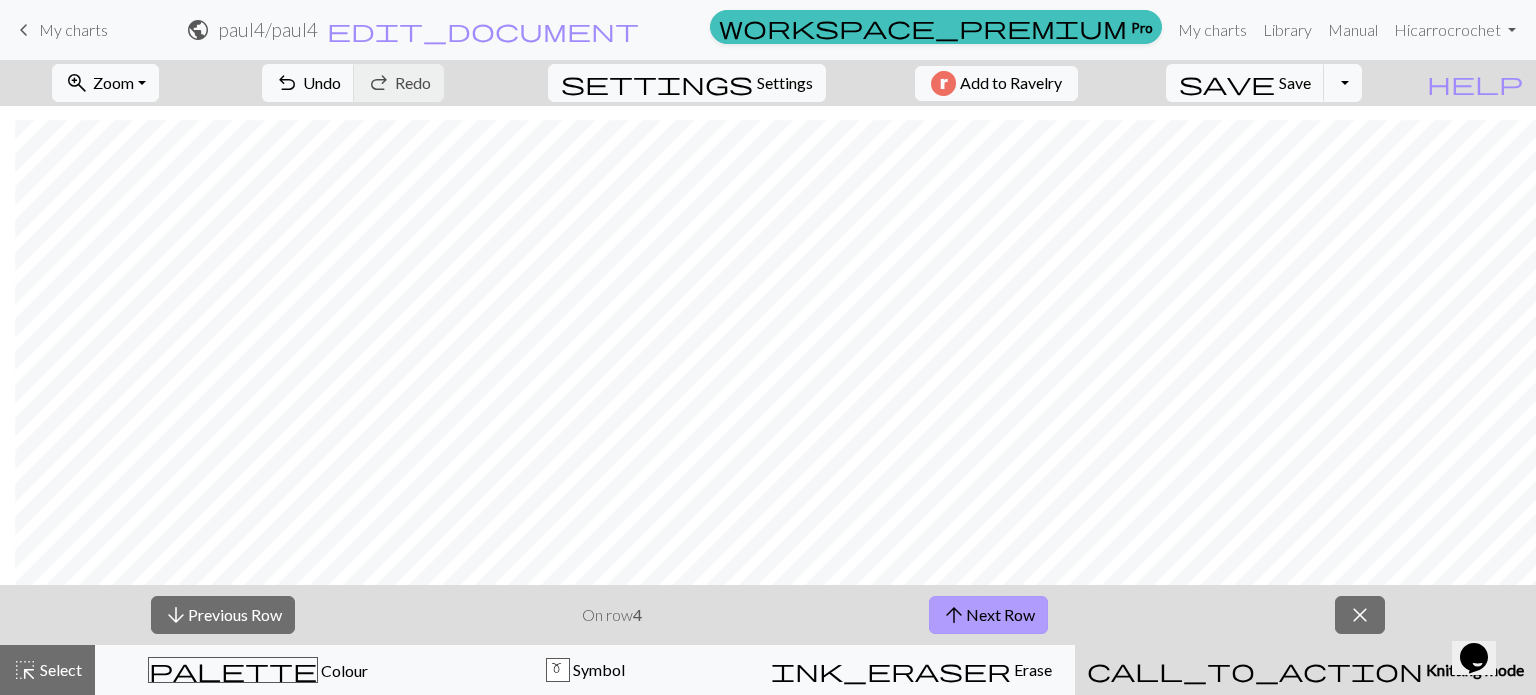 click on "arrow_upward  Next Row" at bounding box center [988, 615] 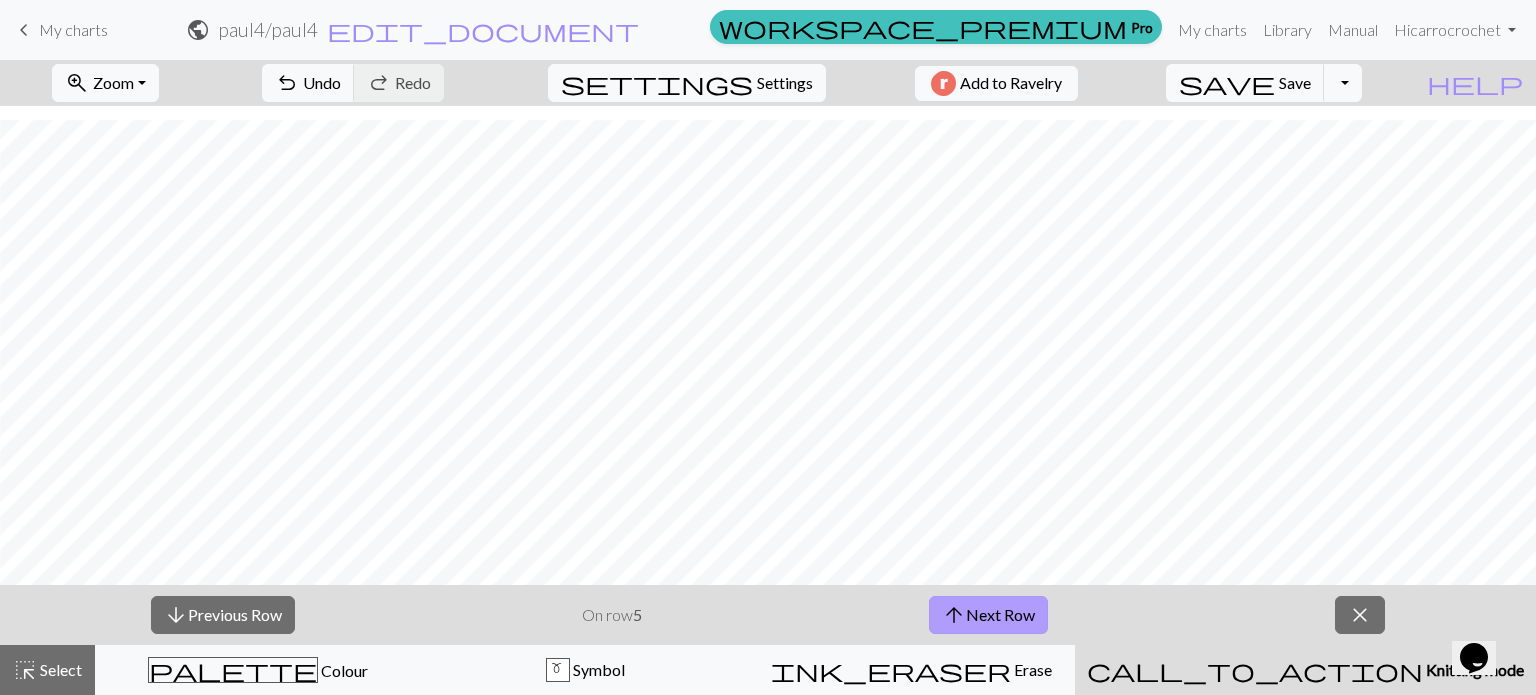 scroll, scrollTop: 947, scrollLeft: 0, axis: vertical 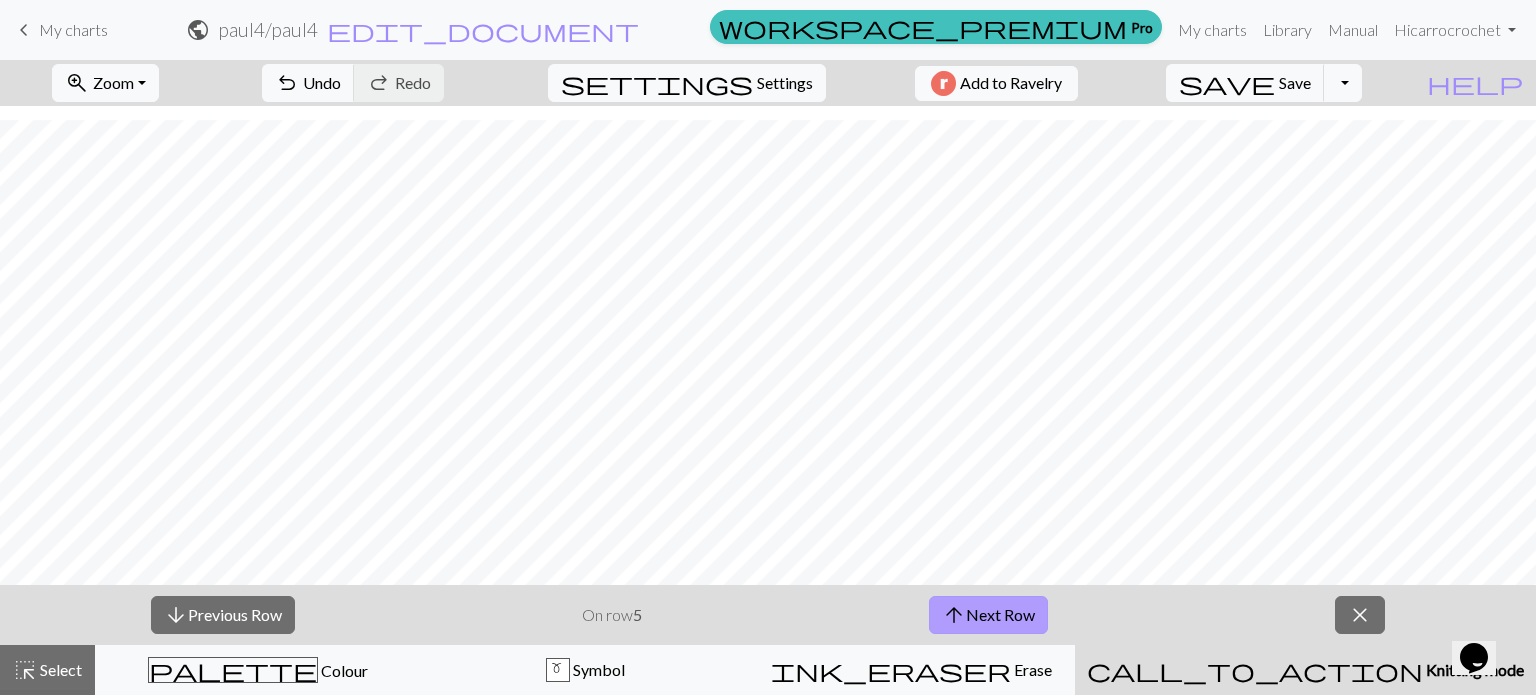 click on "arrow_upward  Next Row" at bounding box center (988, 615) 